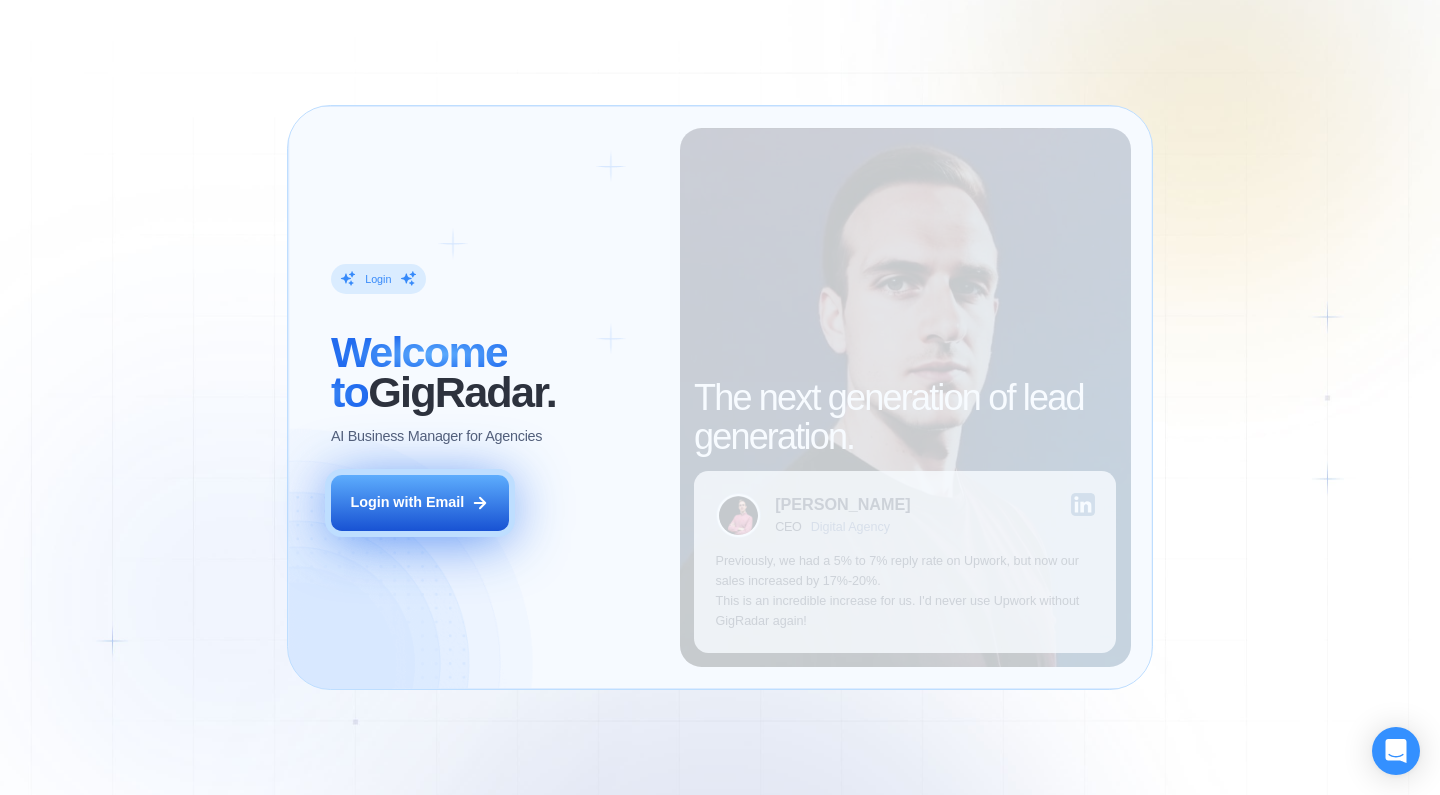 scroll, scrollTop: 0, scrollLeft: 0, axis: both 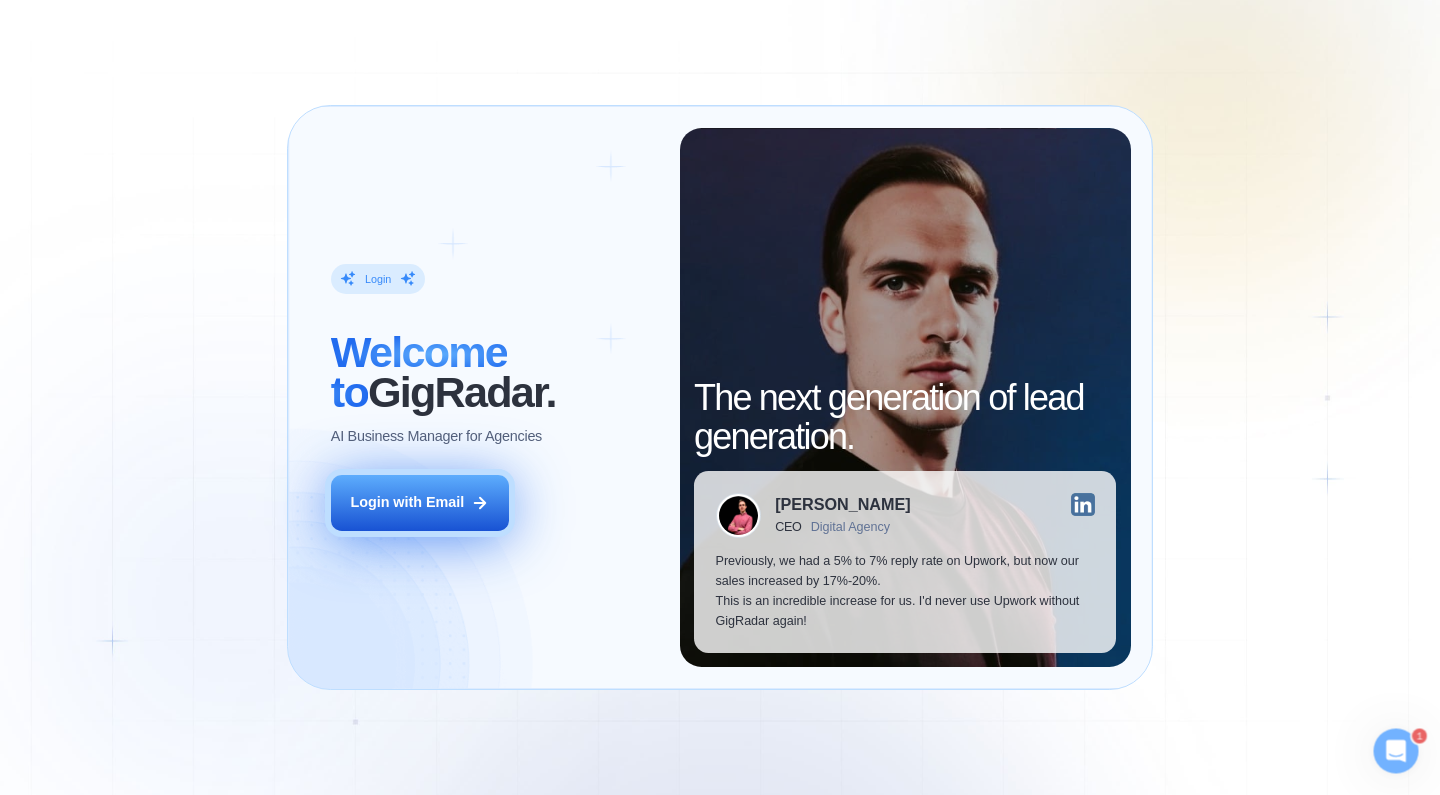 click on "Login with Email" at bounding box center (420, 503) 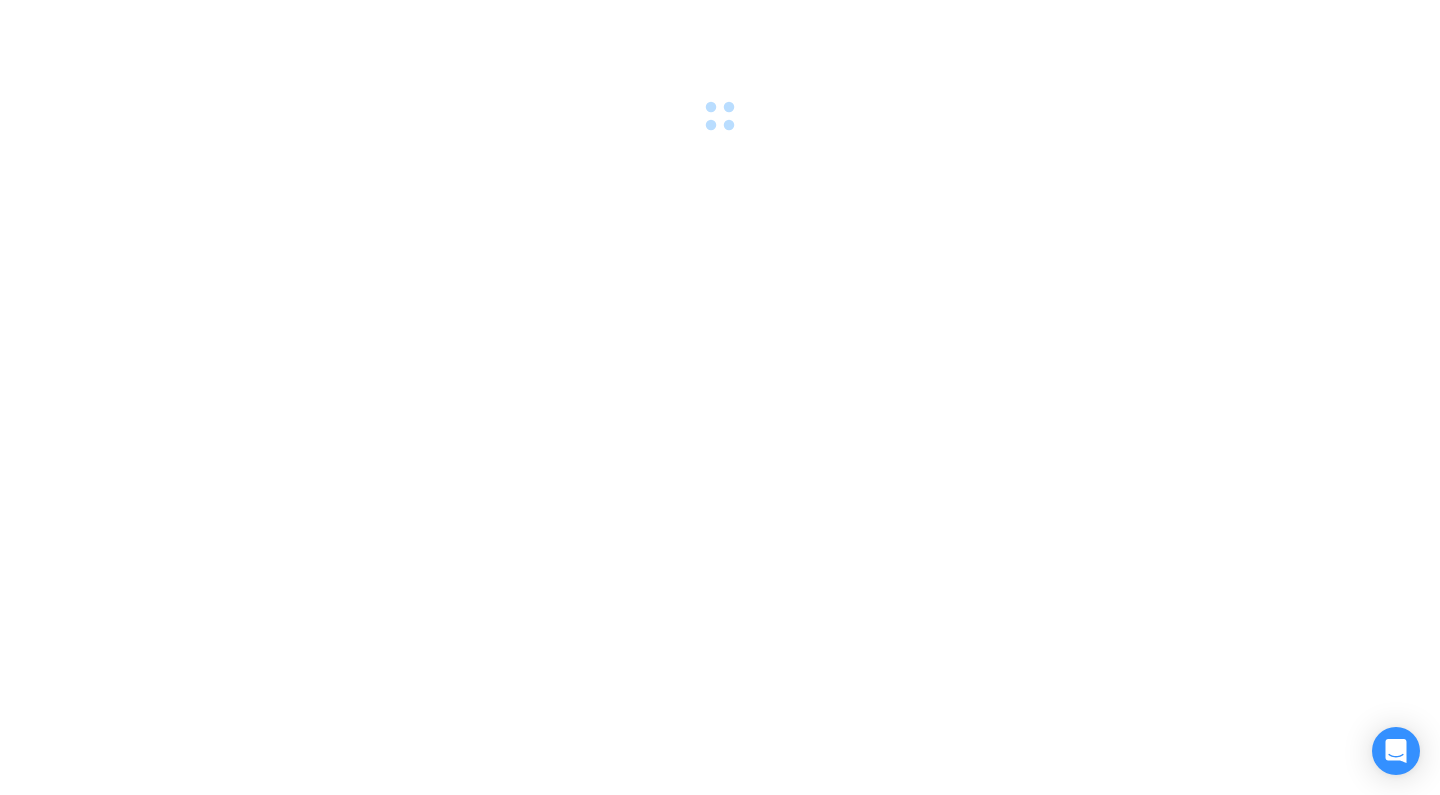 scroll, scrollTop: 0, scrollLeft: 0, axis: both 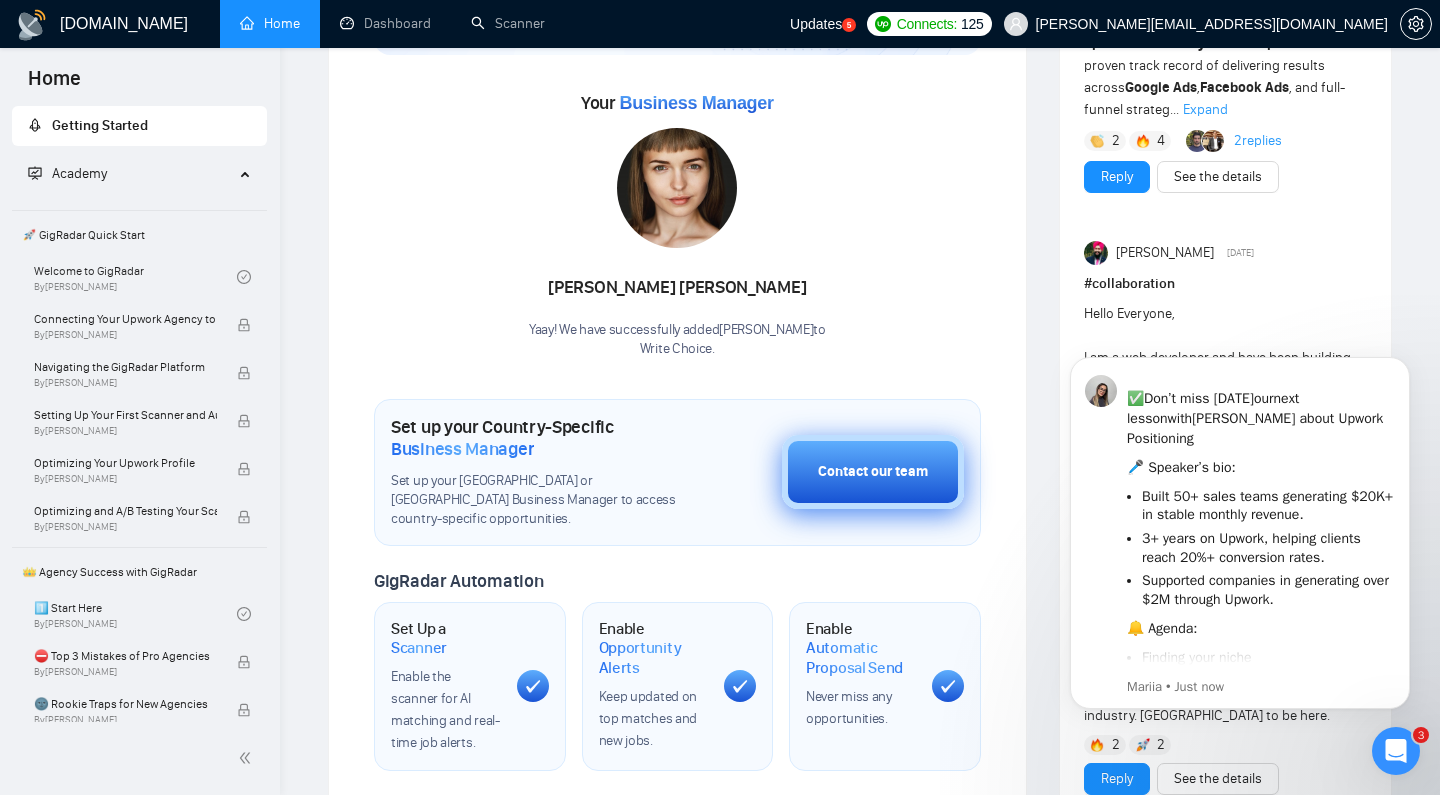 click on "Contact our team" at bounding box center [873, 472] 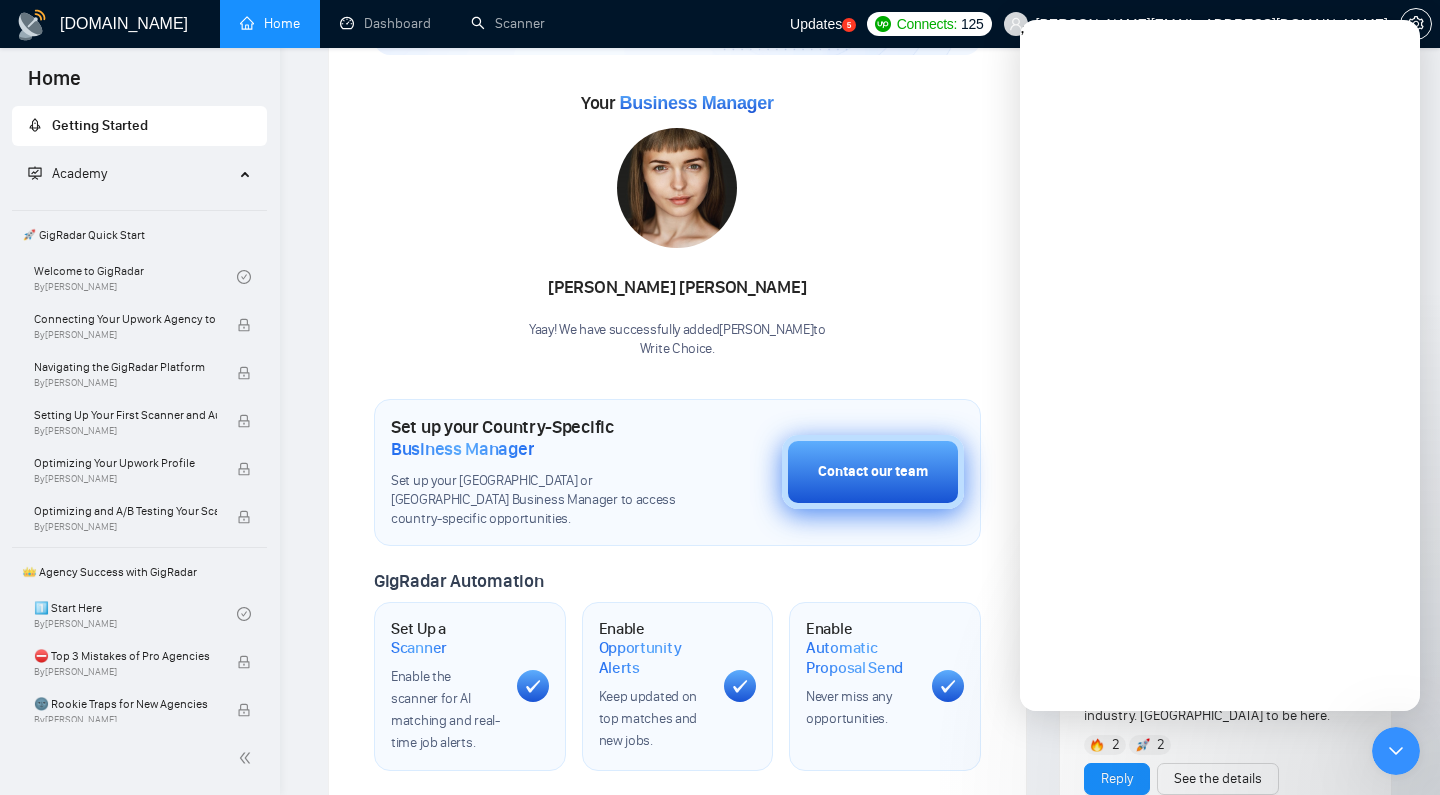 scroll, scrollTop: 0, scrollLeft: 0, axis: both 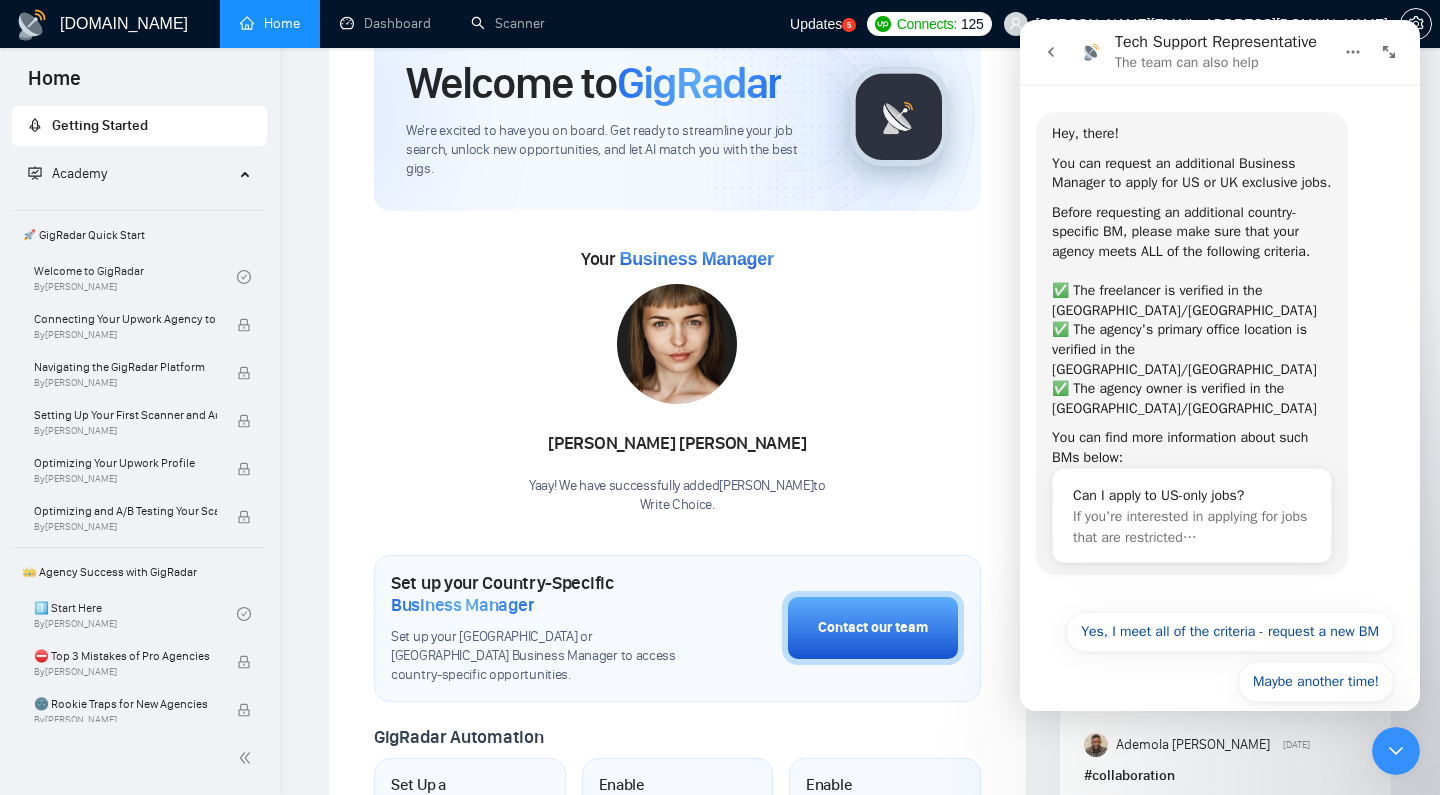 click 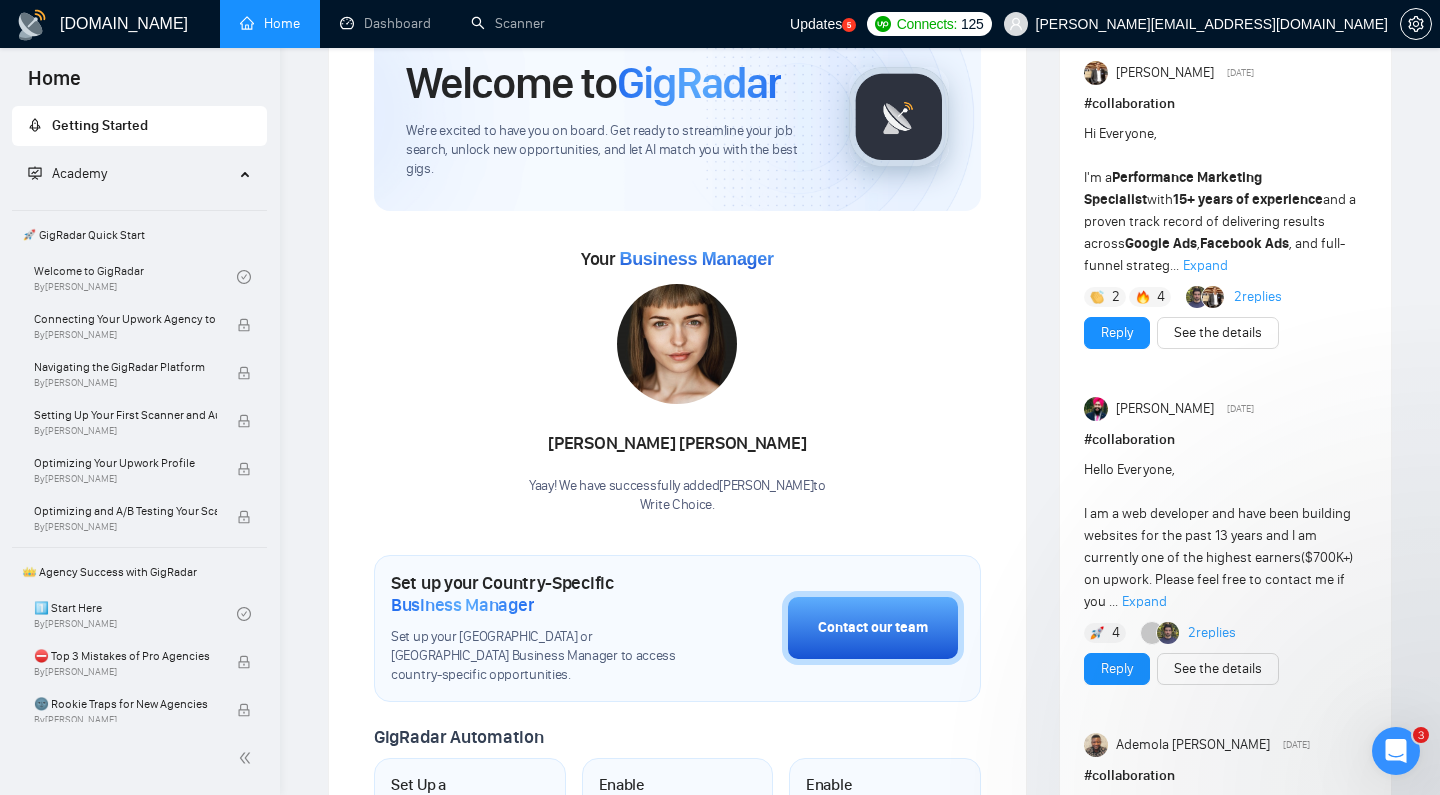 scroll, scrollTop: 18, scrollLeft: 0, axis: vertical 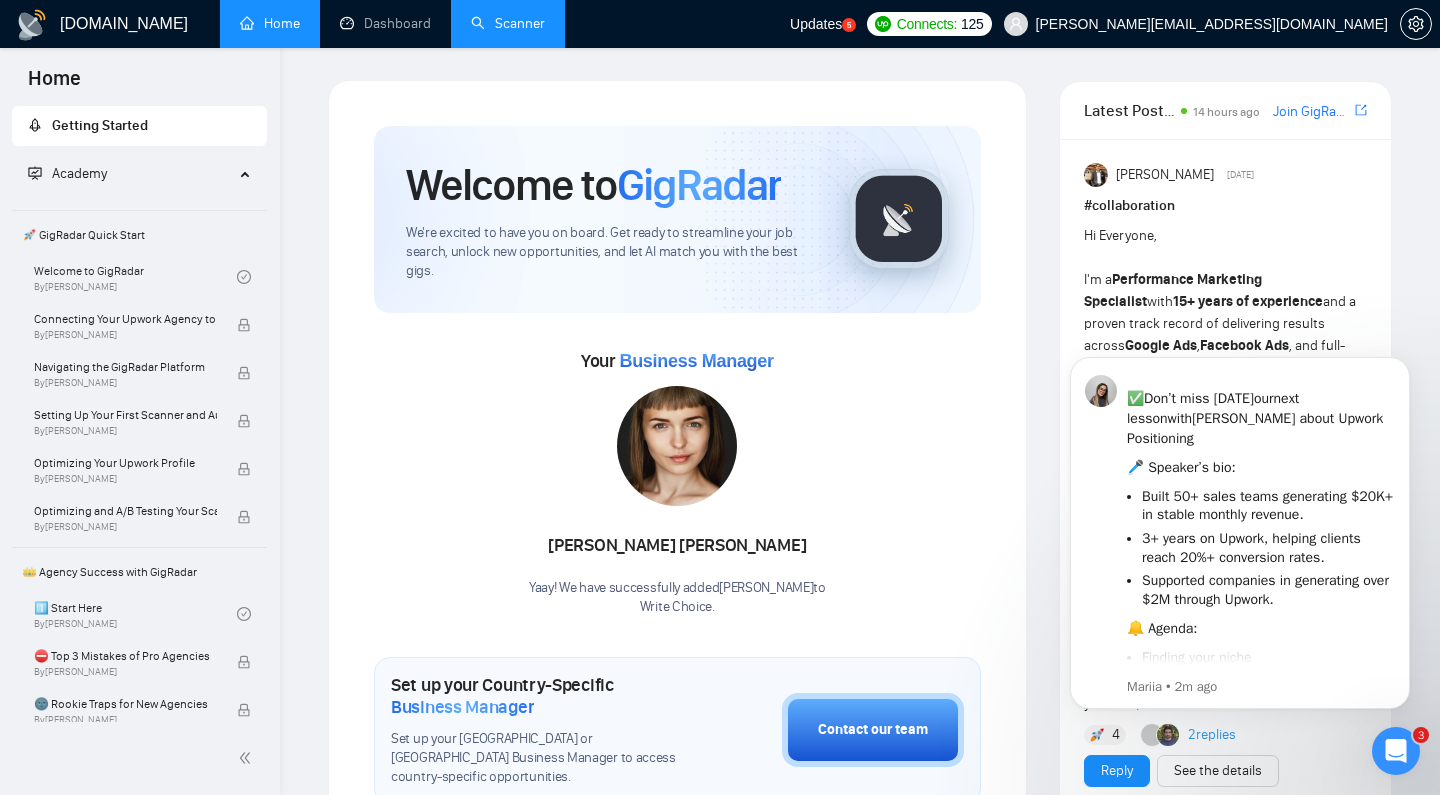 click on "Scanner" at bounding box center (508, 23) 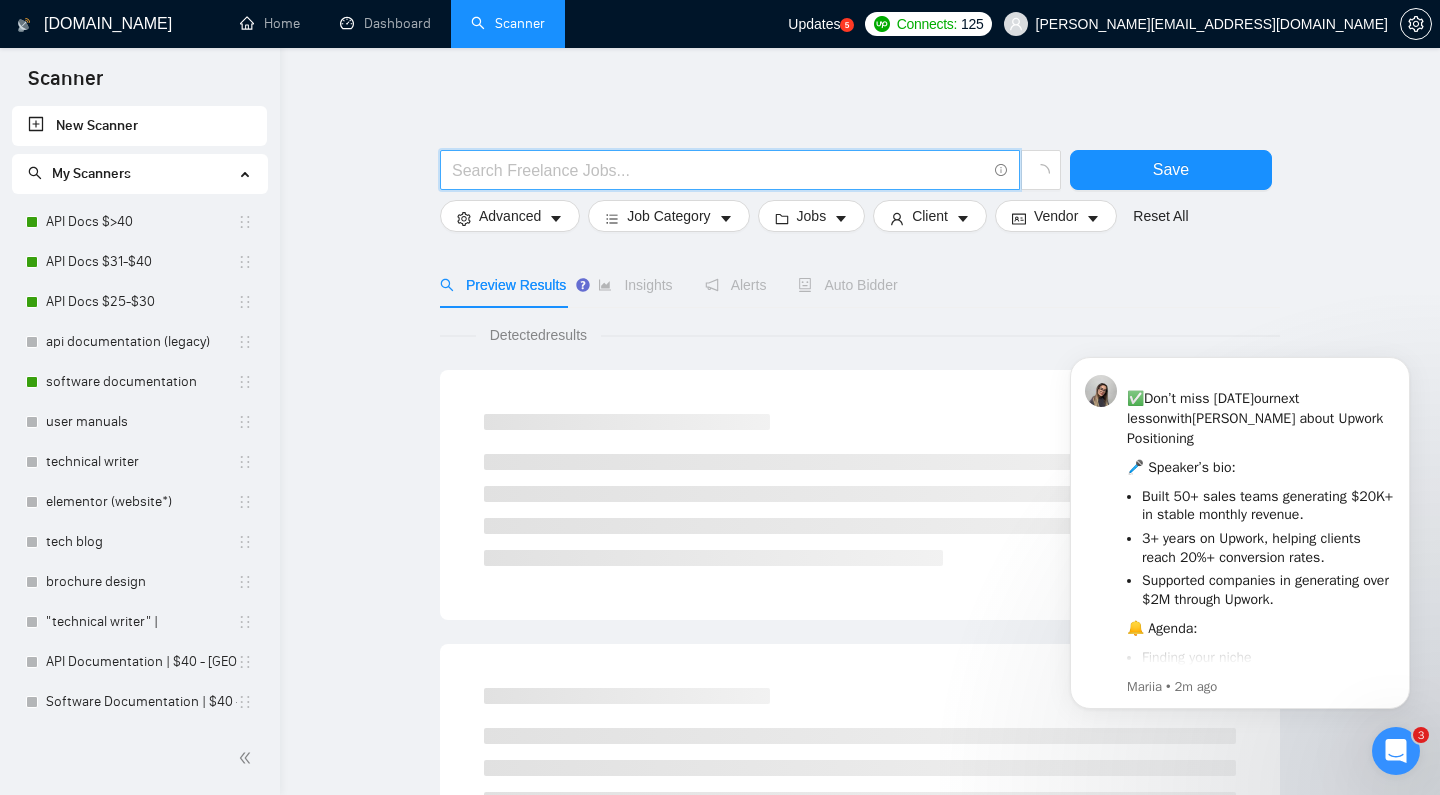 click at bounding box center [719, 170] 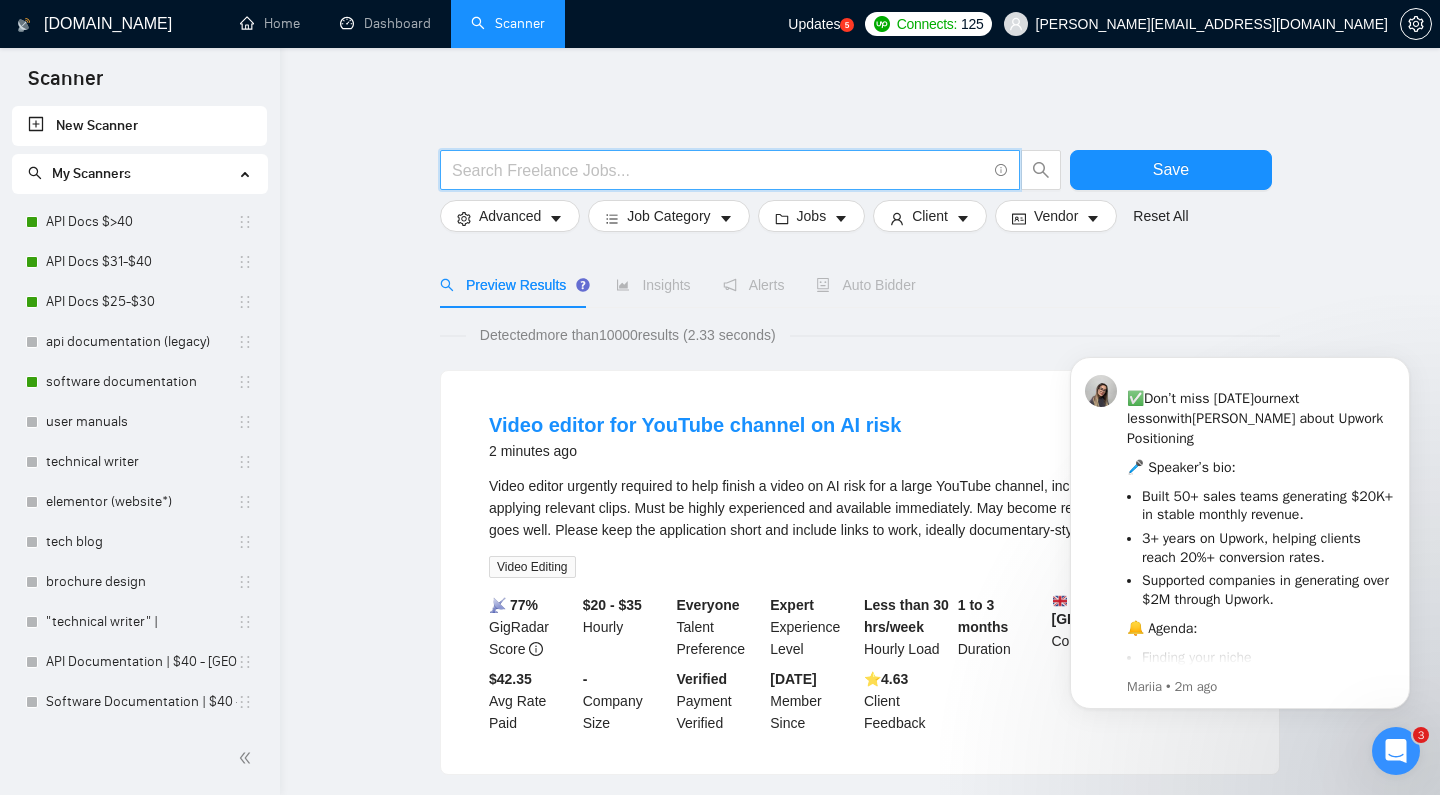 click at bounding box center [730, 170] 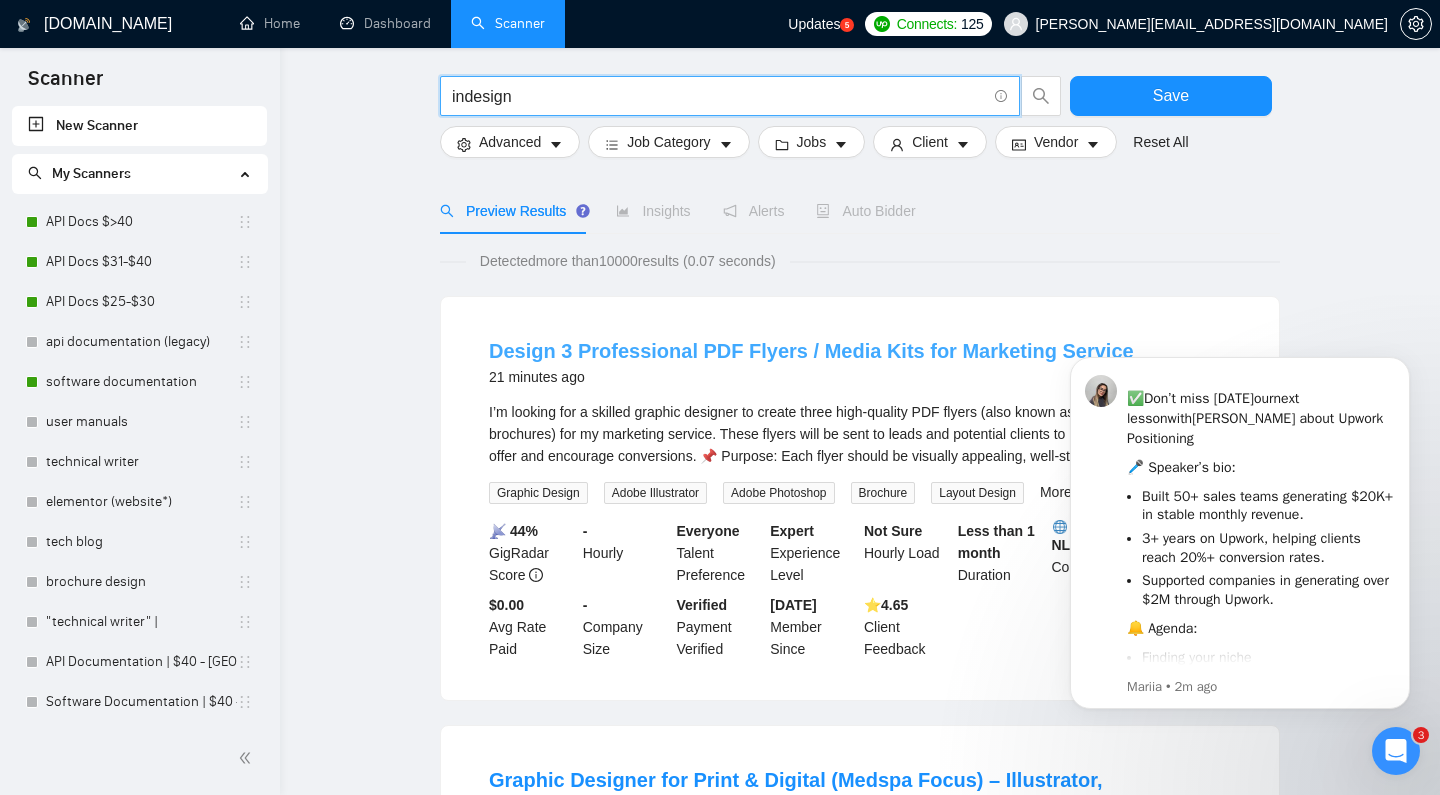scroll, scrollTop: 98, scrollLeft: 0, axis: vertical 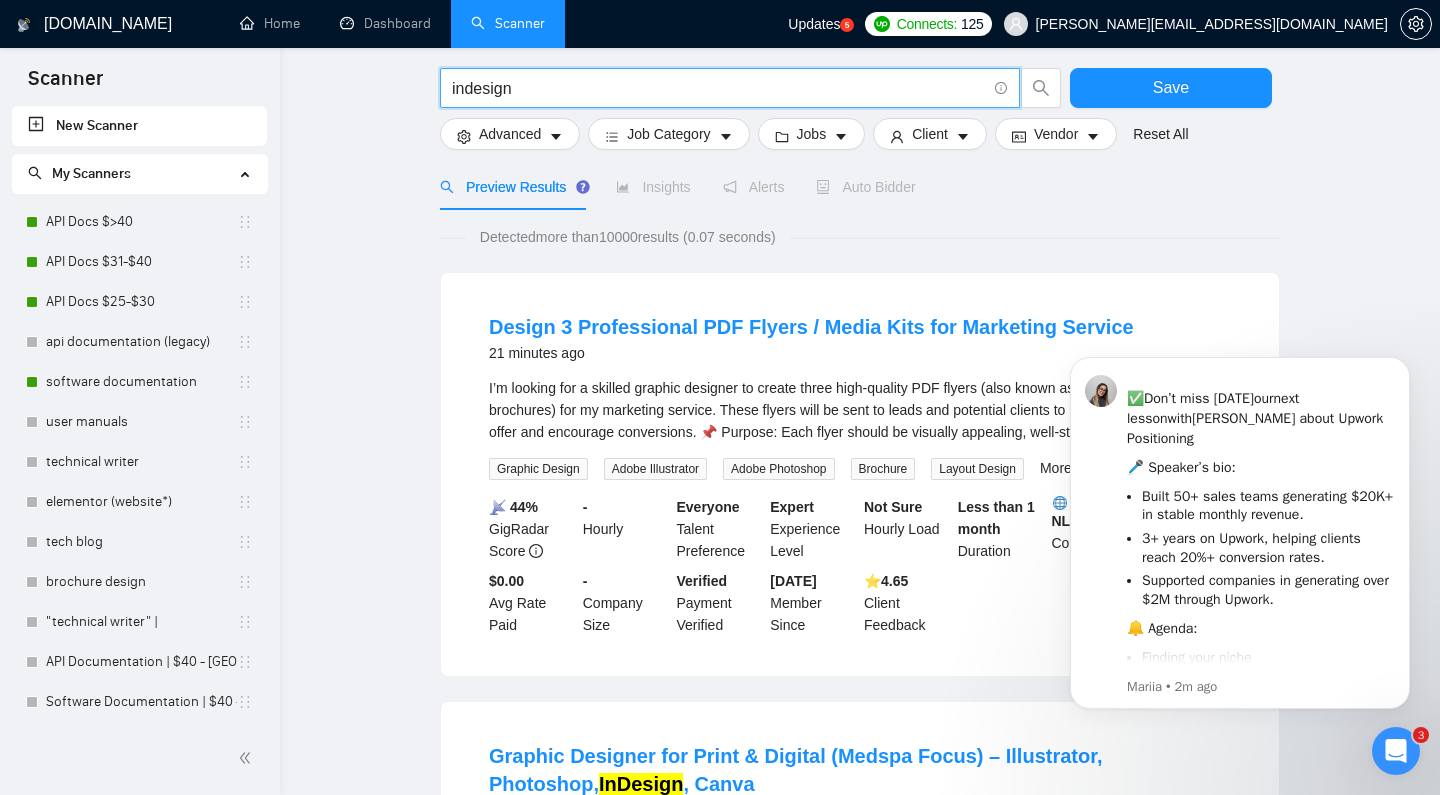 click on "indesign" at bounding box center [719, 88] 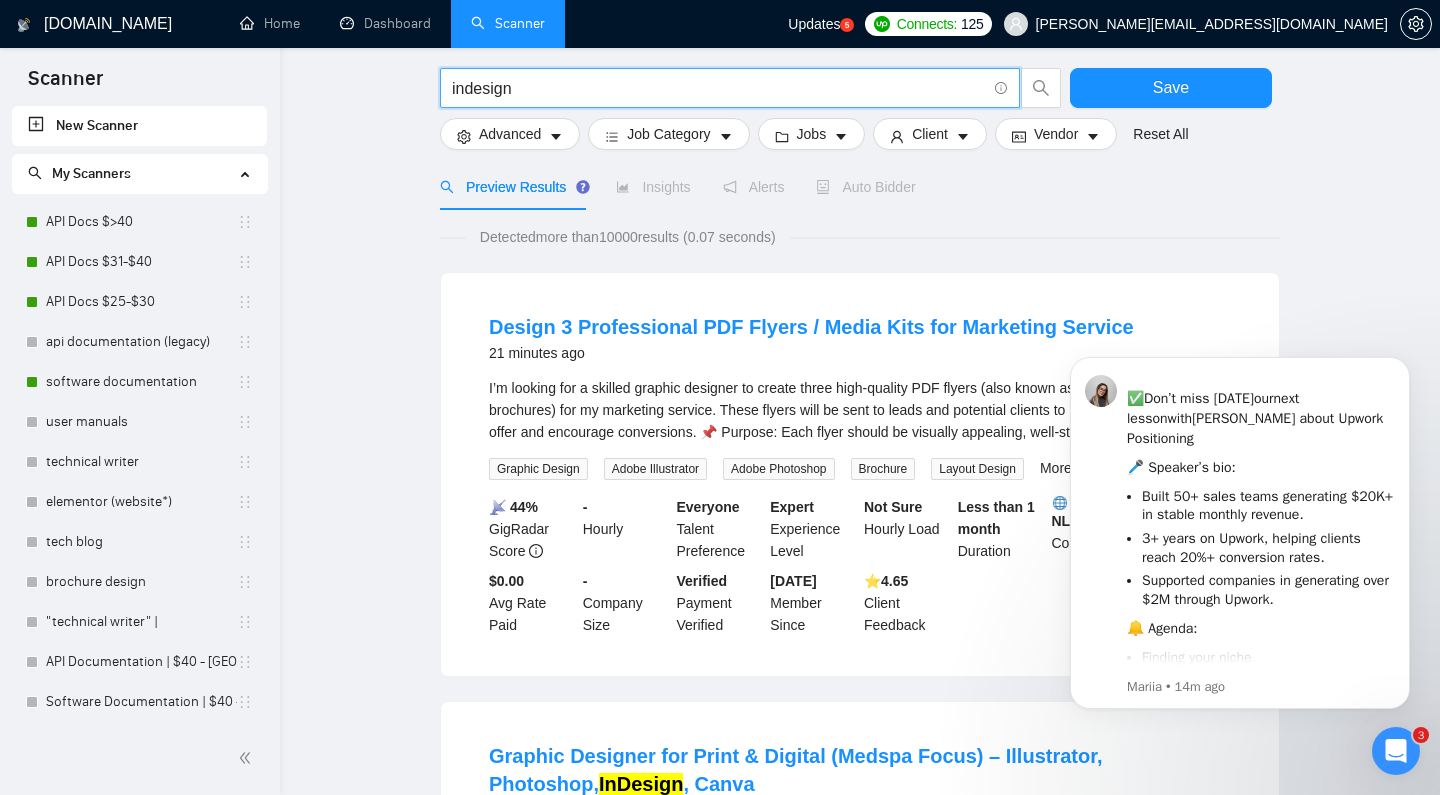 scroll, scrollTop: 97, scrollLeft: 0, axis: vertical 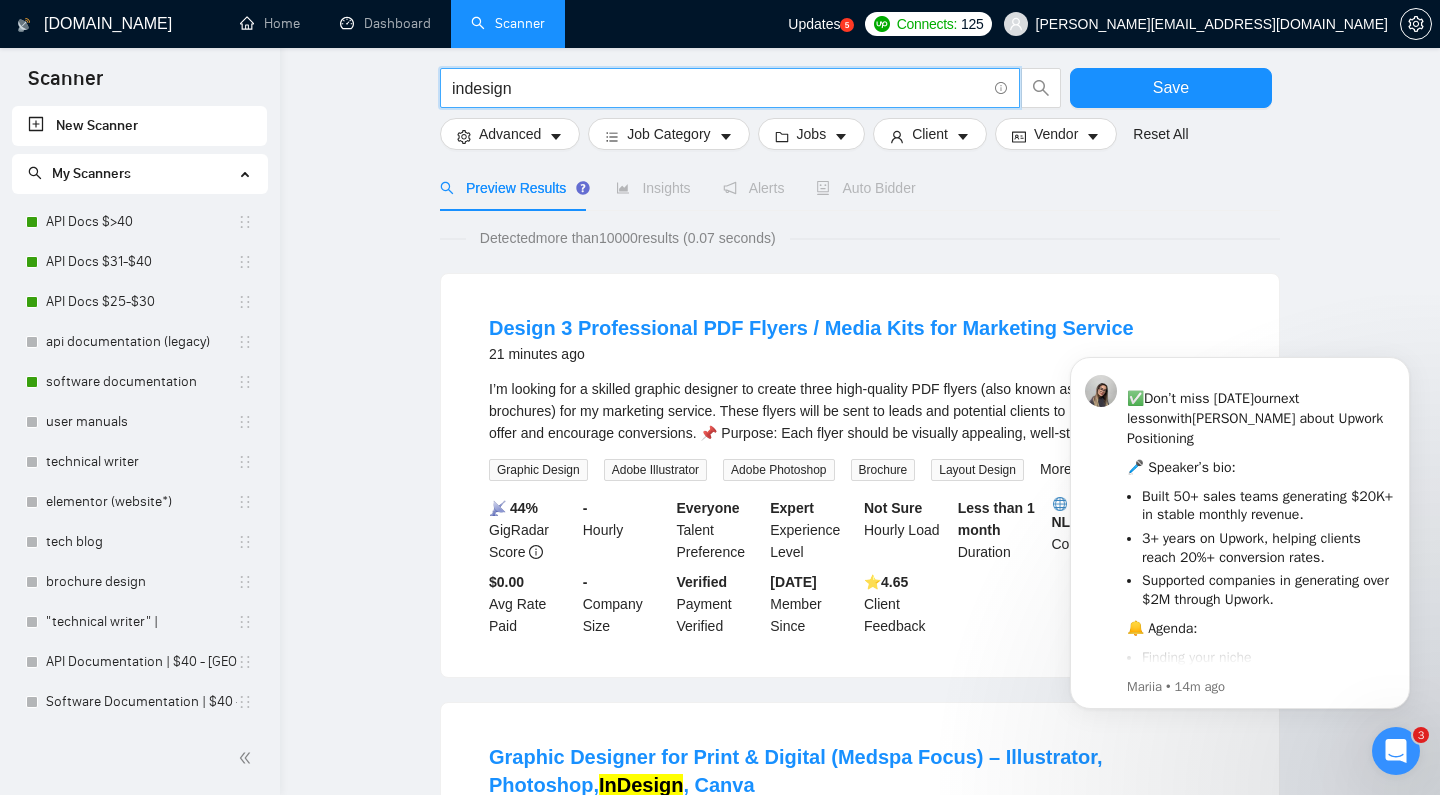 click on "indesign" at bounding box center (719, 88) 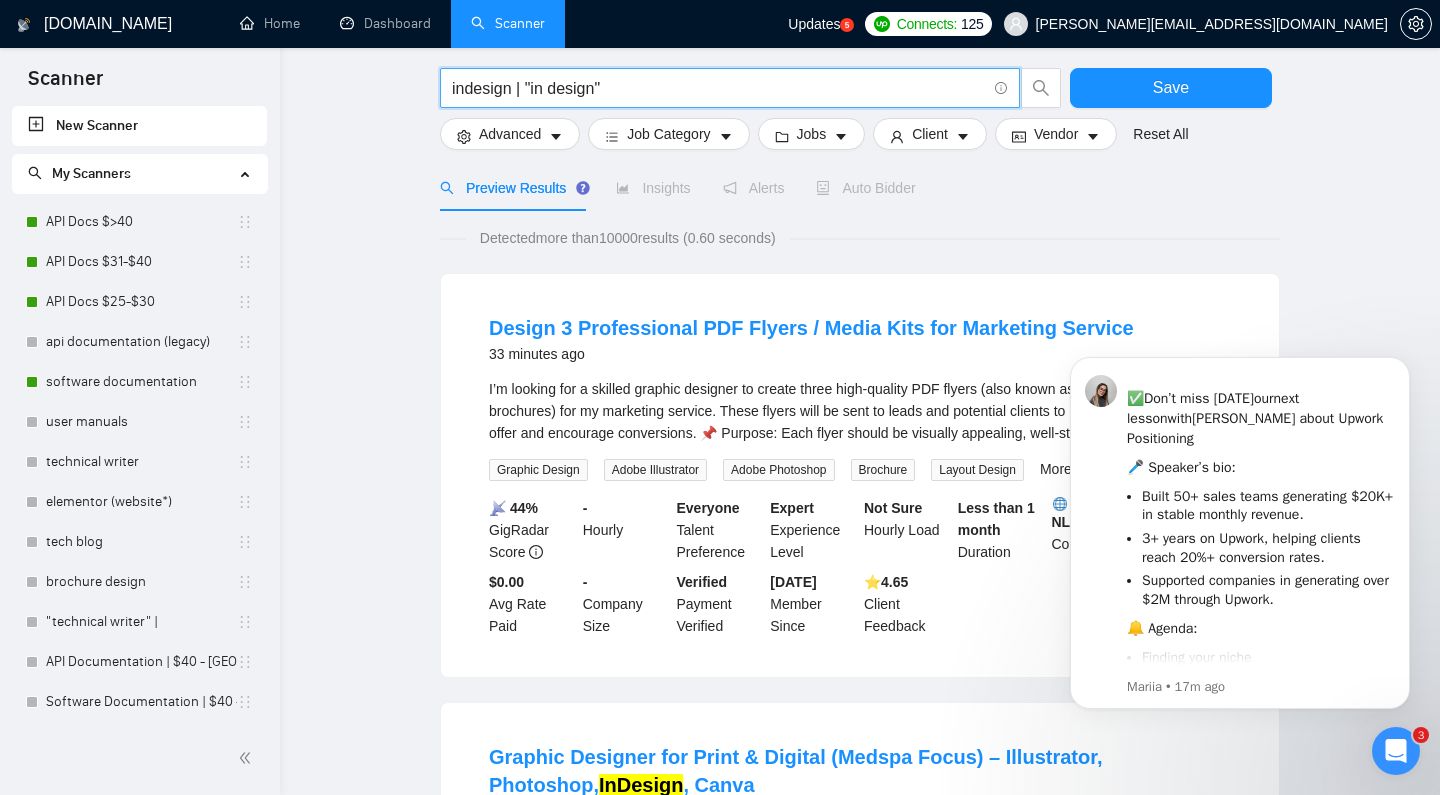 click on "indesign | "in design"" at bounding box center (719, 88) 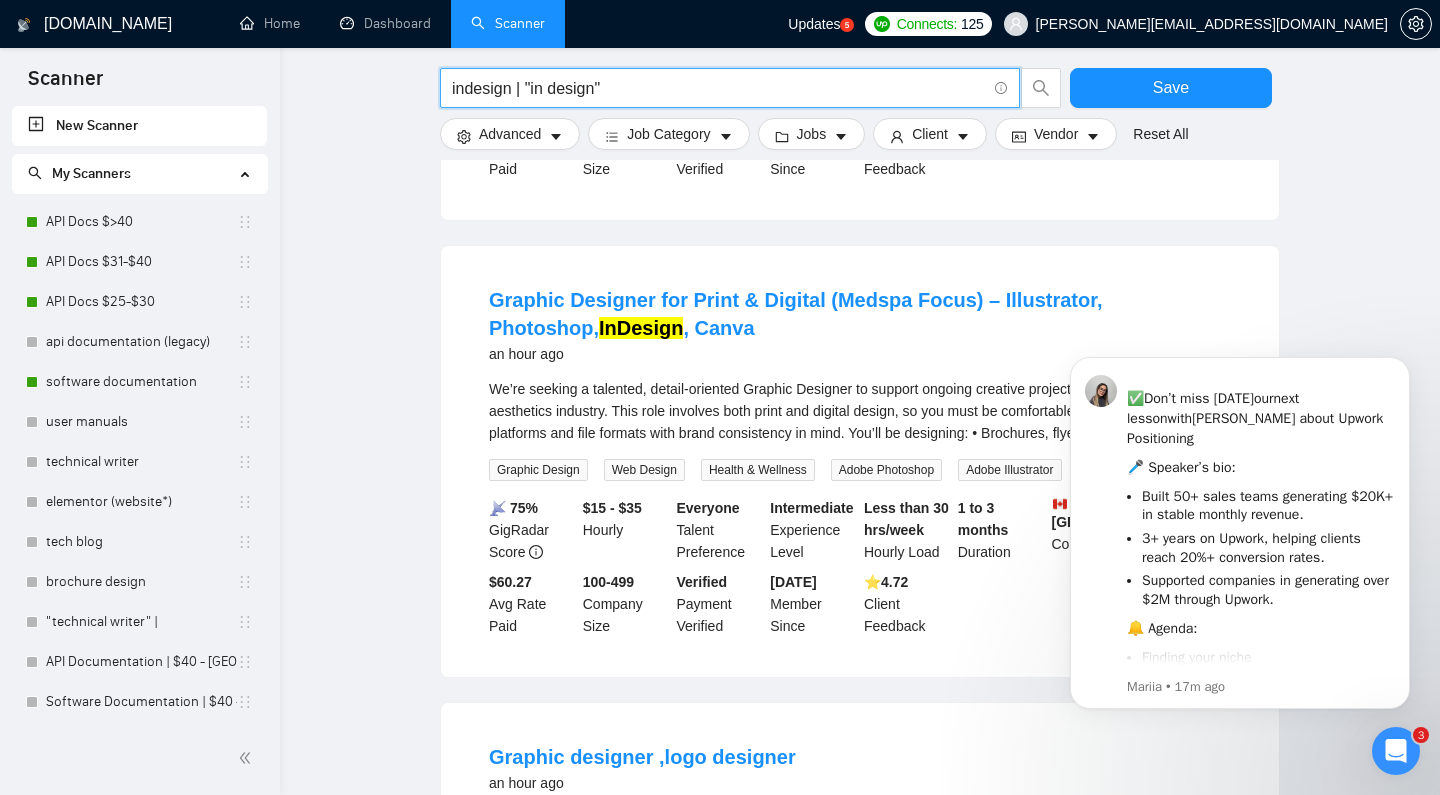 scroll, scrollTop: 583, scrollLeft: 0, axis: vertical 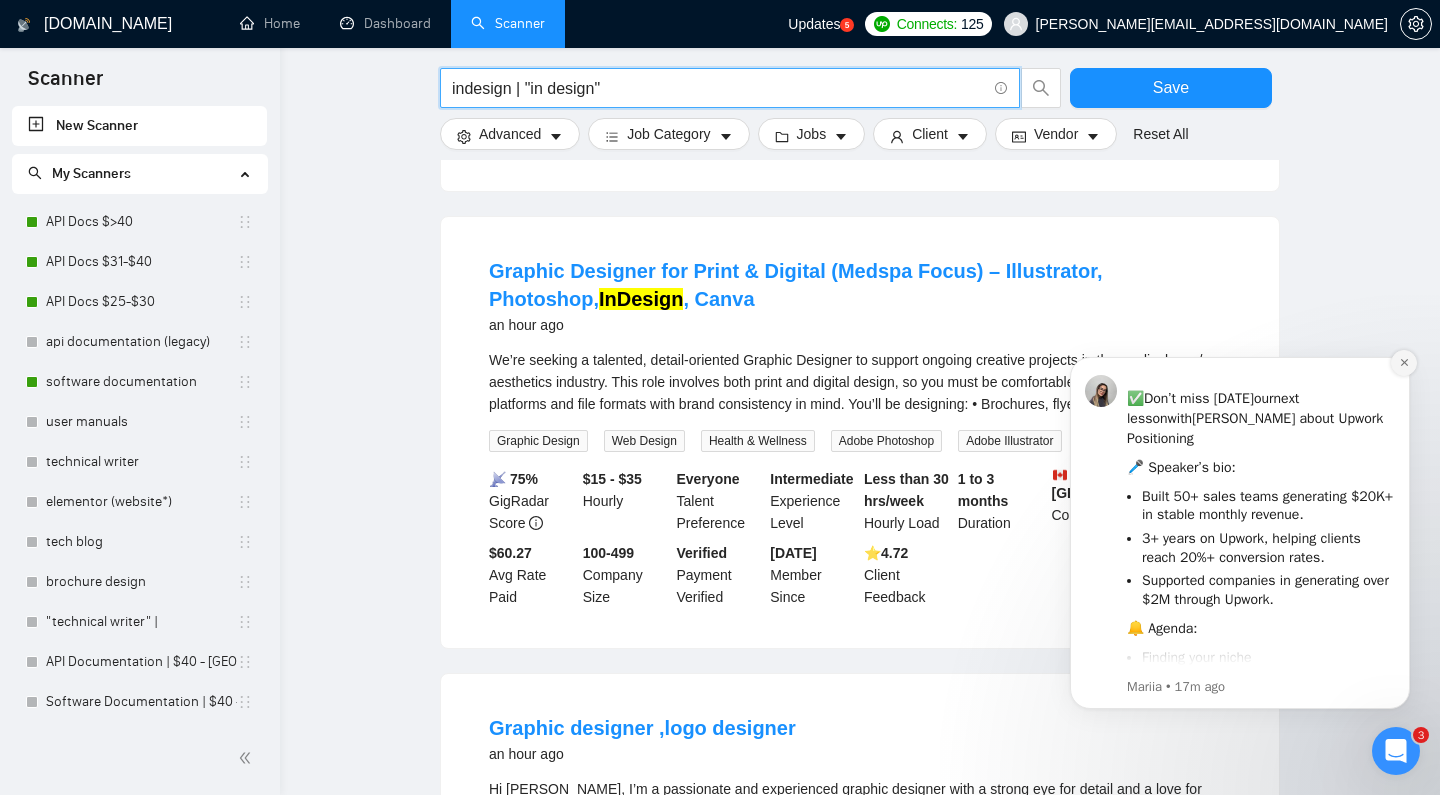 type on "indesign | "in design"" 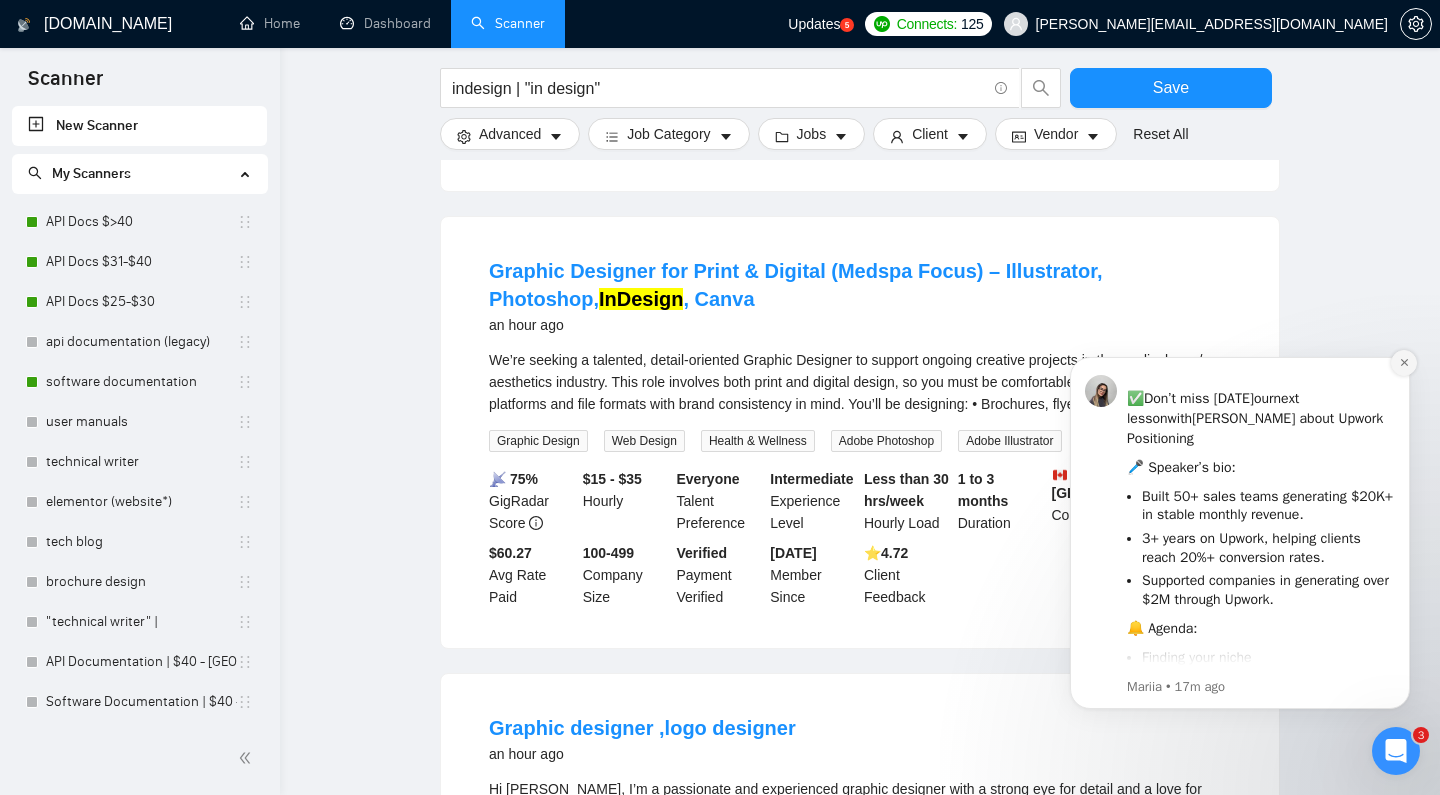 click 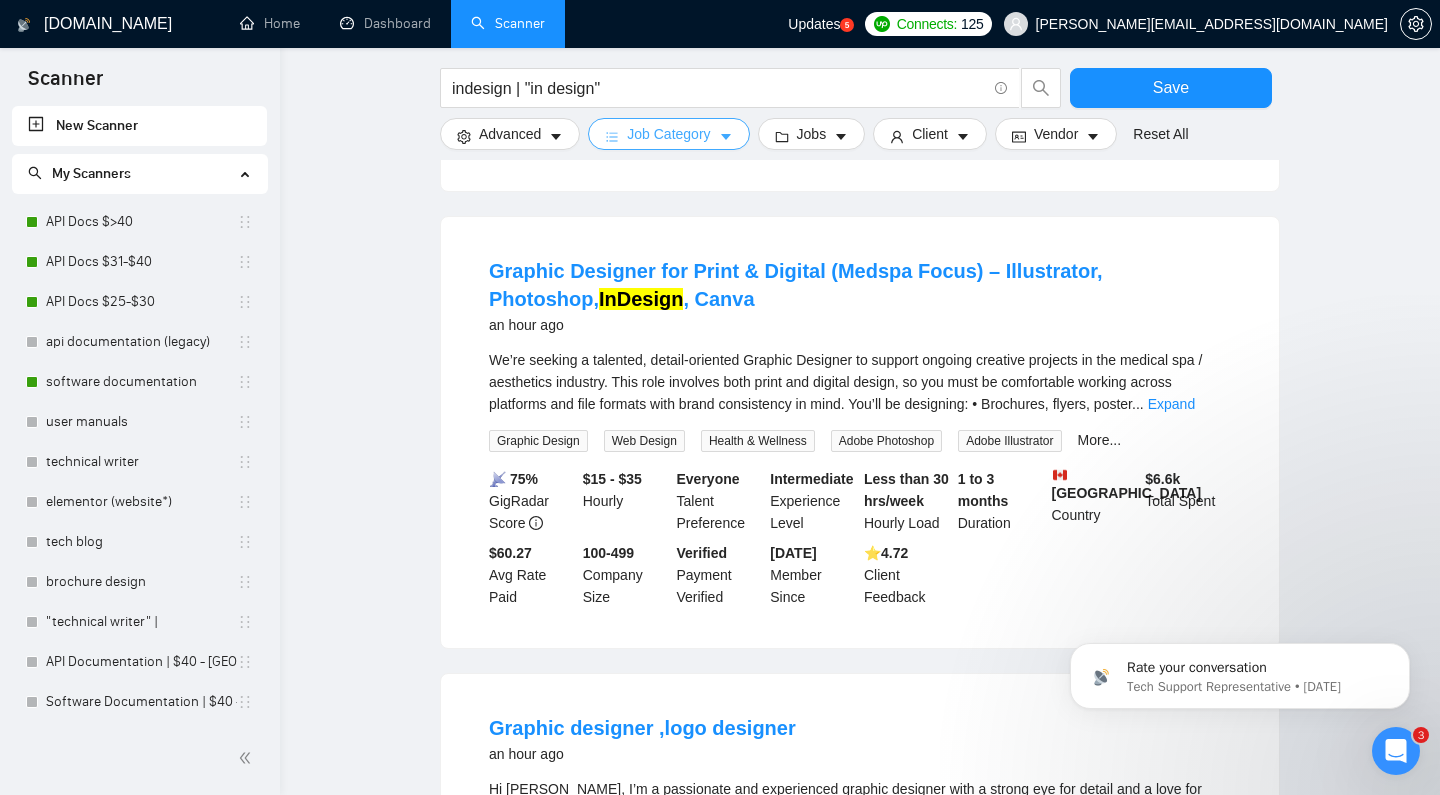 click on "Job Category" at bounding box center (668, 134) 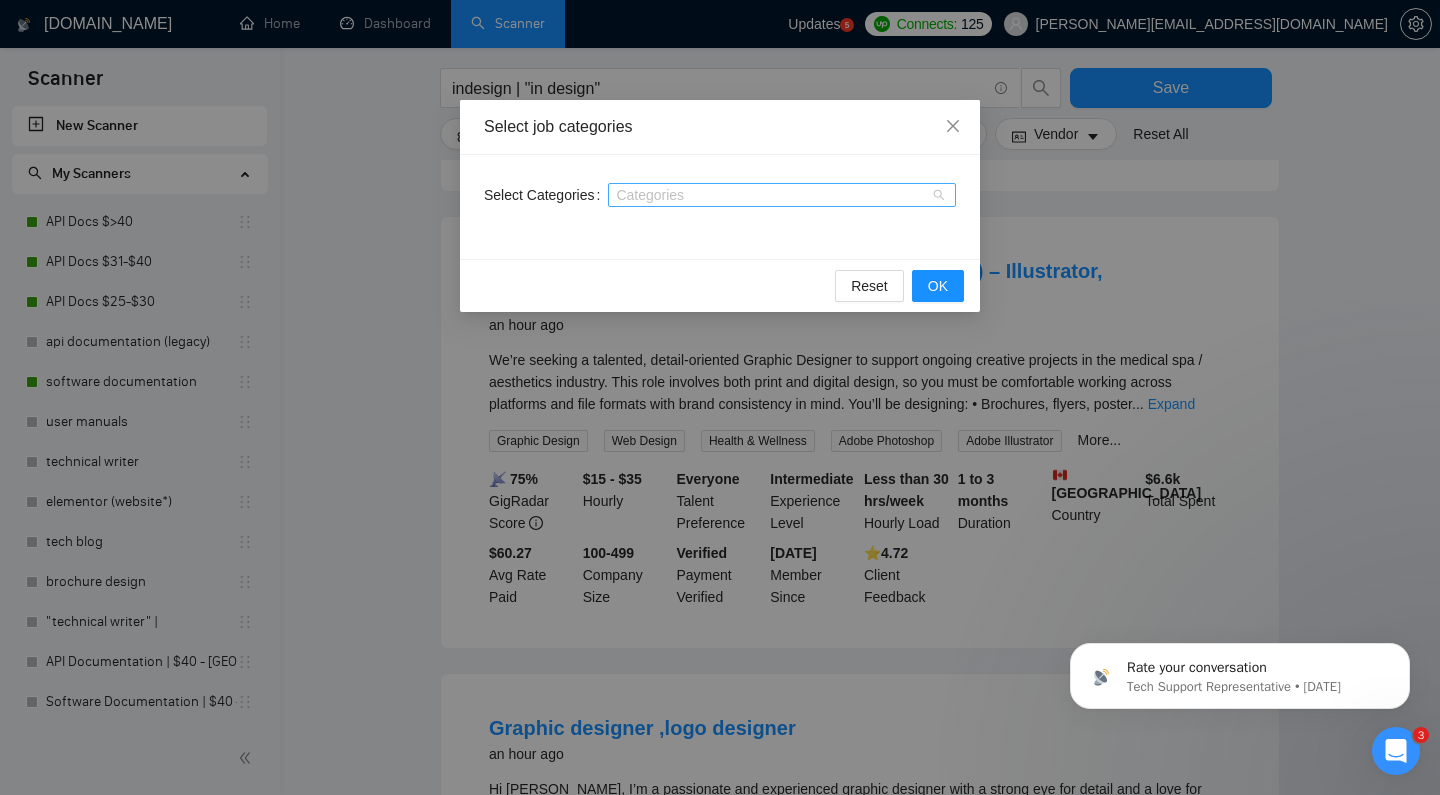 click on "Categories" at bounding box center (782, 195) 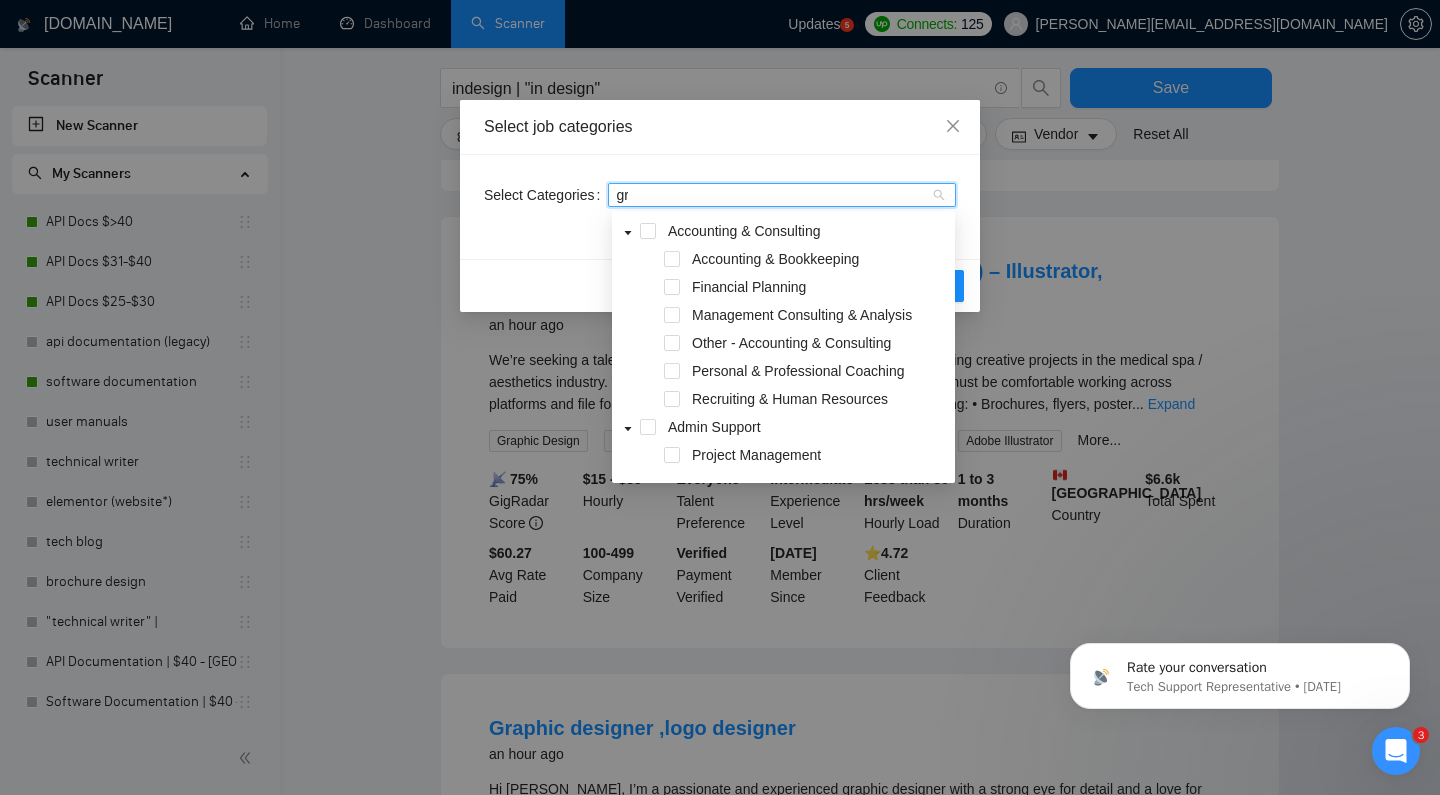 type on "gra" 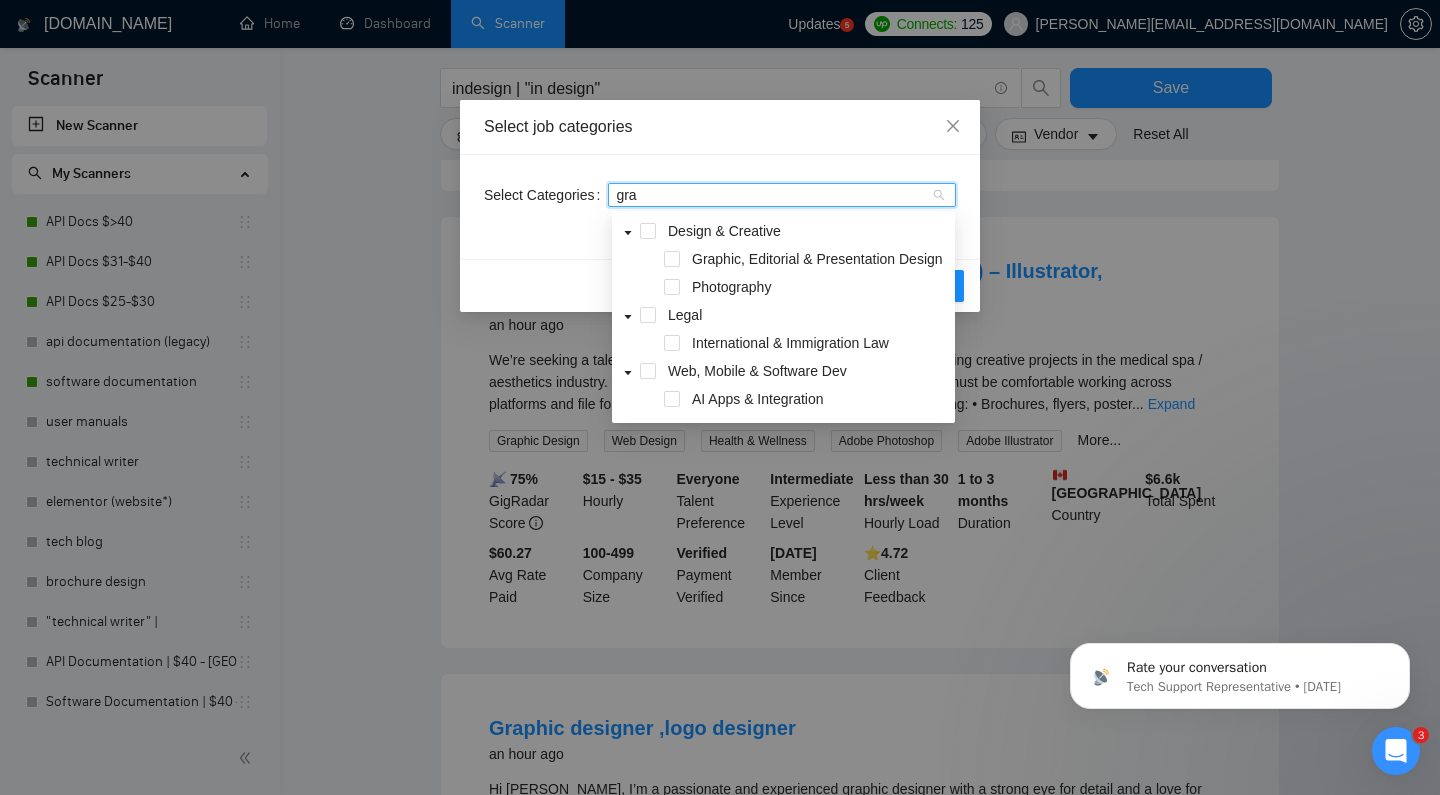 type 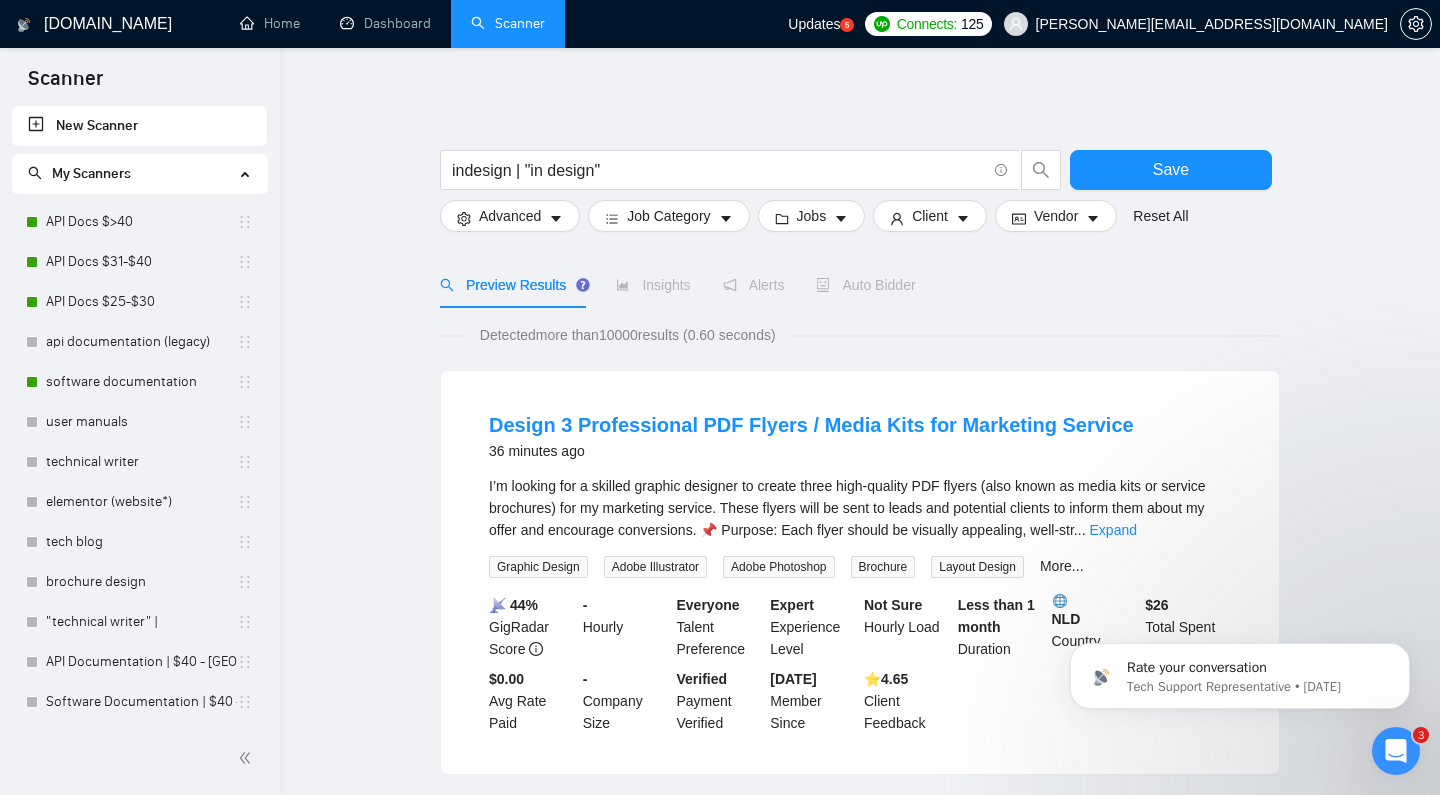 scroll, scrollTop: 0, scrollLeft: 0, axis: both 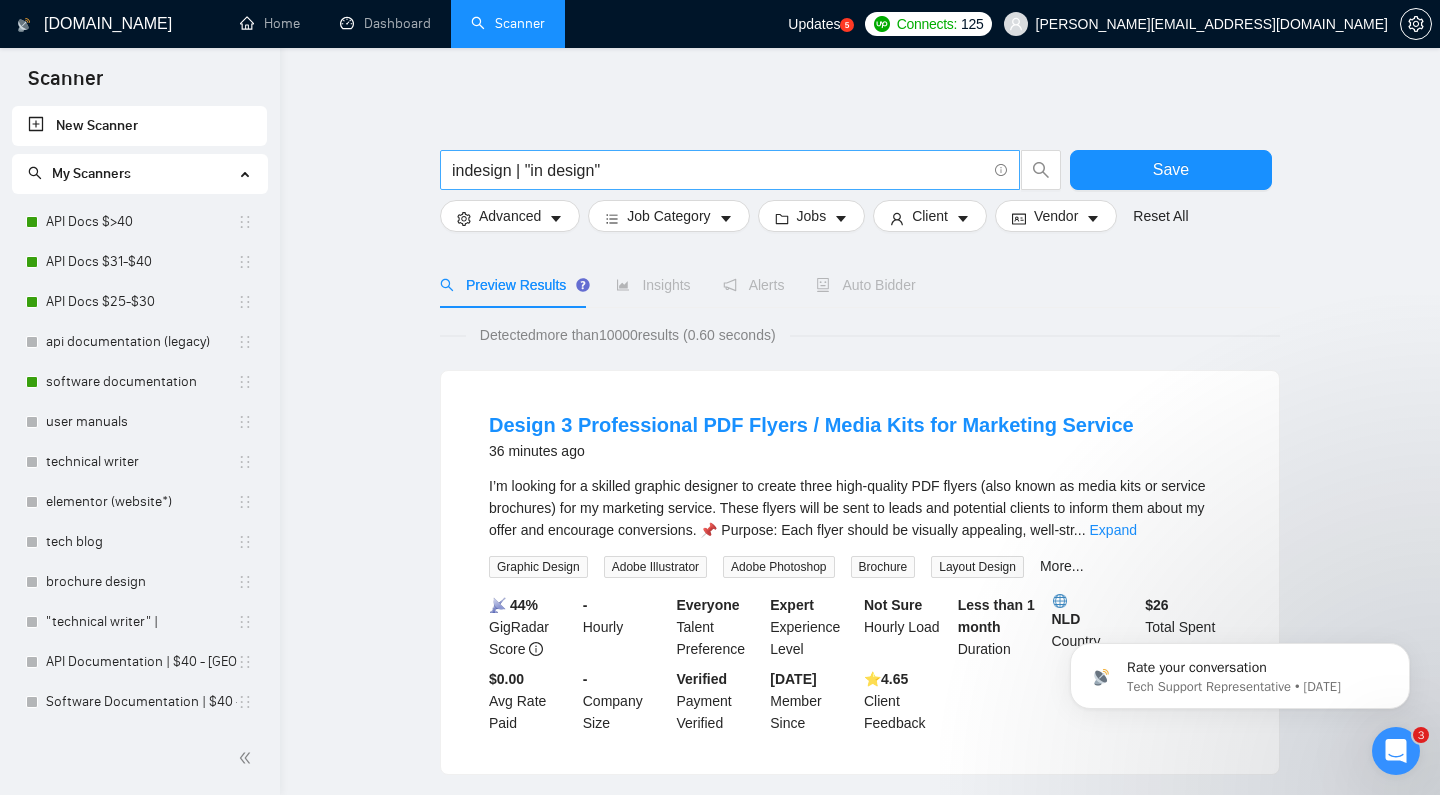 click on "indesign | "in design"" at bounding box center [719, 170] 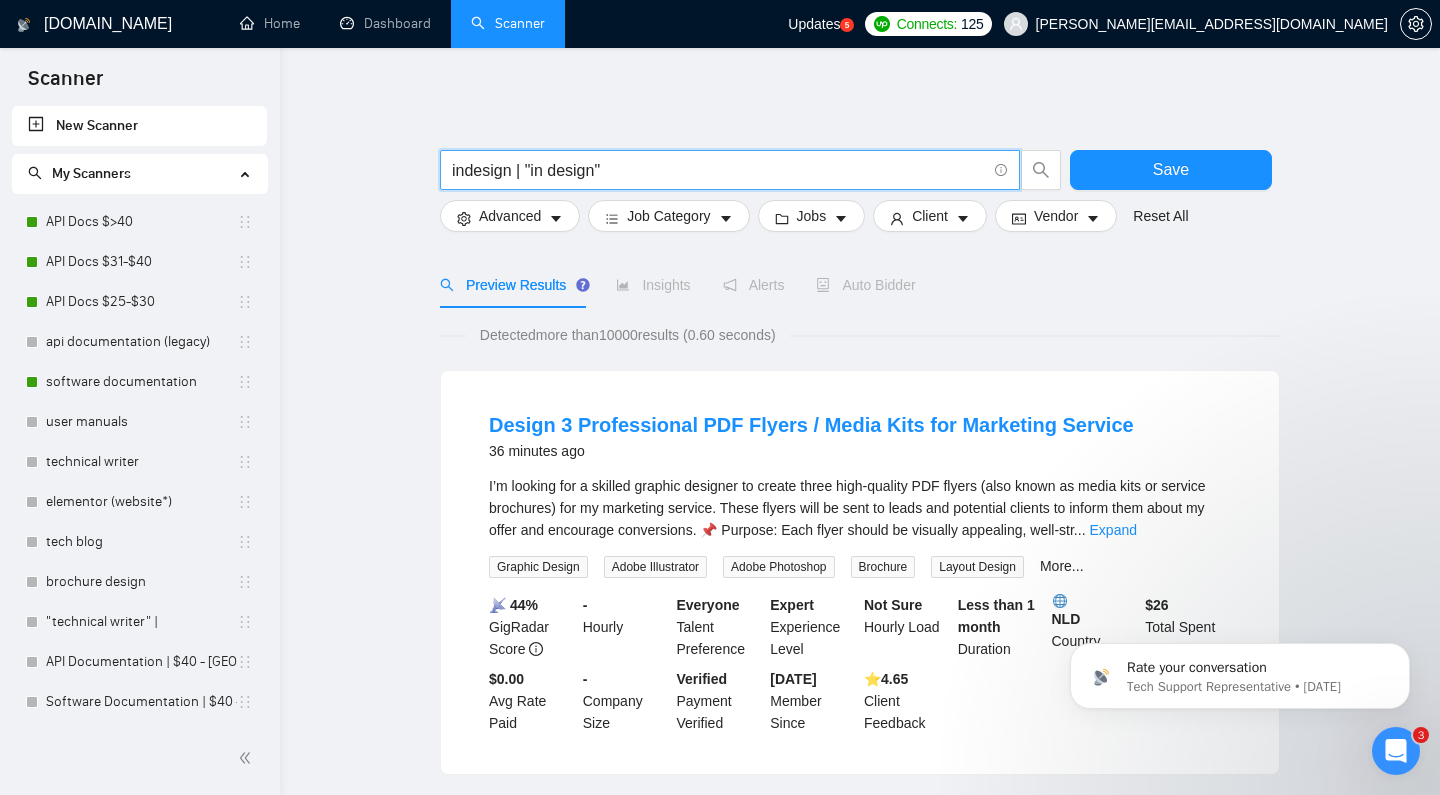 type on "indesign | "in design"" 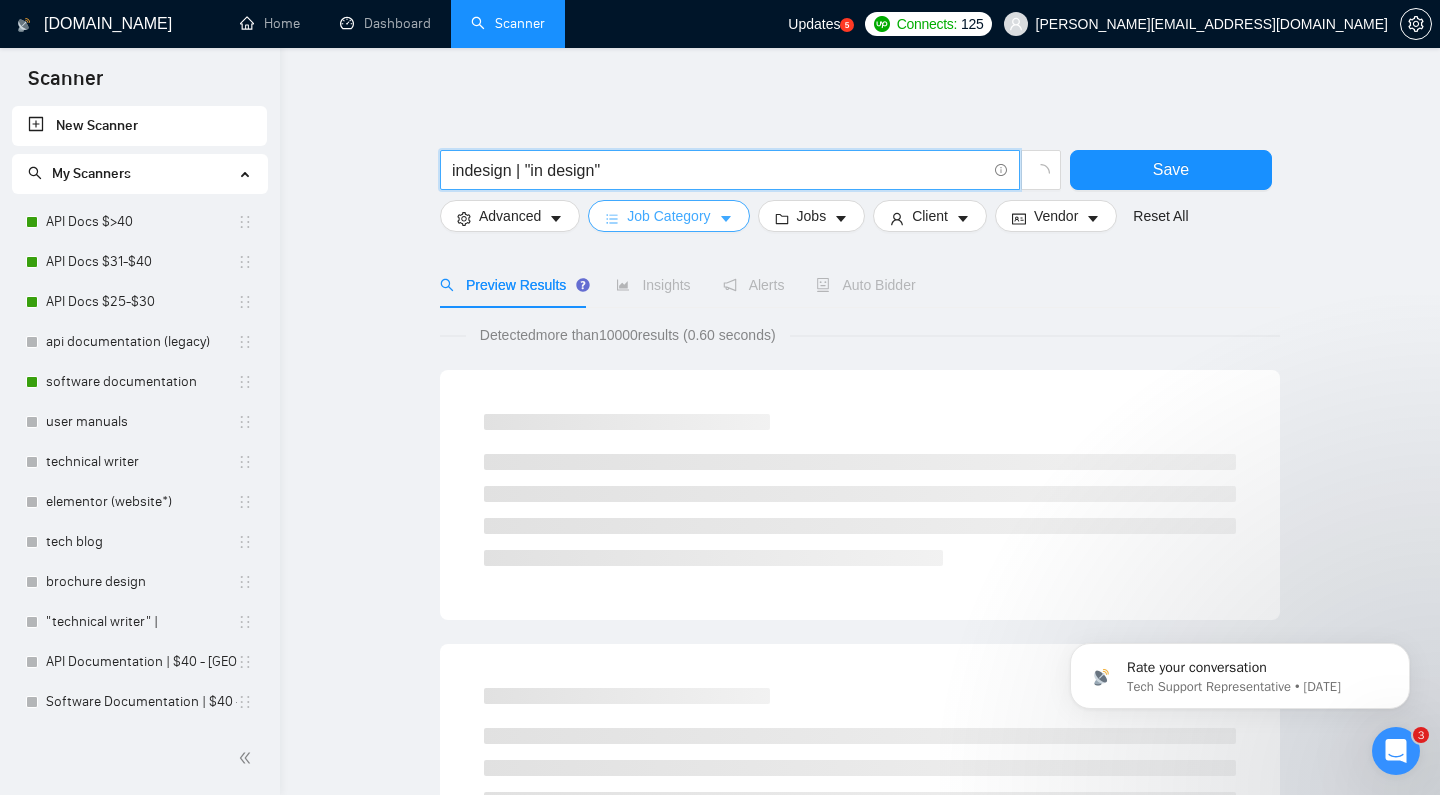 click on "Job Category" at bounding box center [668, 216] 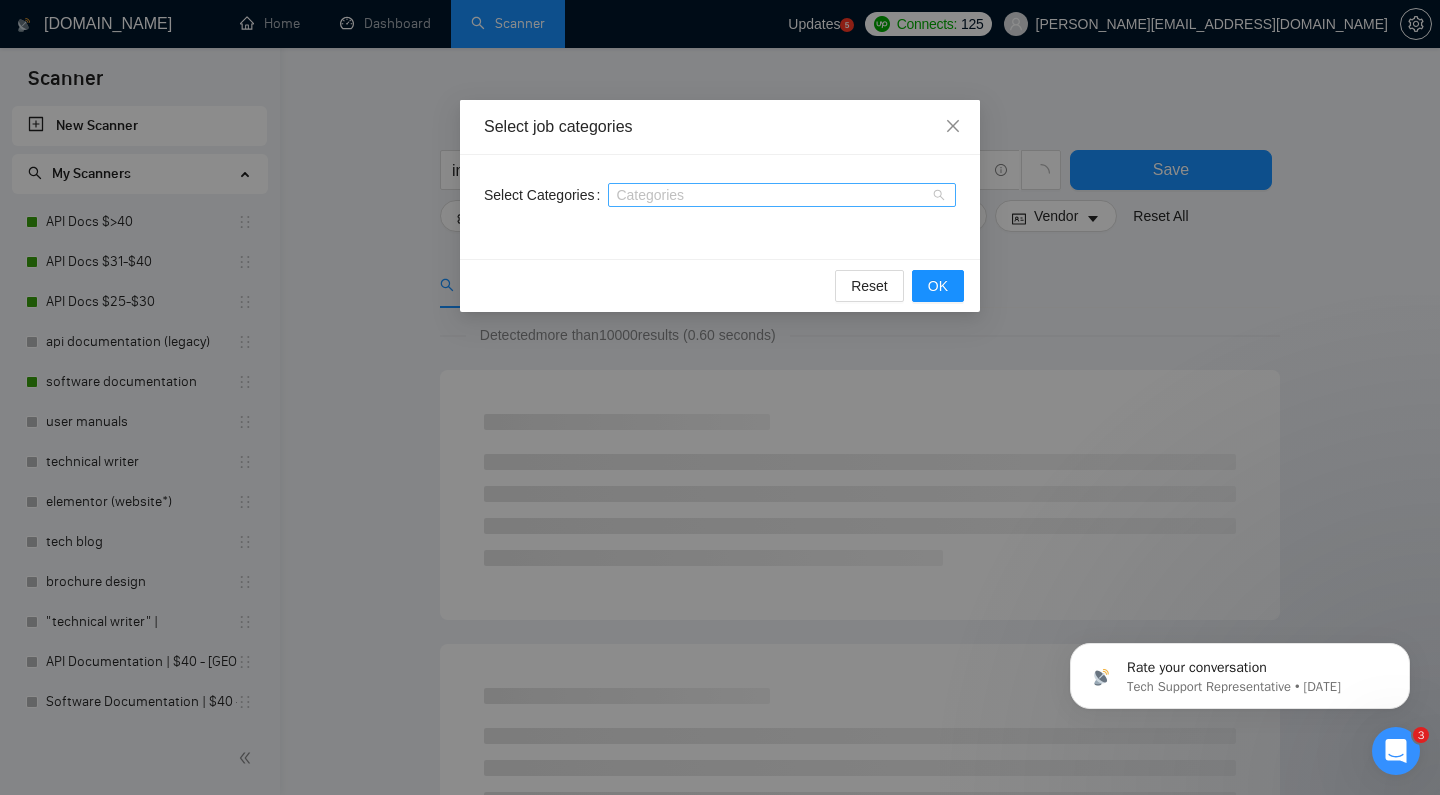click at bounding box center (772, 195) 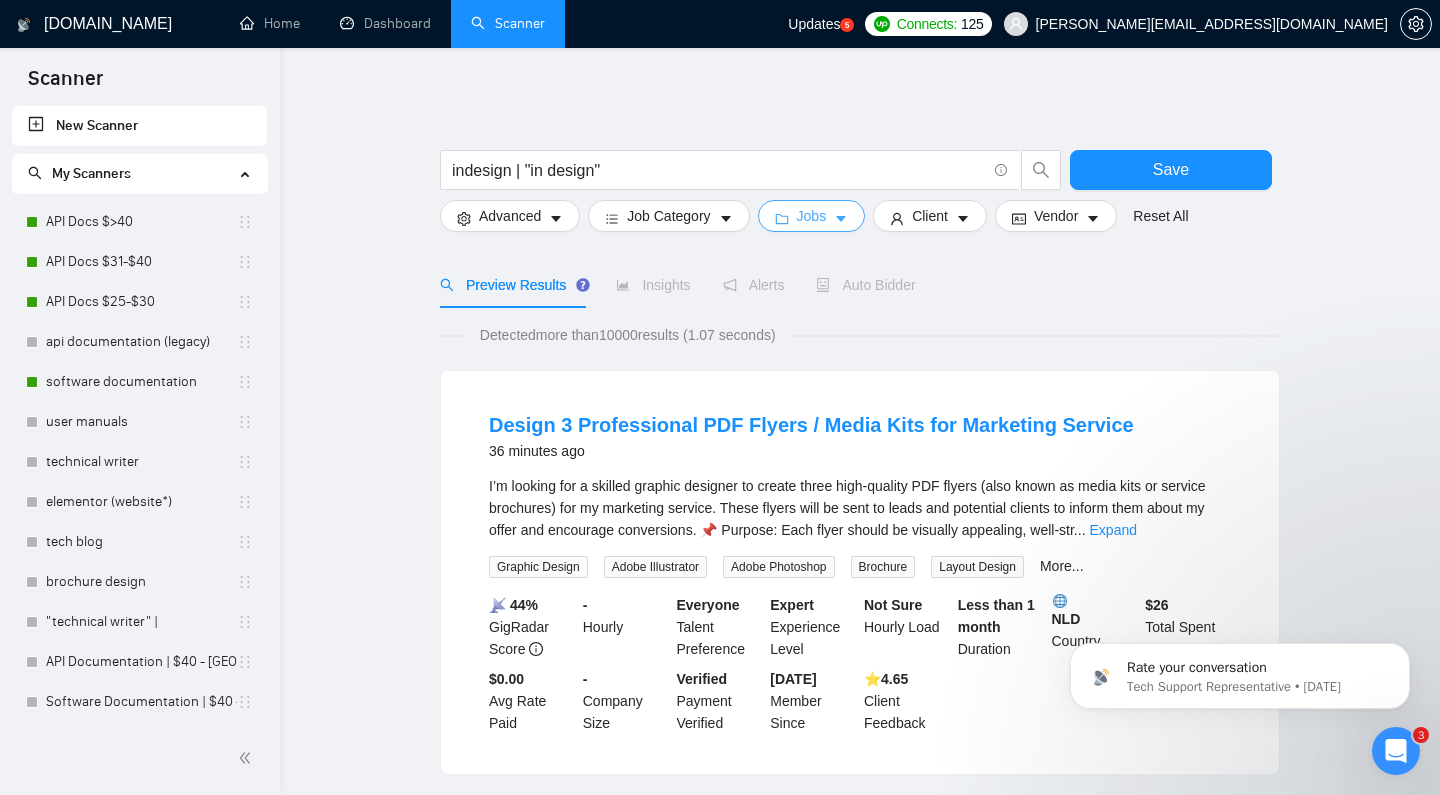 click on "Jobs" at bounding box center [812, 216] 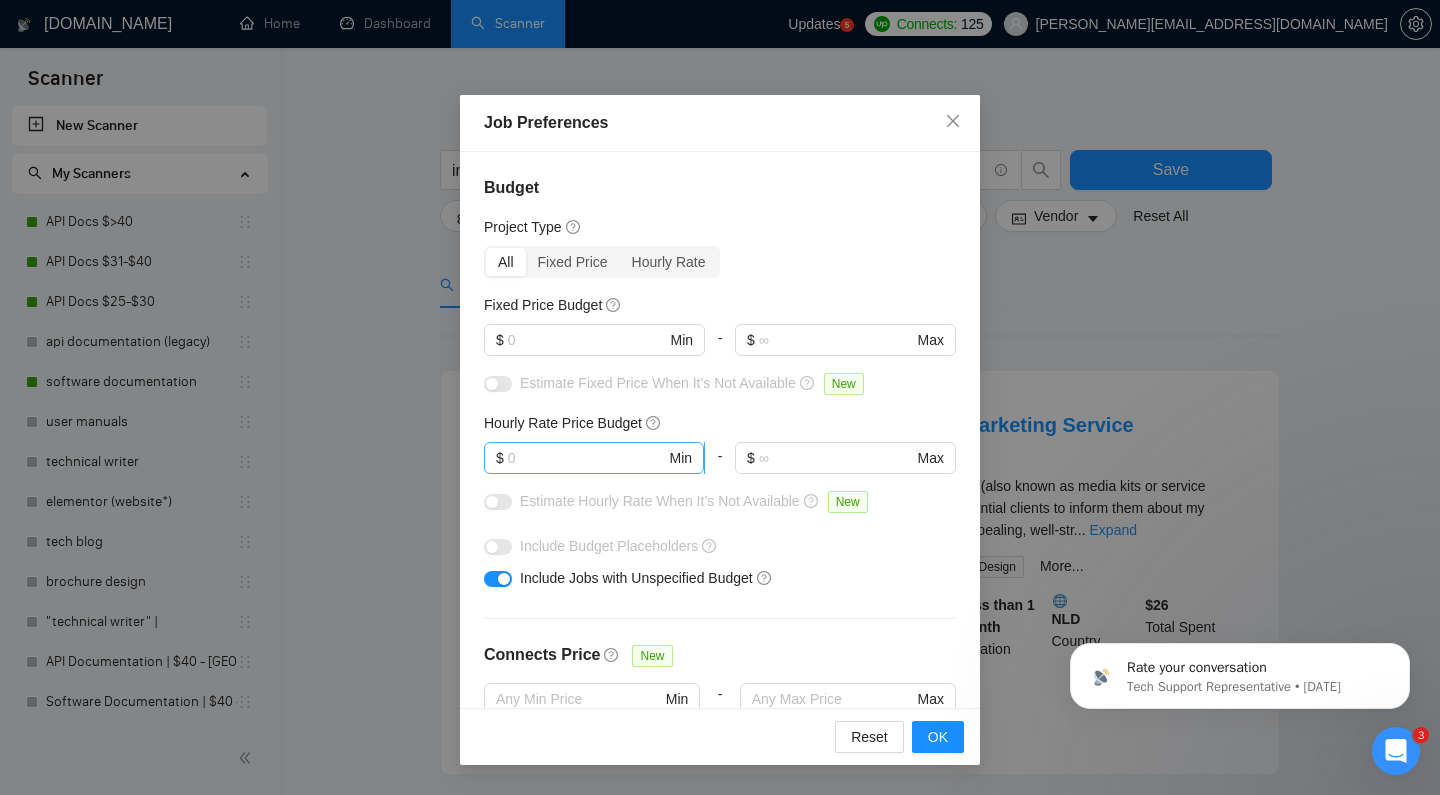 scroll, scrollTop: 20, scrollLeft: 0, axis: vertical 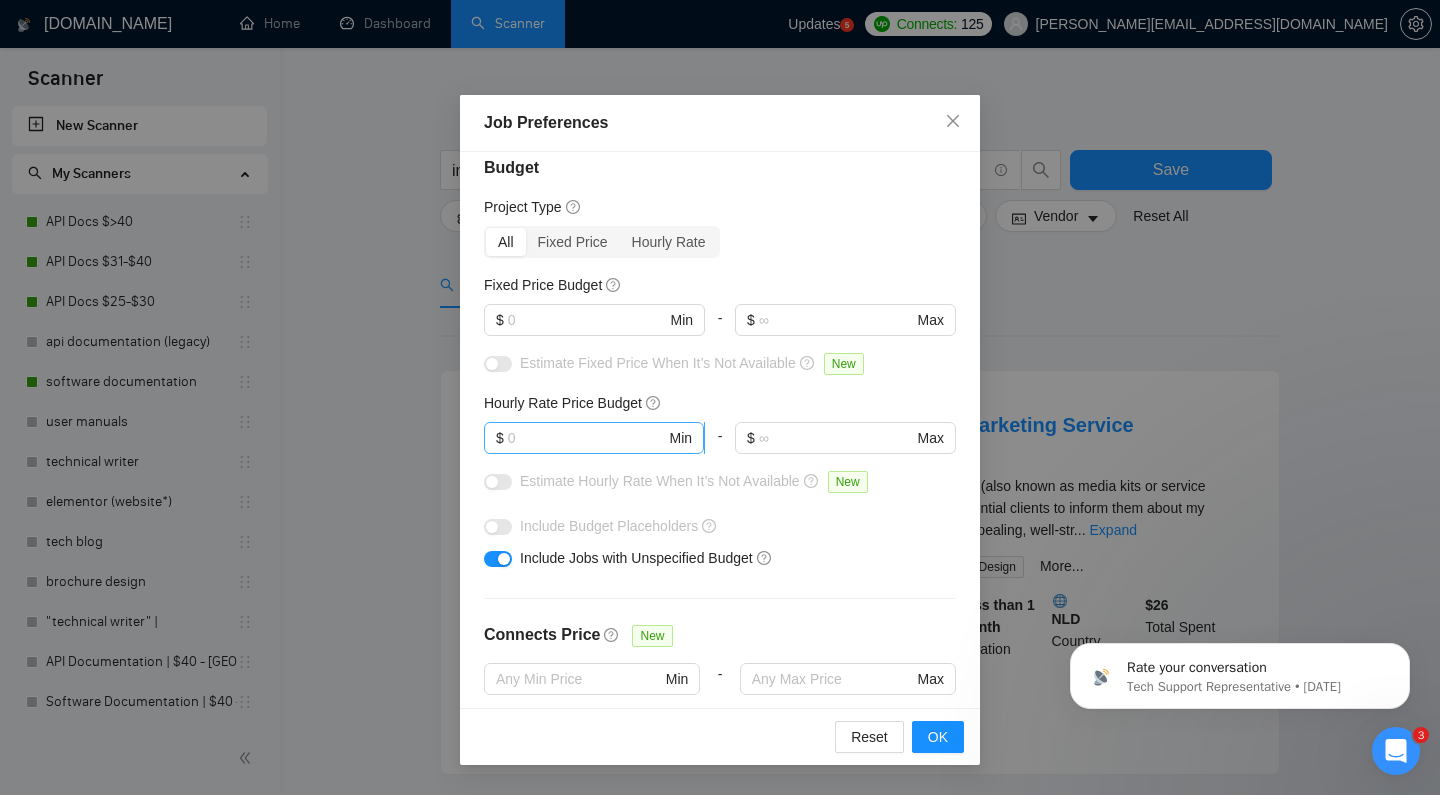 click on "$ Min" at bounding box center [594, 438] 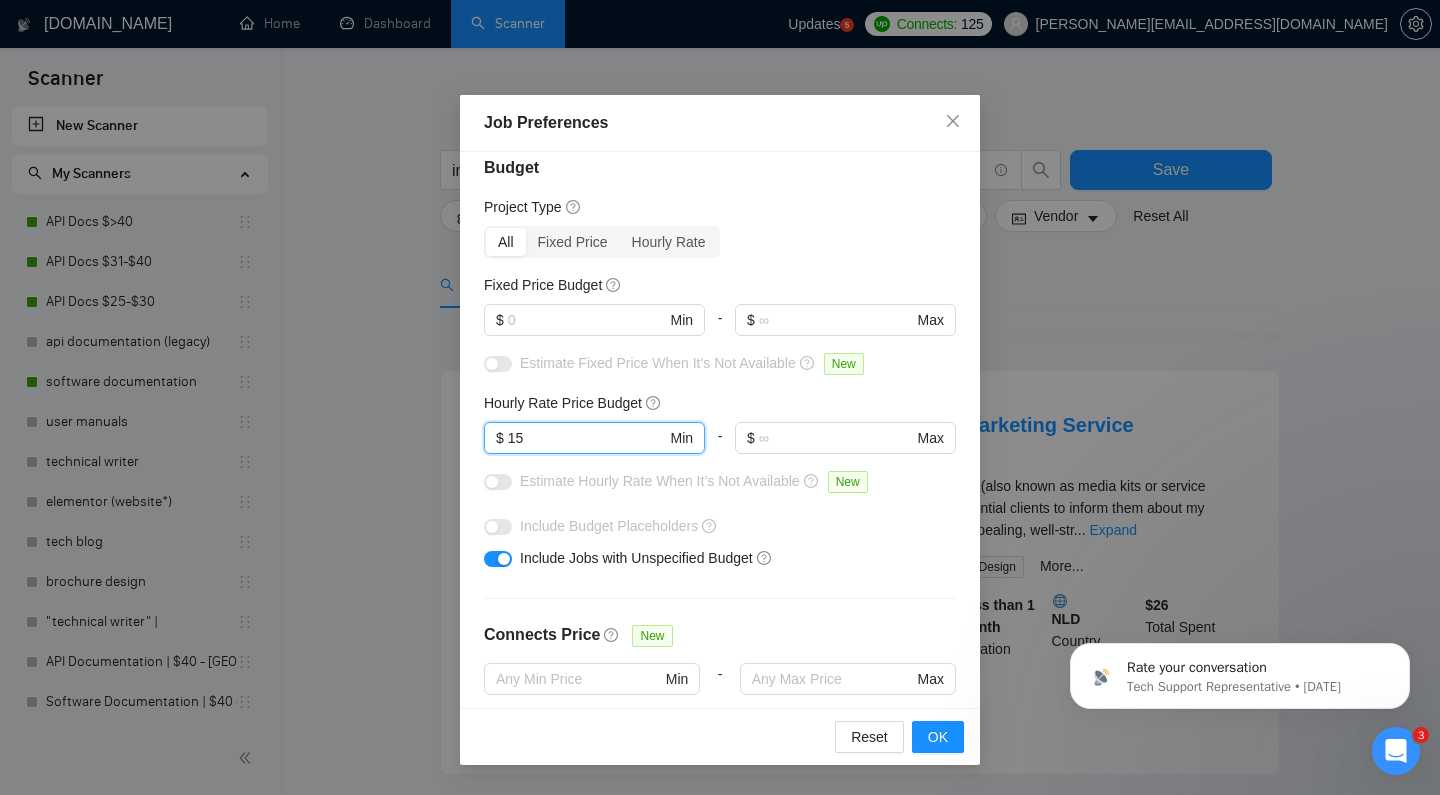 type on "1" 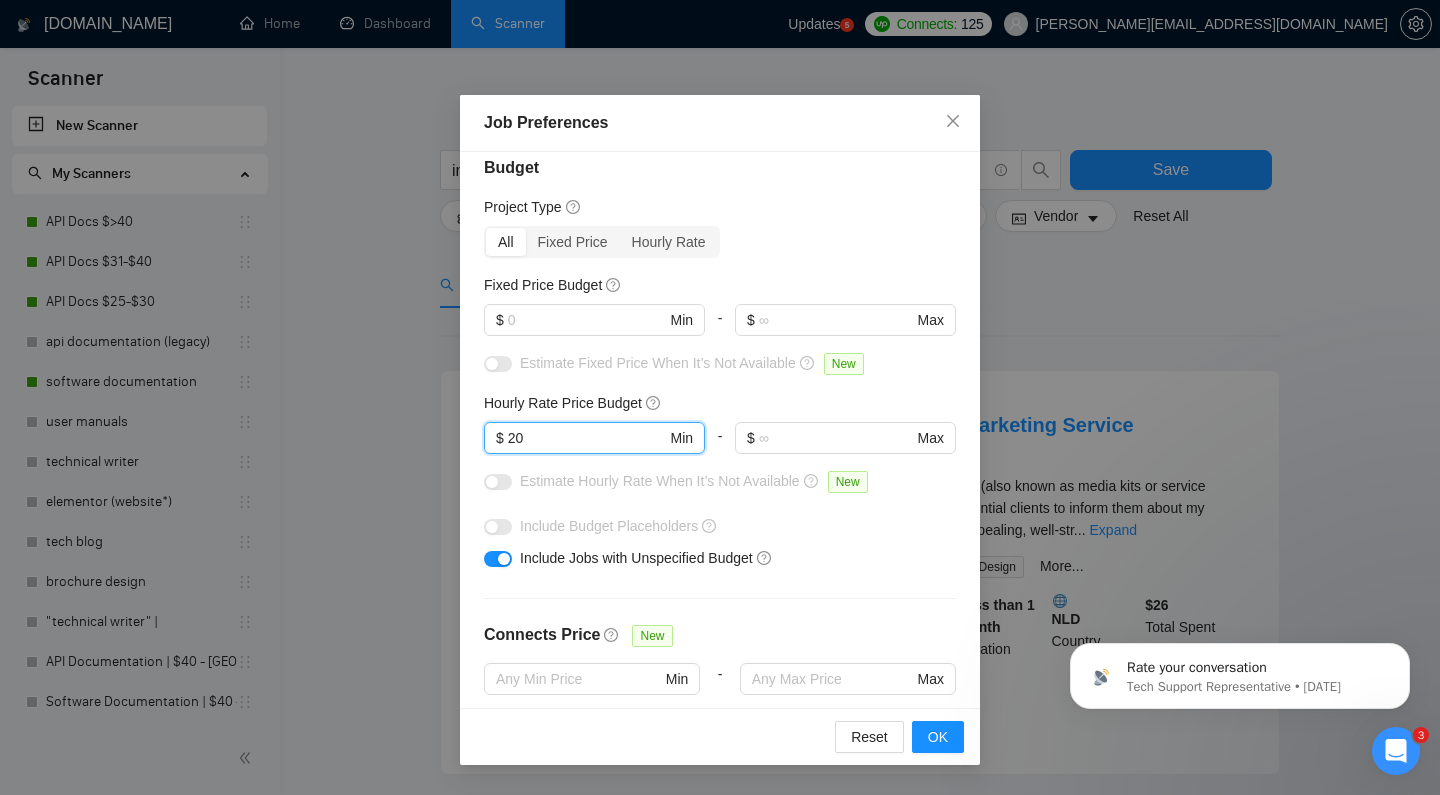 type on "2" 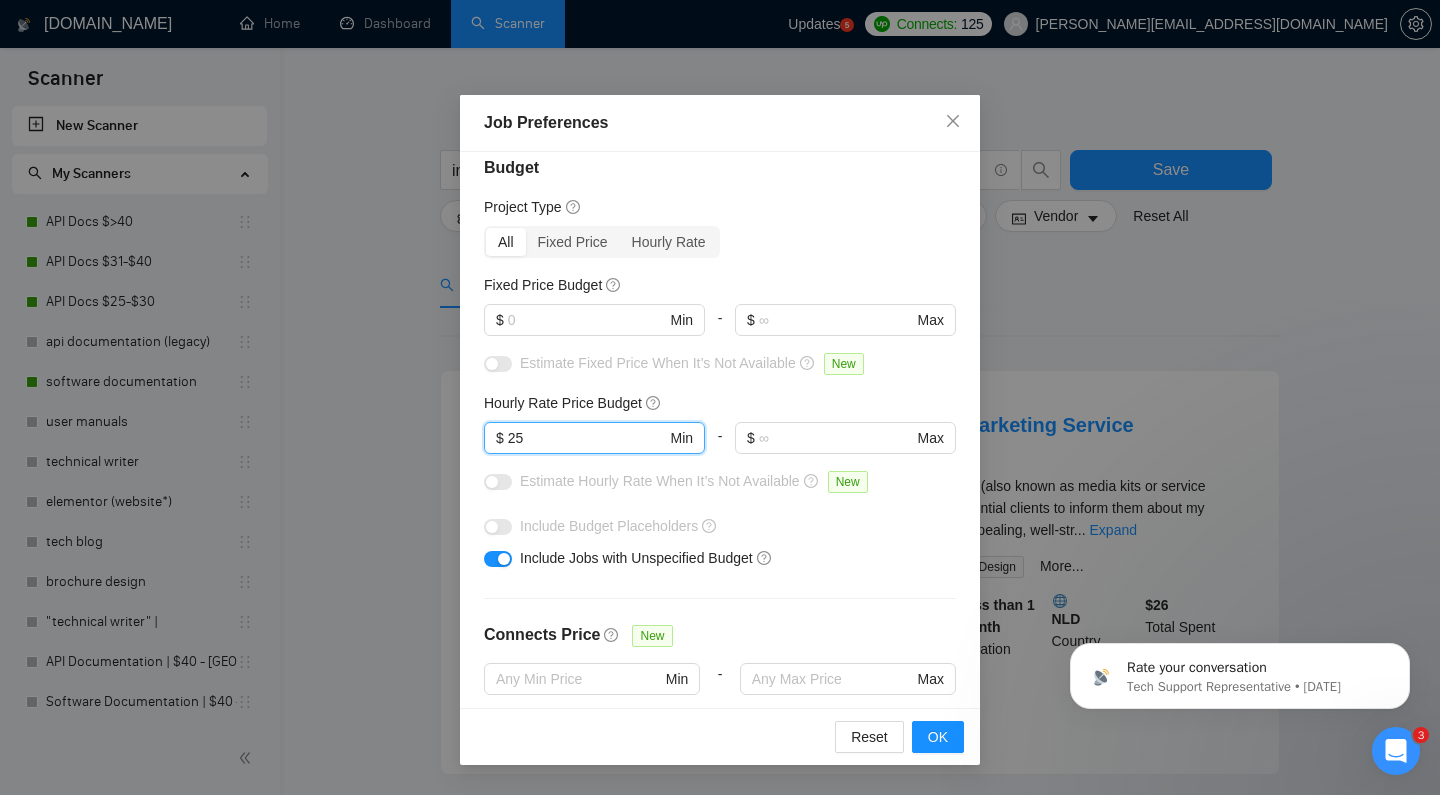 type on "25" 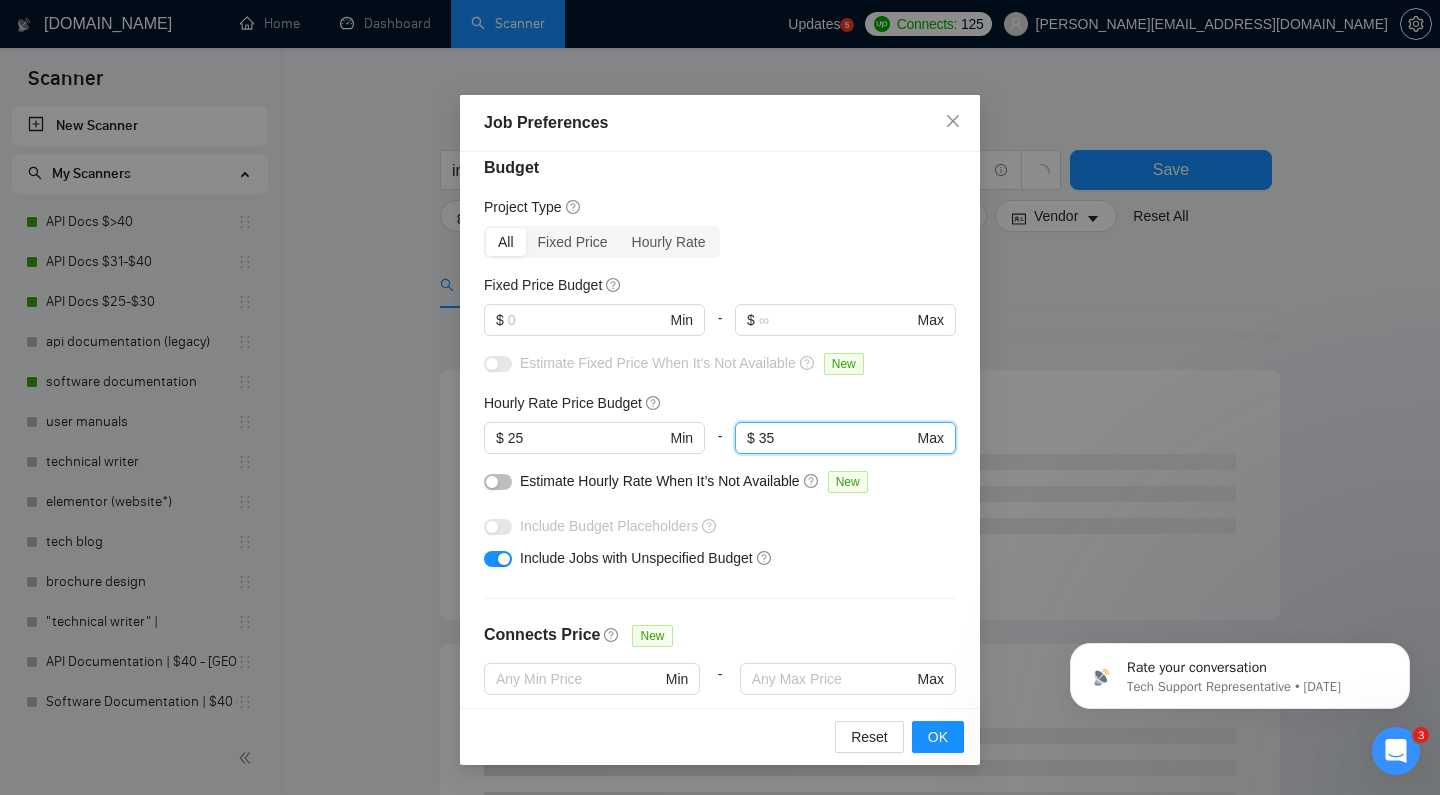 type on "3" 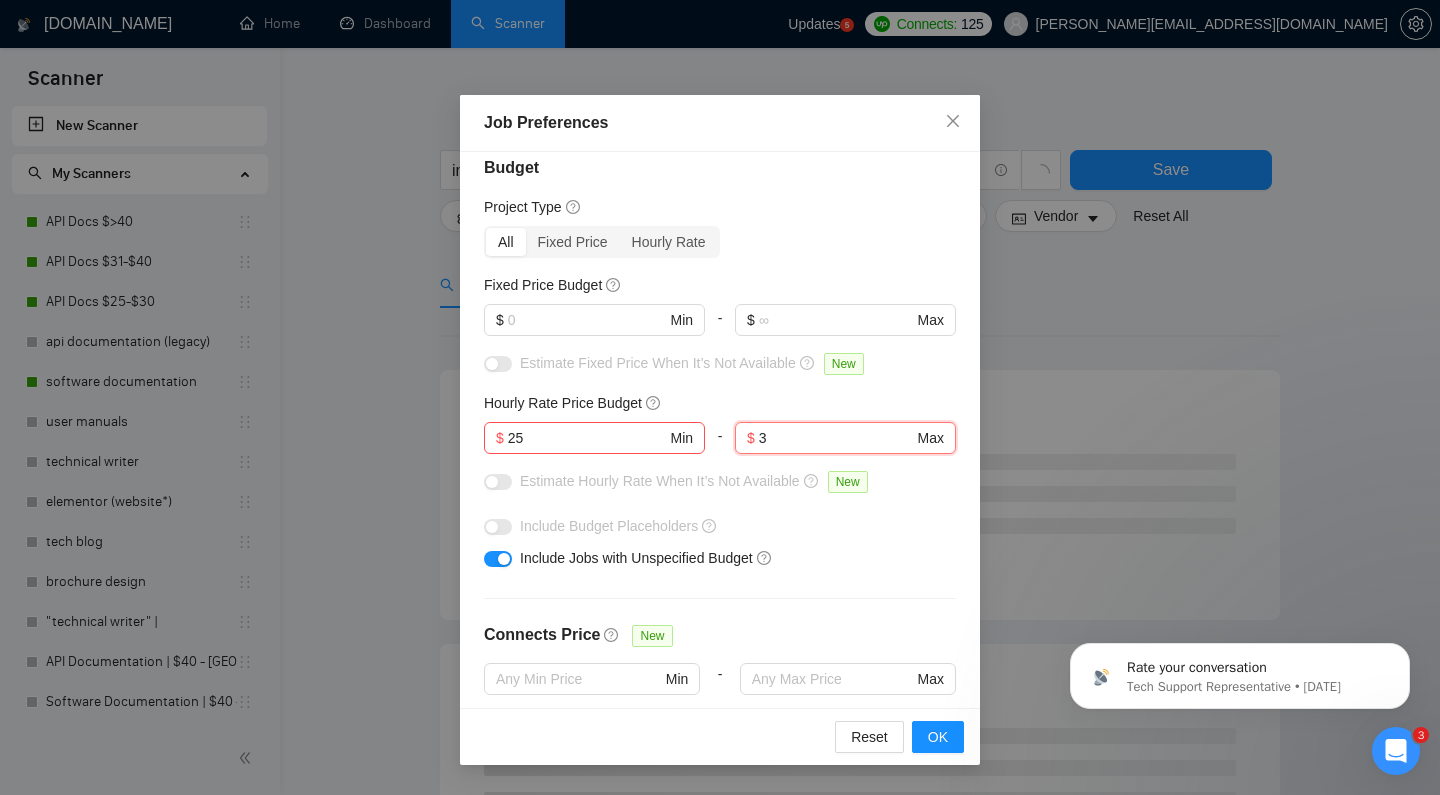 type 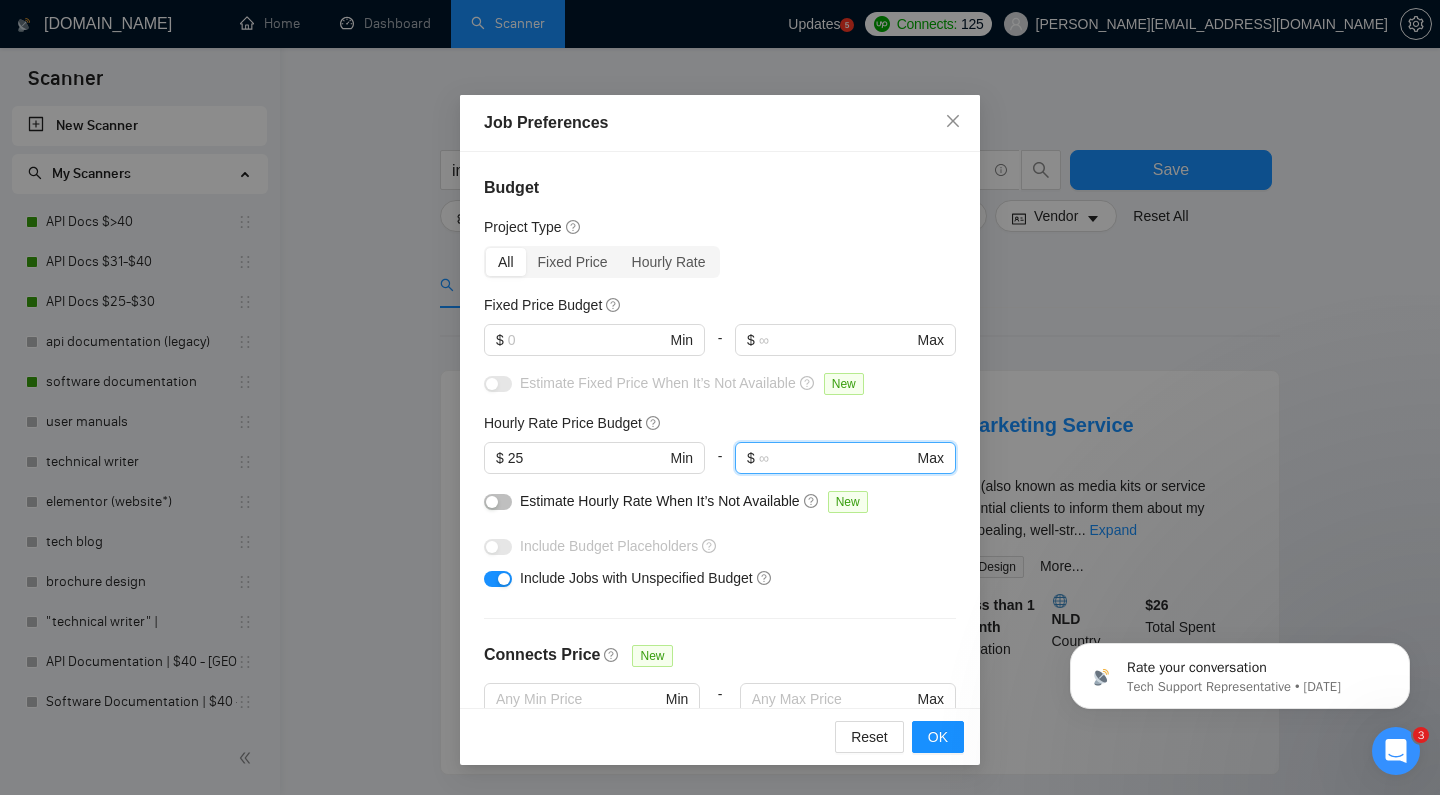 scroll, scrollTop: 0, scrollLeft: 0, axis: both 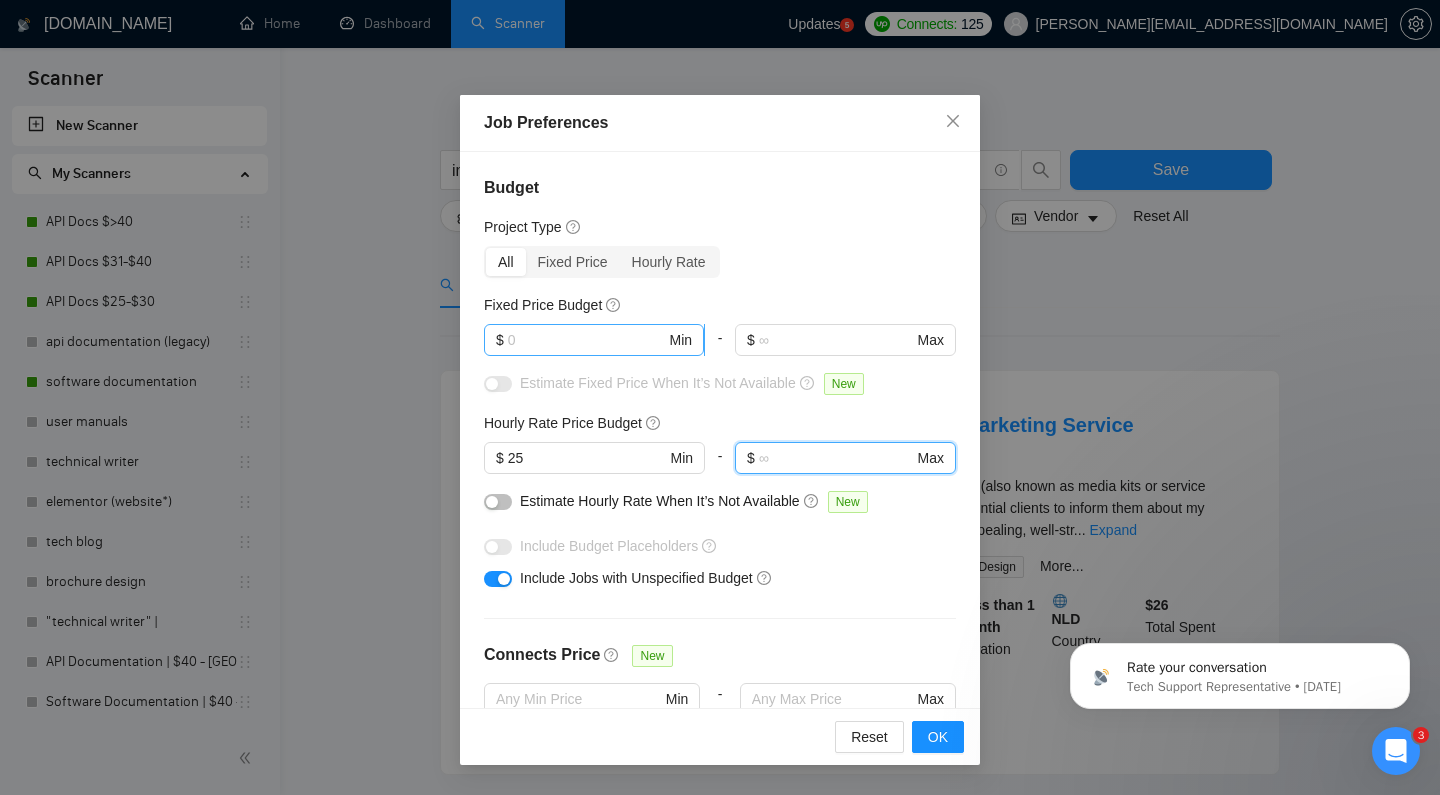 click at bounding box center [587, 340] 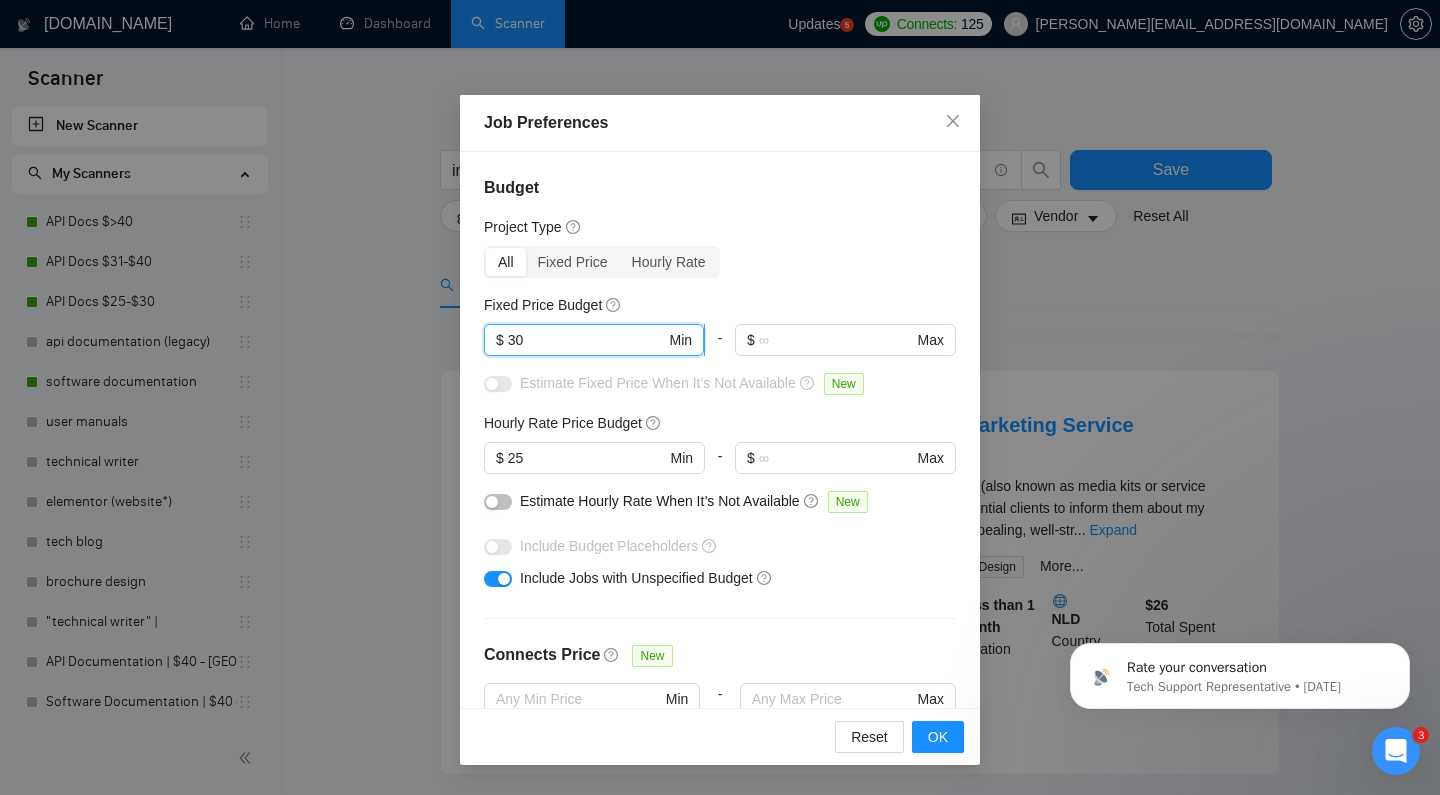 type on "3" 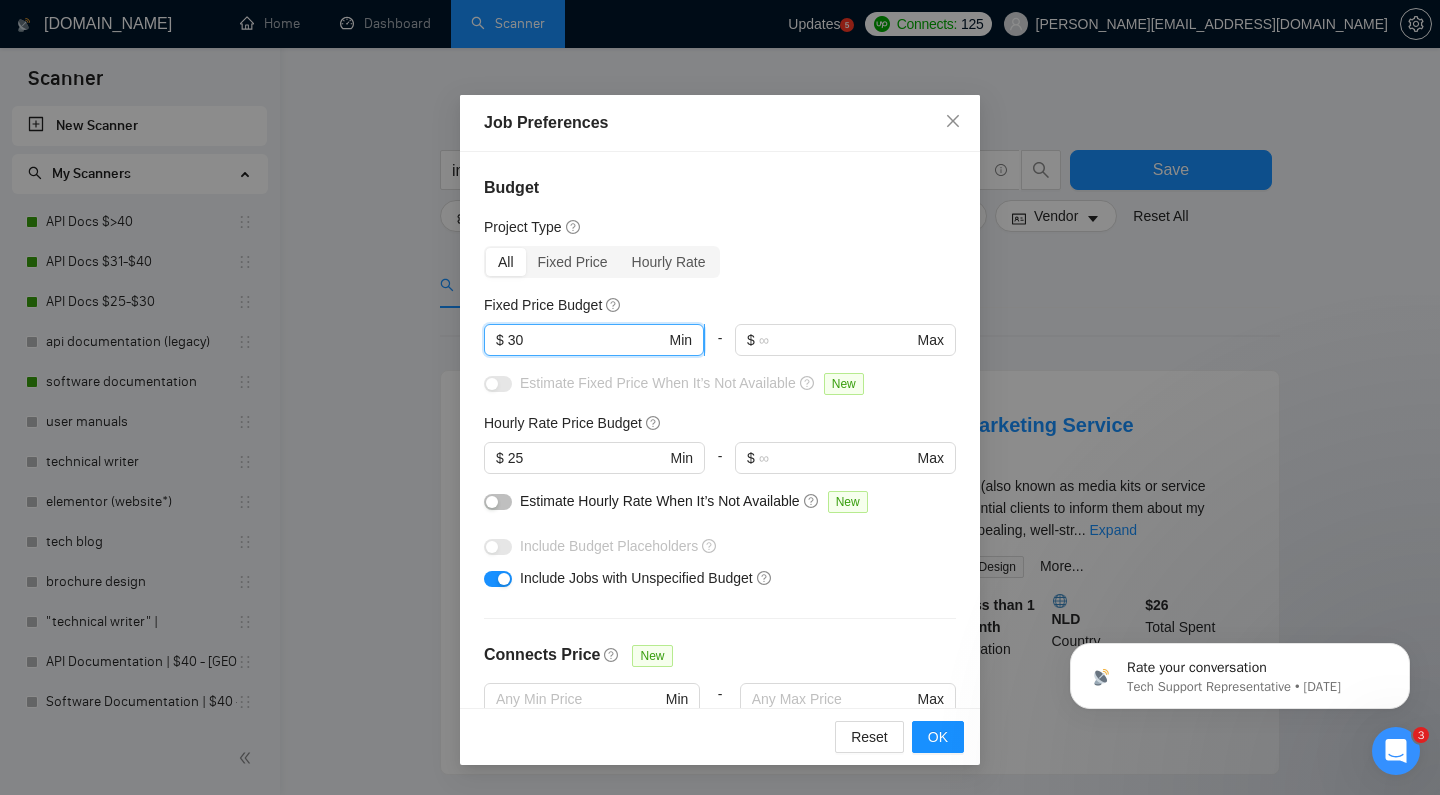 type on "3" 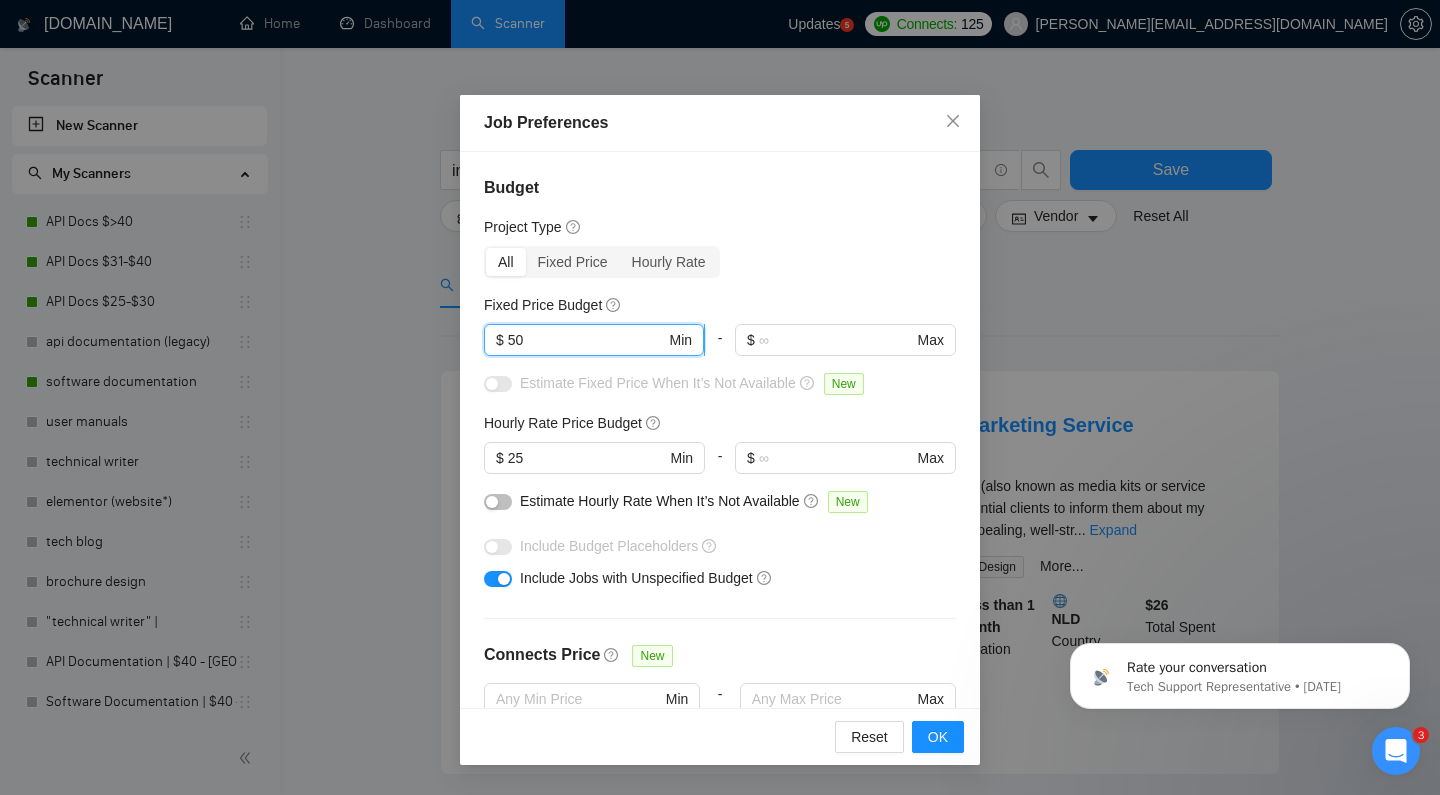 type on "5" 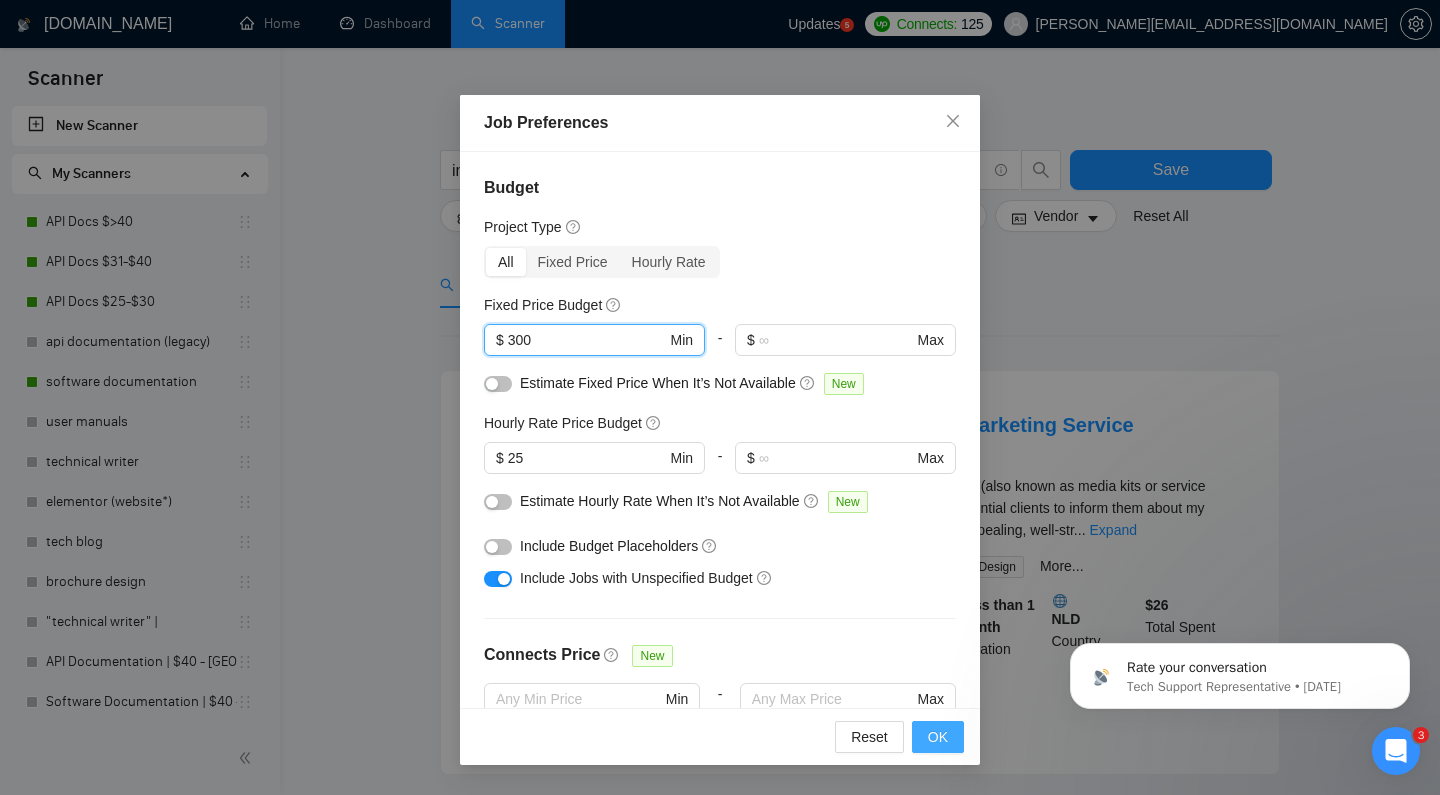 type on "300" 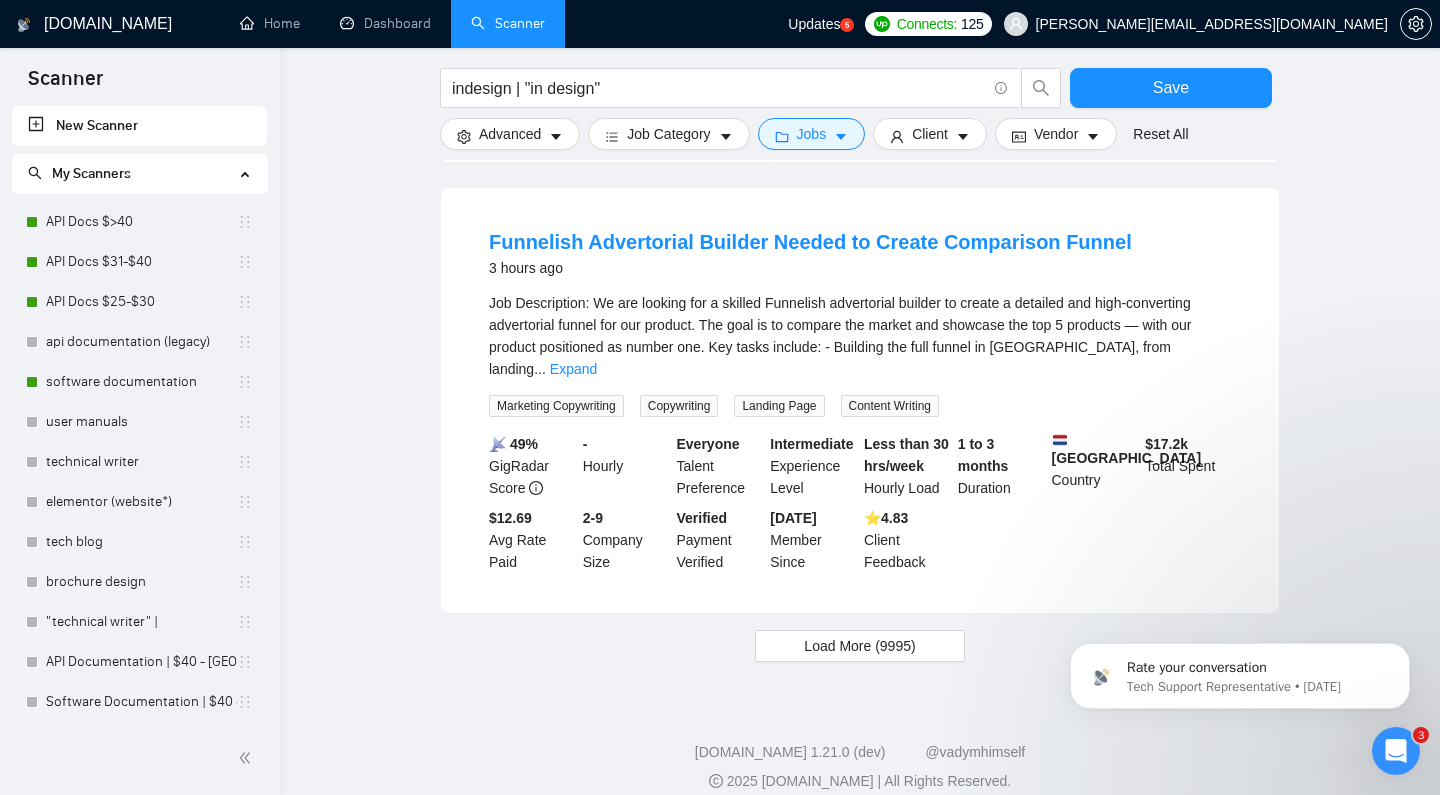 scroll, scrollTop: 1954, scrollLeft: 0, axis: vertical 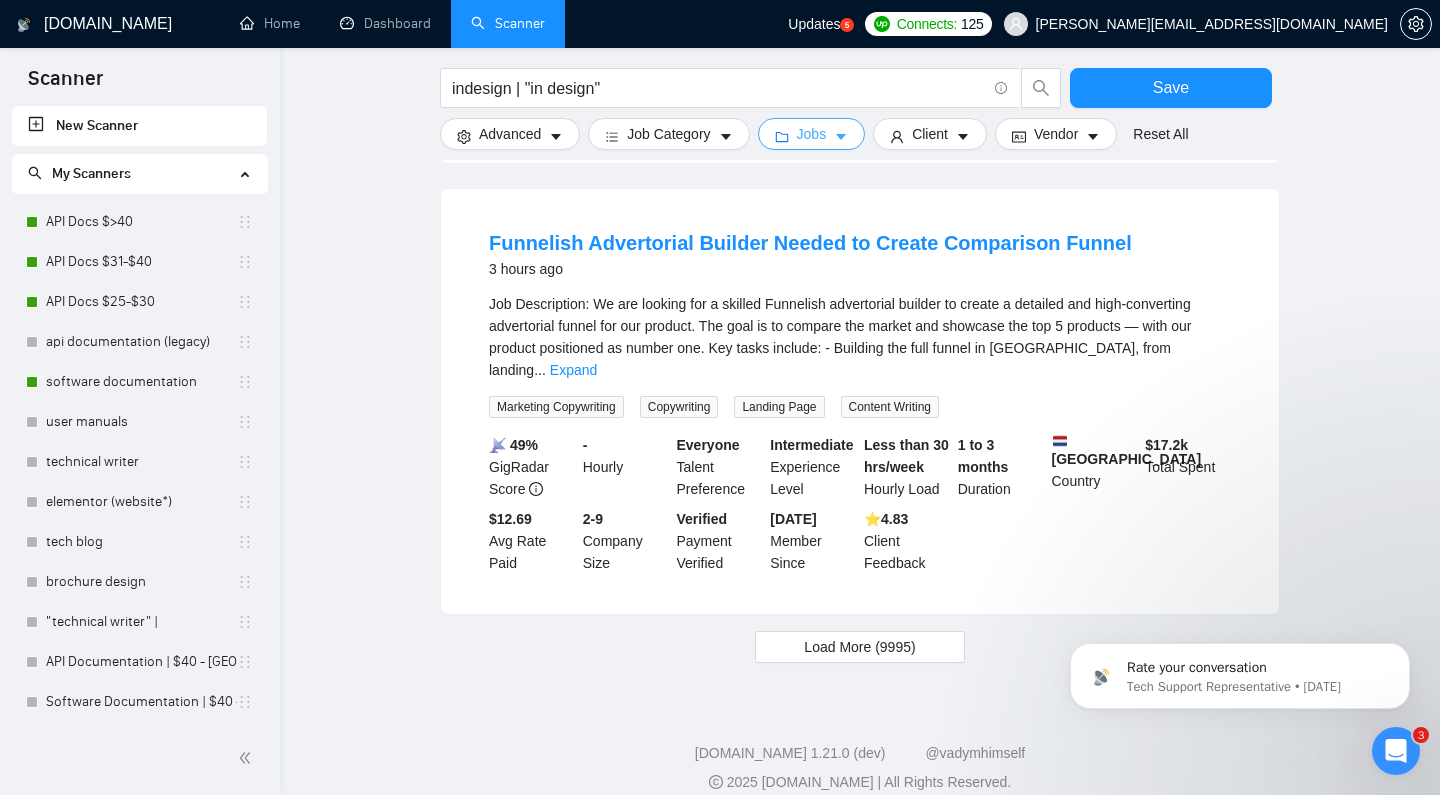 click on "Jobs" at bounding box center (812, 134) 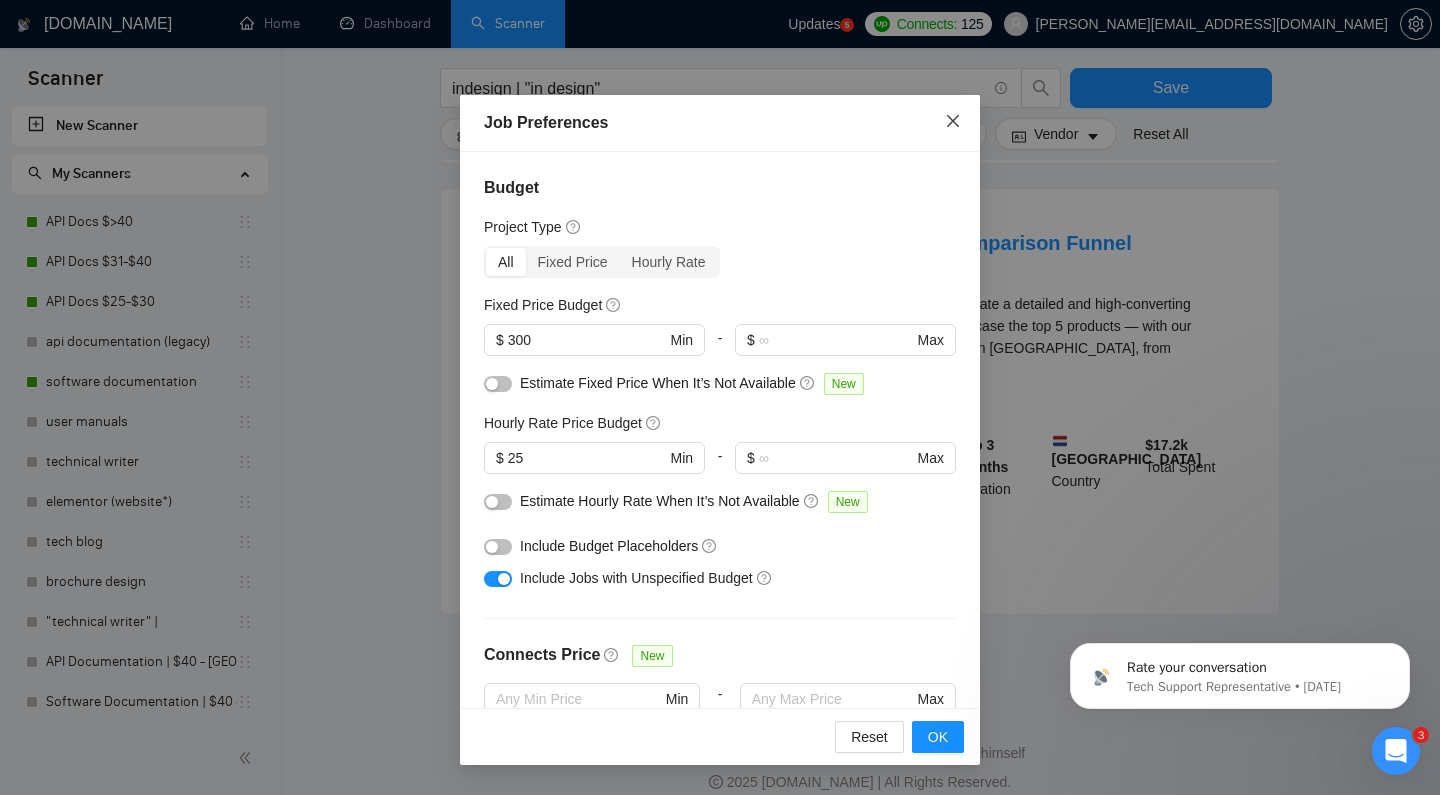click at bounding box center (953, 122) 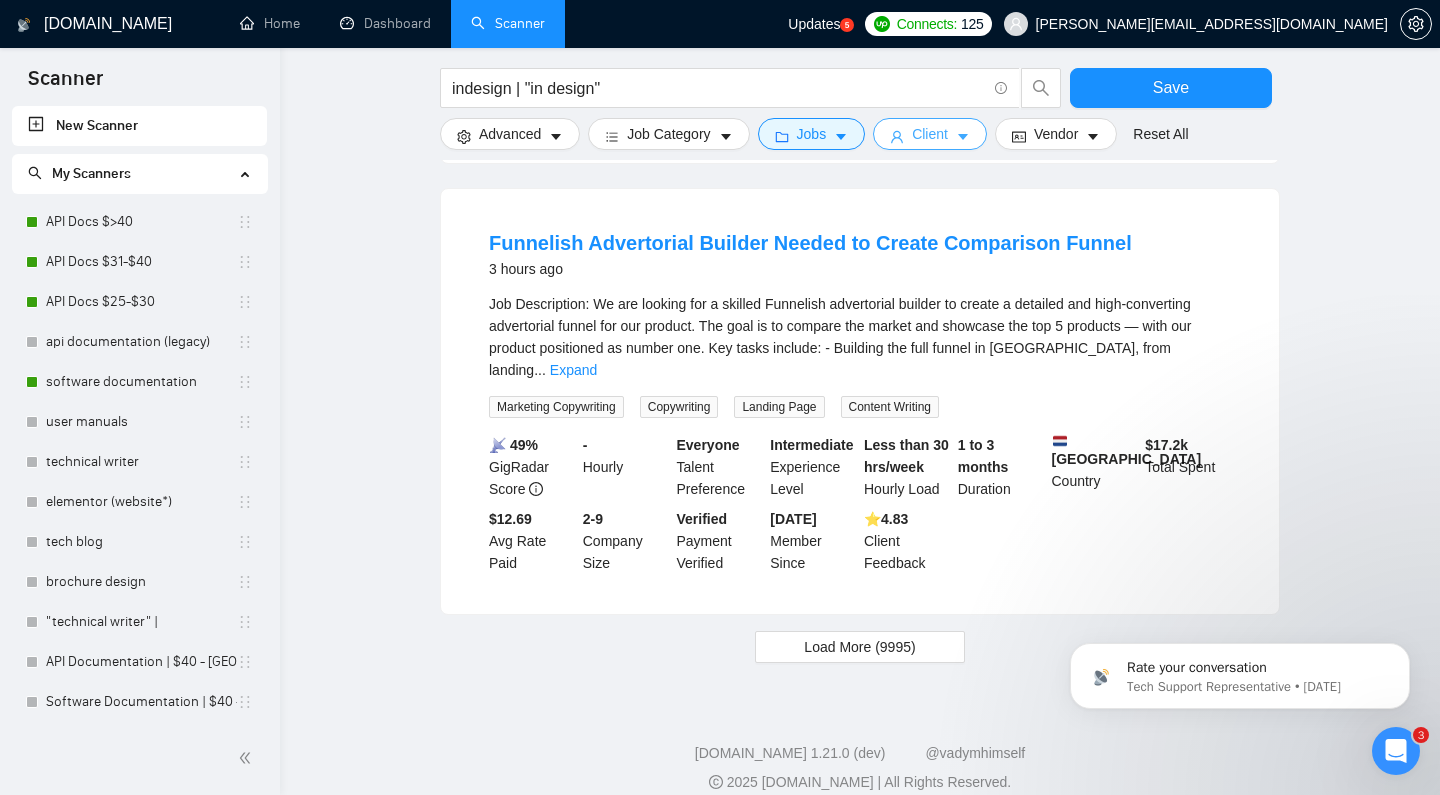 click on "Client" at bounding box center [930, 134] 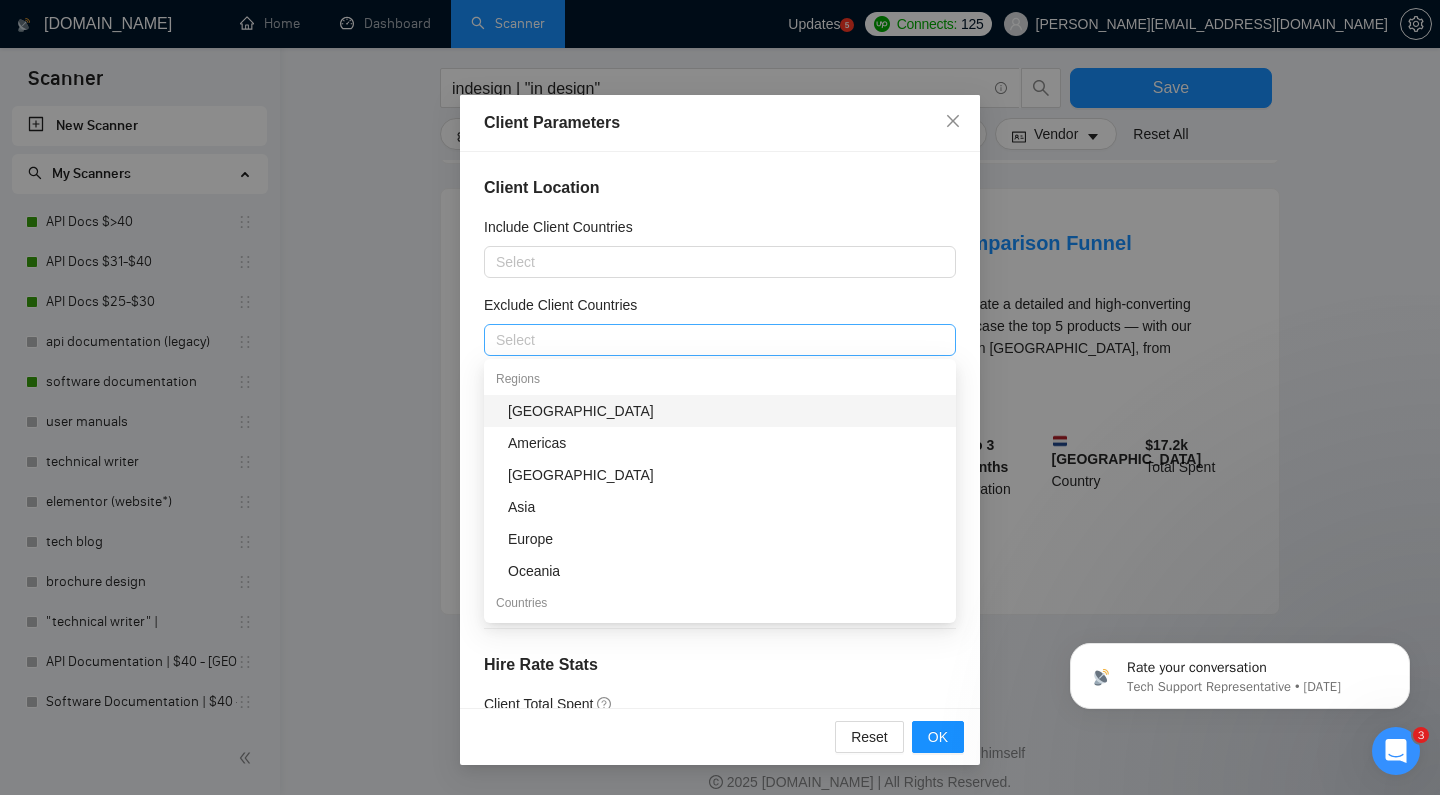 click at bounding box center (710, 340) 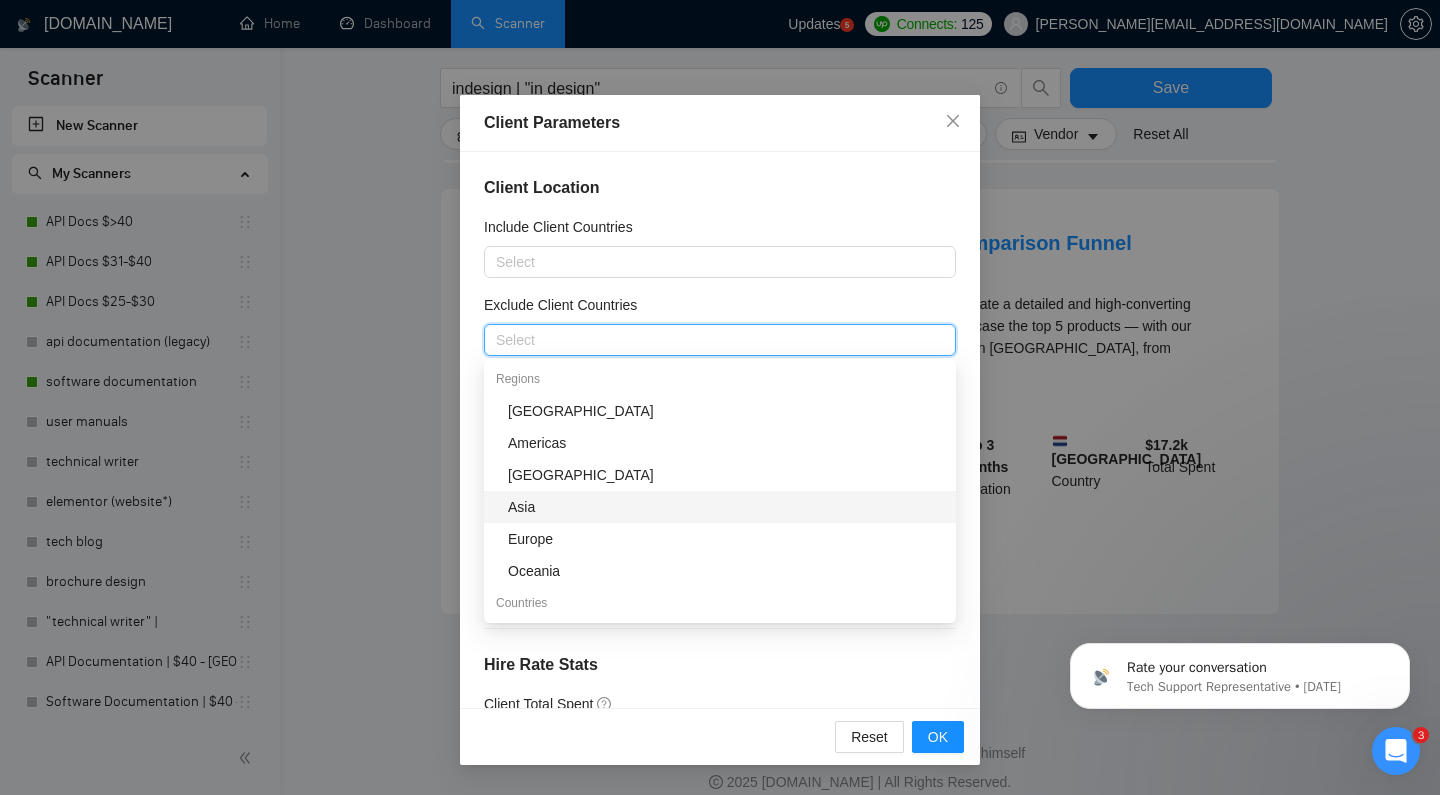 click on "Asia" at bounding box center [726, 507] 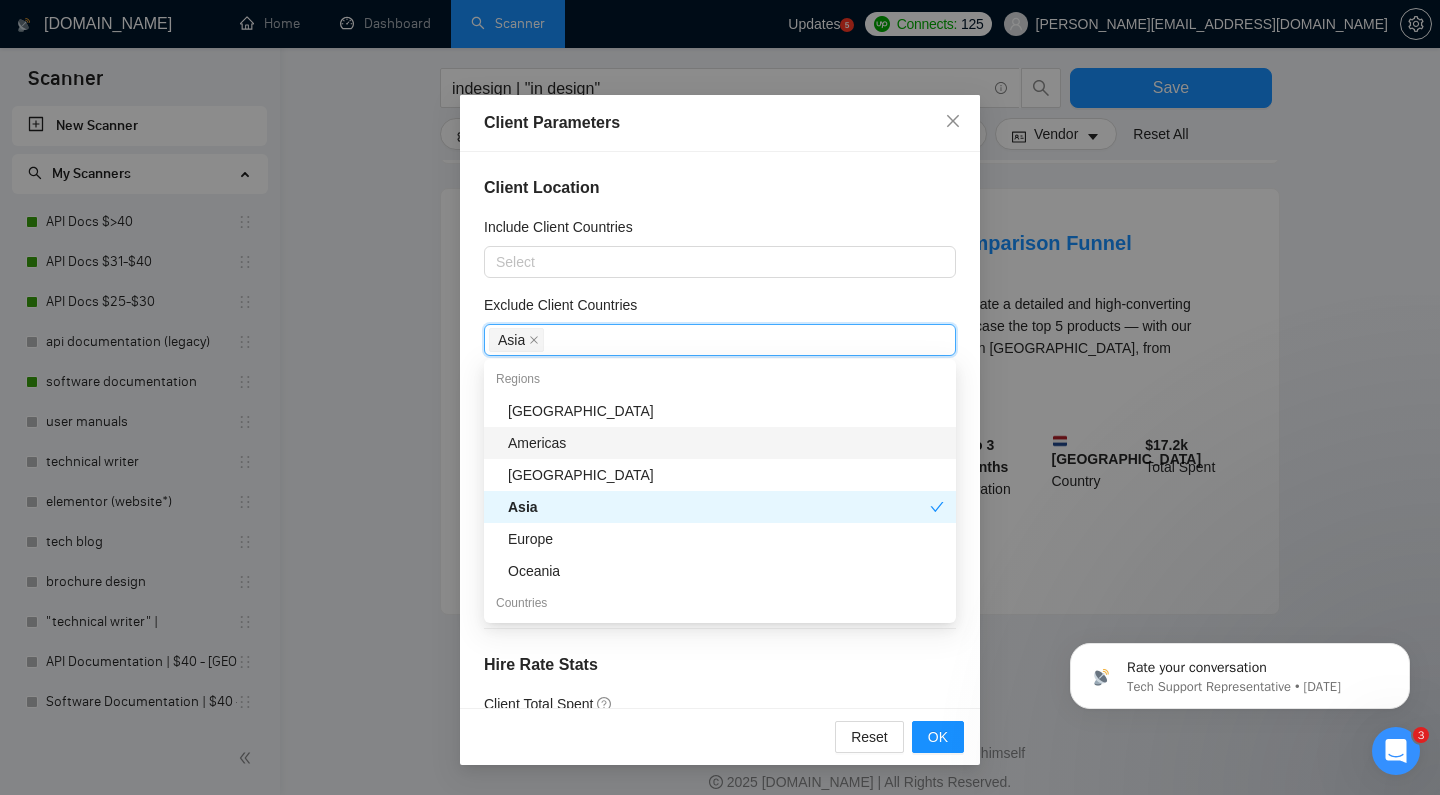 scroll, scrollTop: 1782, scrollLeft: 0, axis: vertical 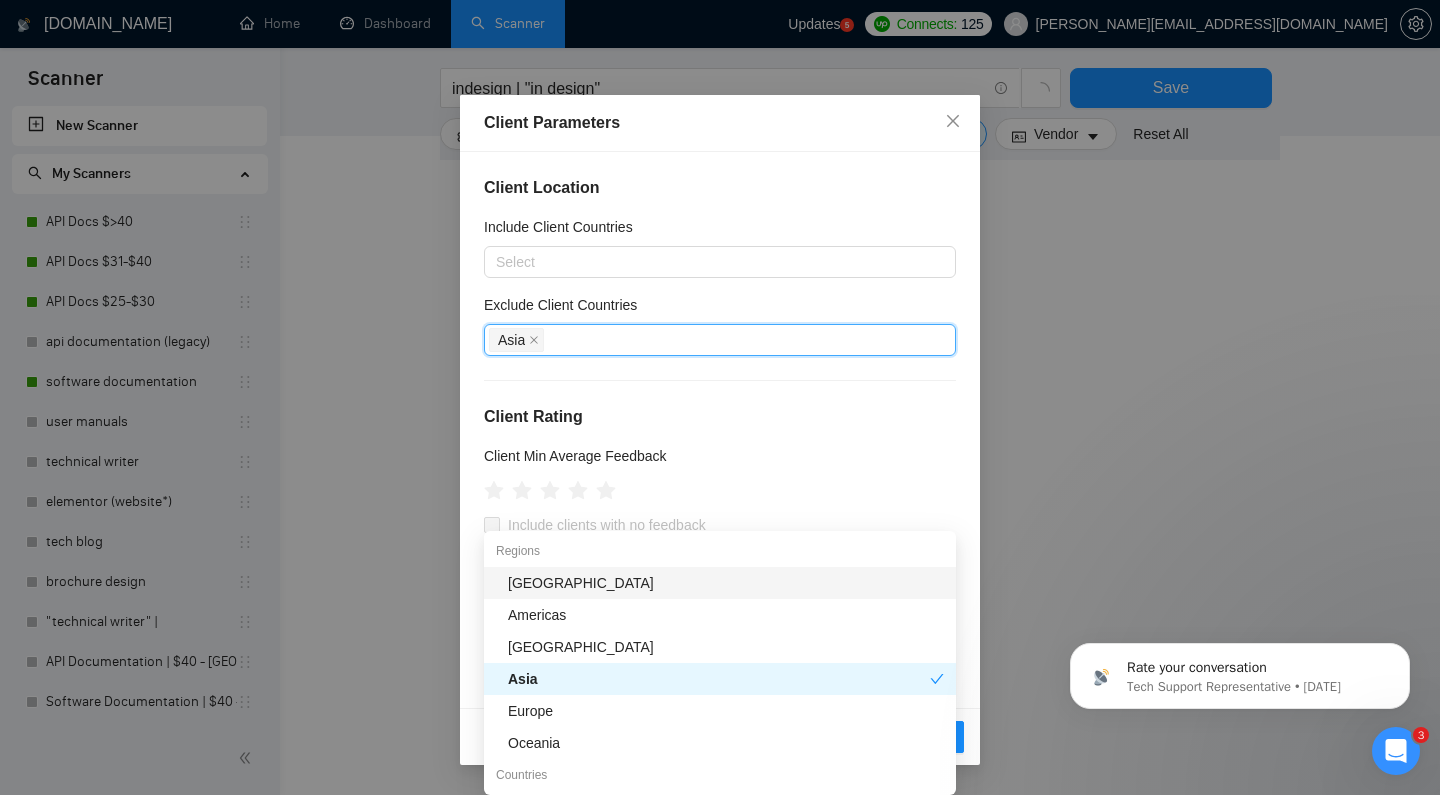 click on "Exclude Client Countries" at bounding box center [720, 309] 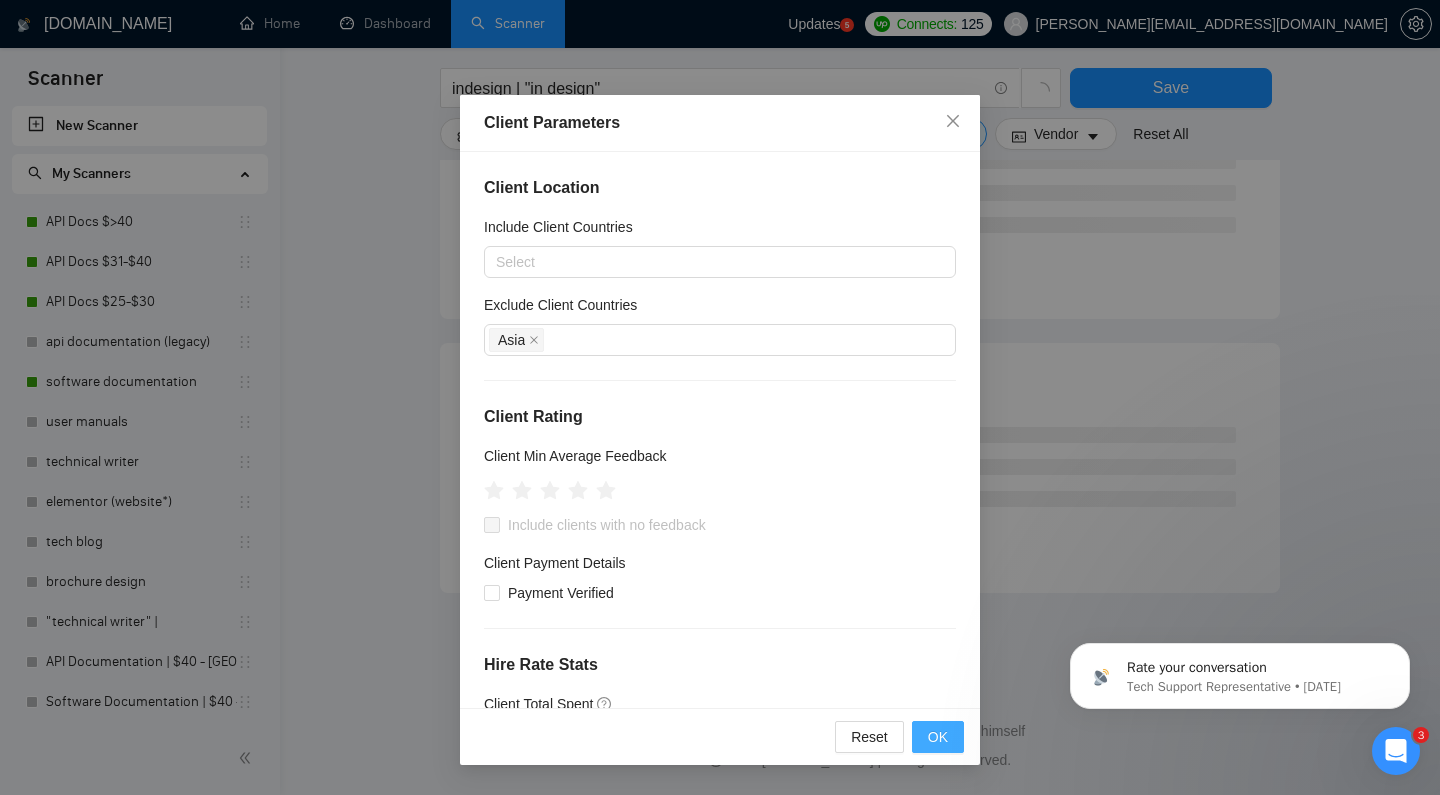 click on "OK" at bounding box center [938, 737] 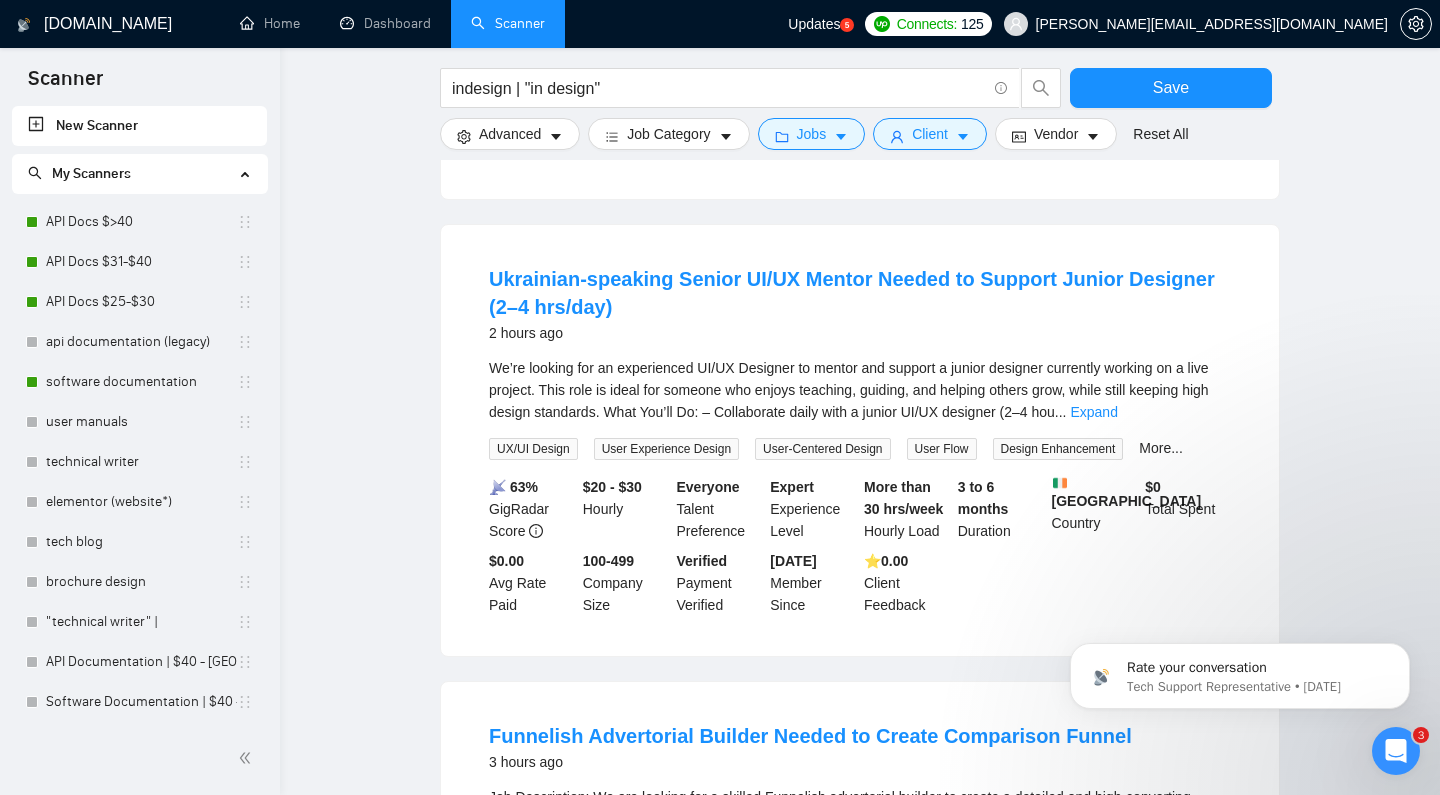scroll, scrollTop: 1038, scrollLeft: 0, axis: vertical 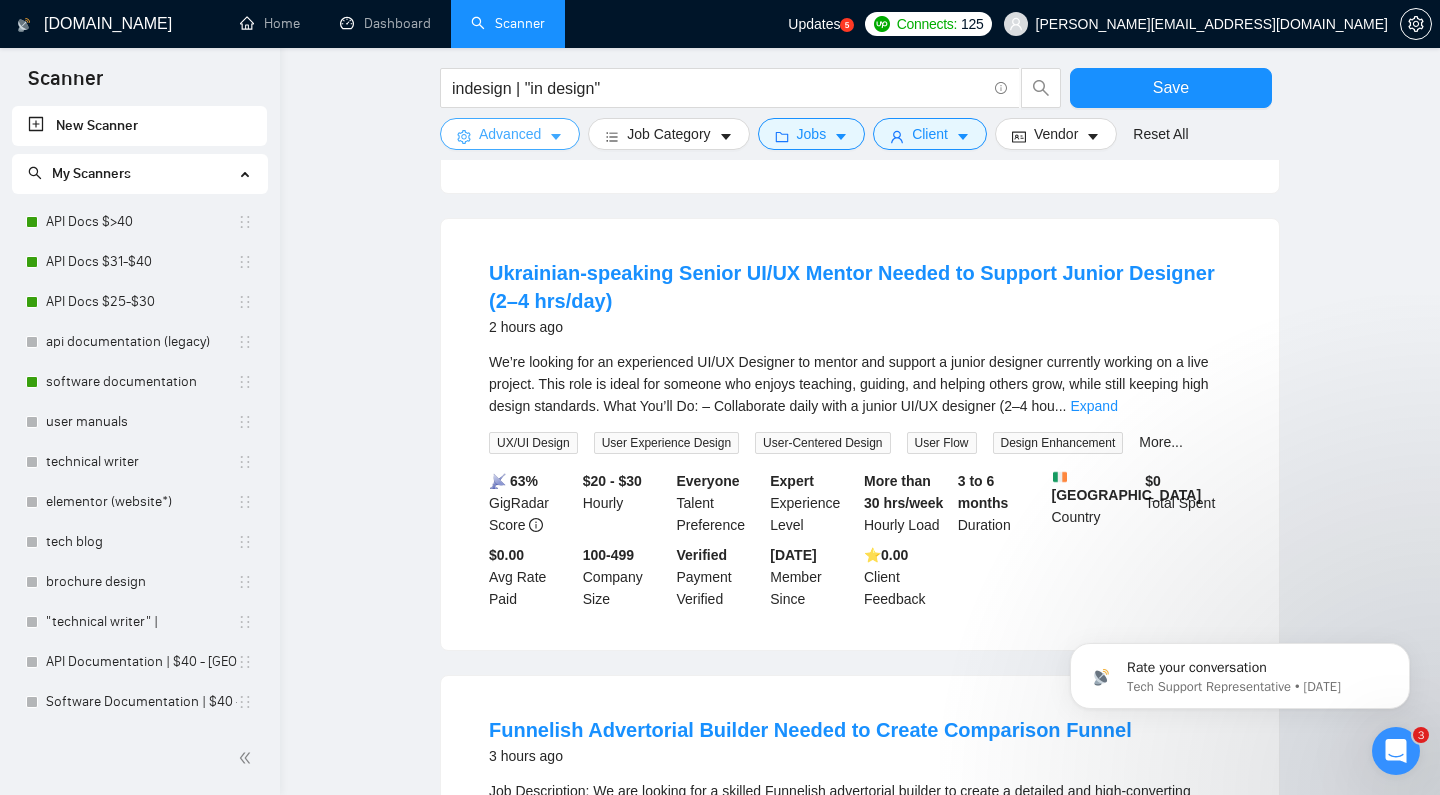 click on "Advanced" at bounding box center (510, 134) 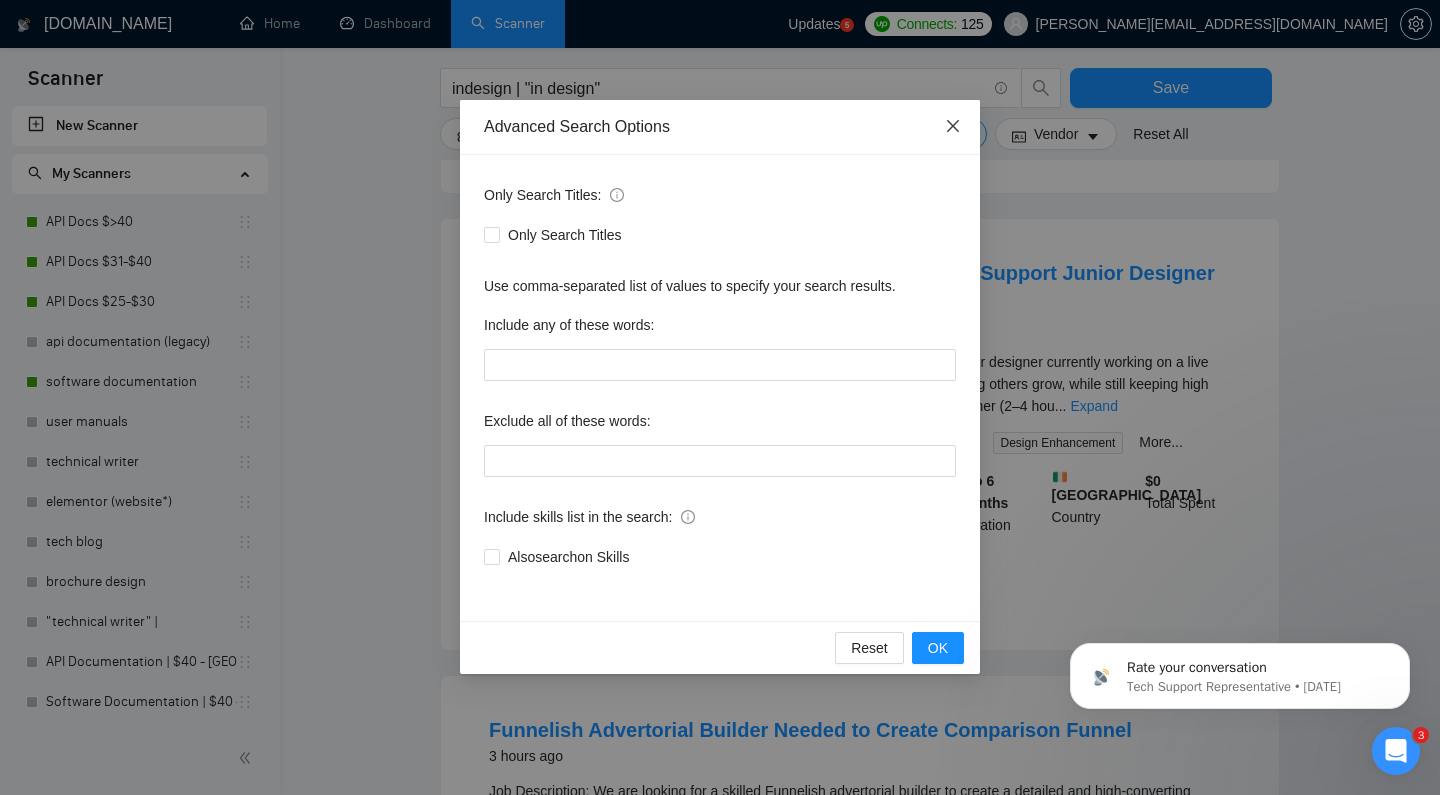 click 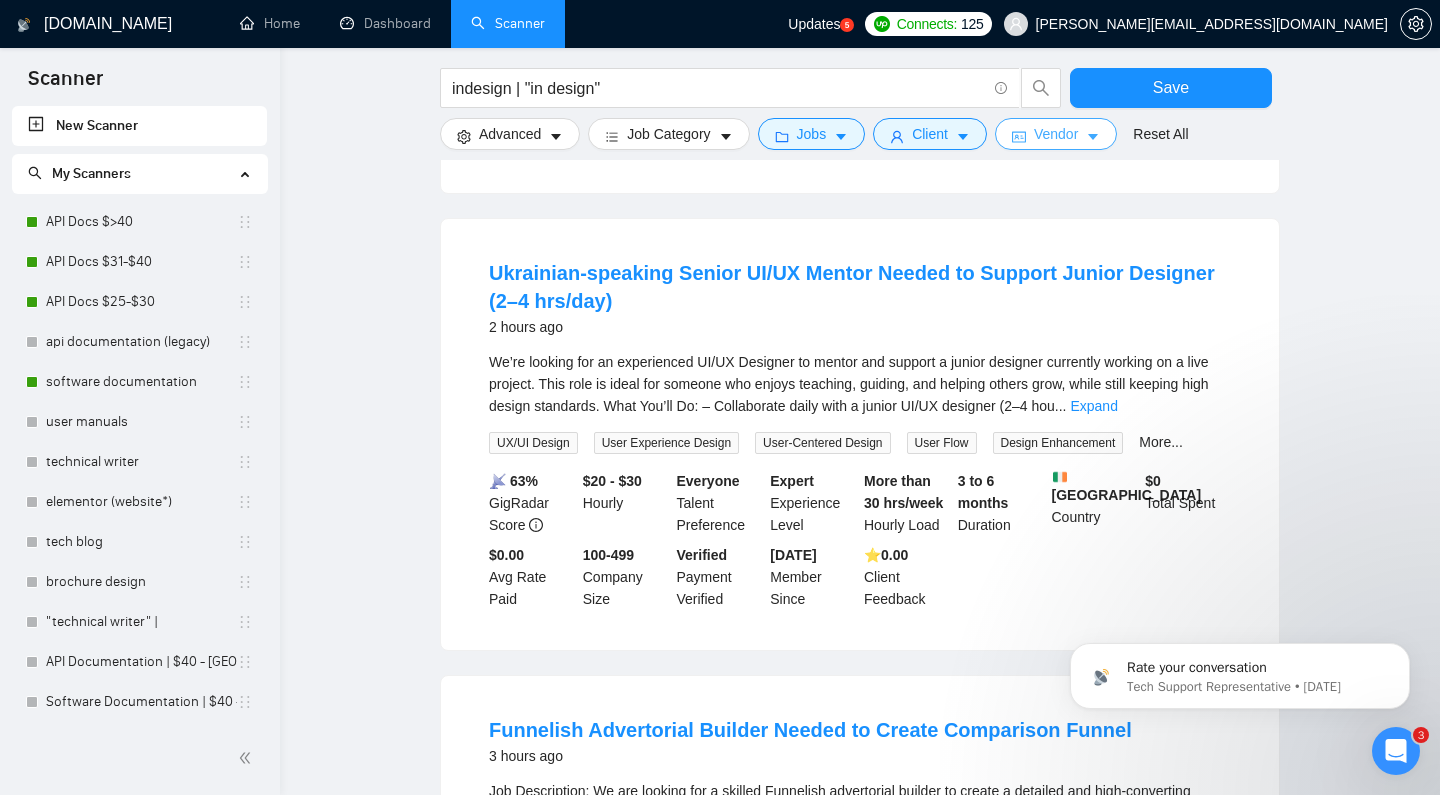 click on "Vendor" at bounding box center (1056, 134) 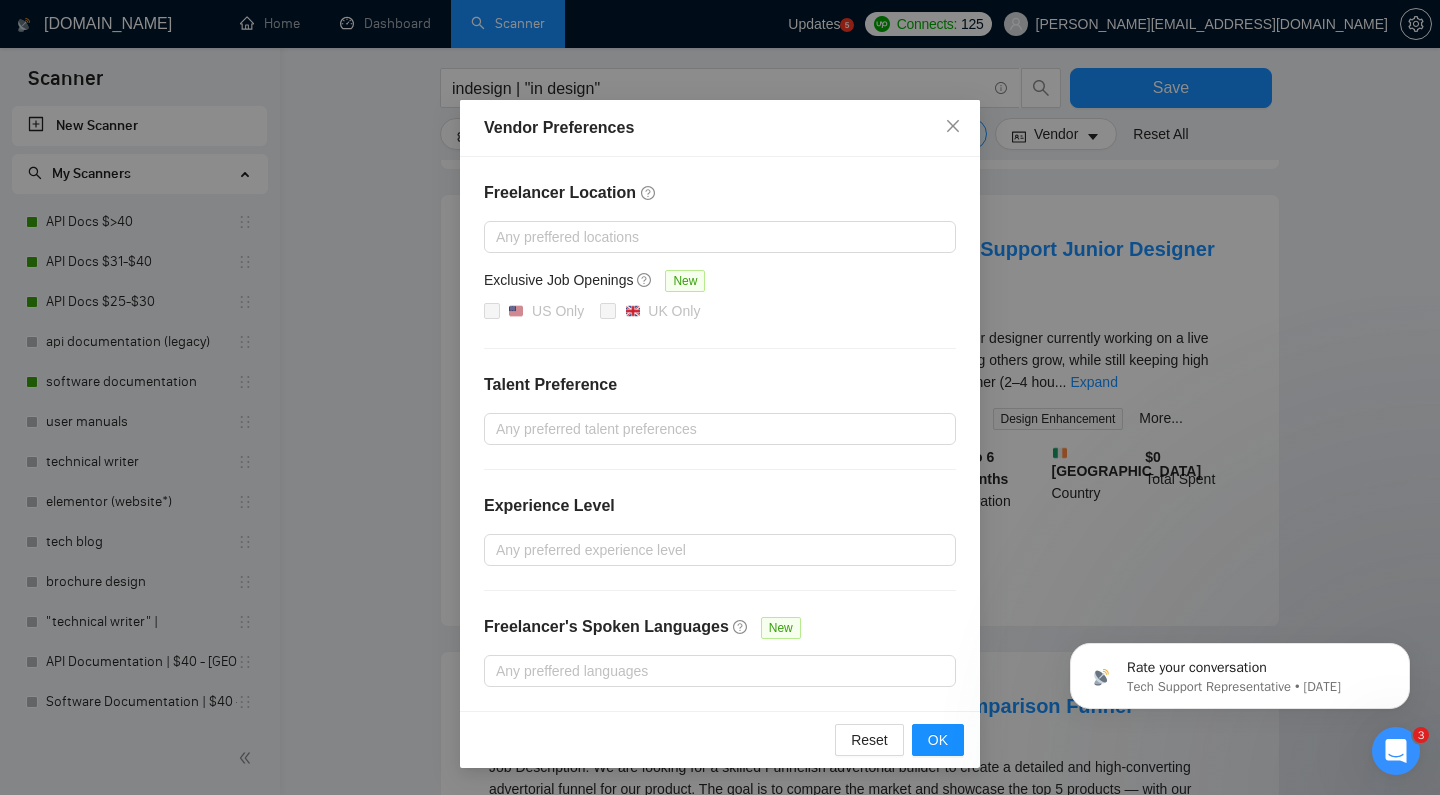 scroll, scrollTop: 1071, scrollLeft: 0, axis: vertical 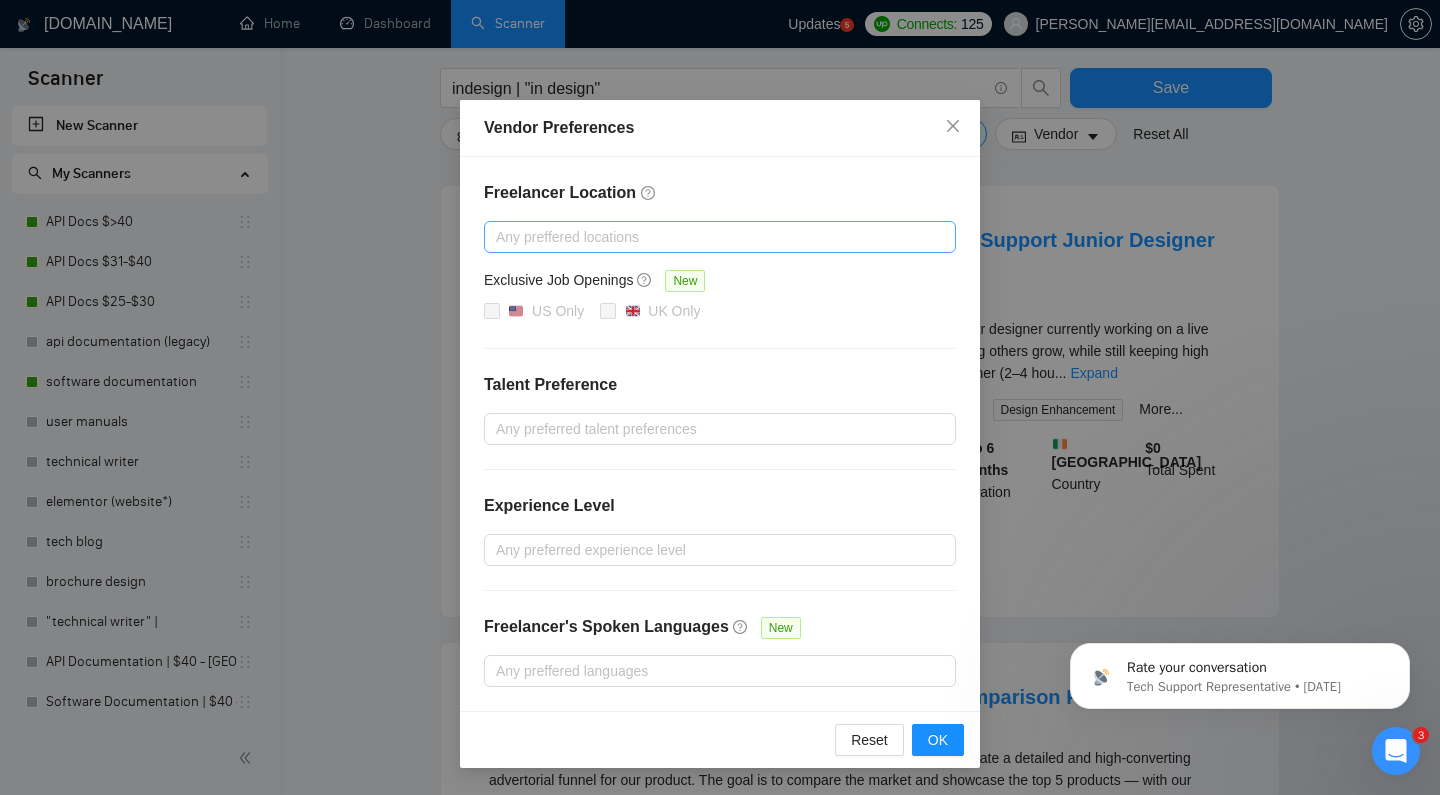 click at bounding box center [710, 237] 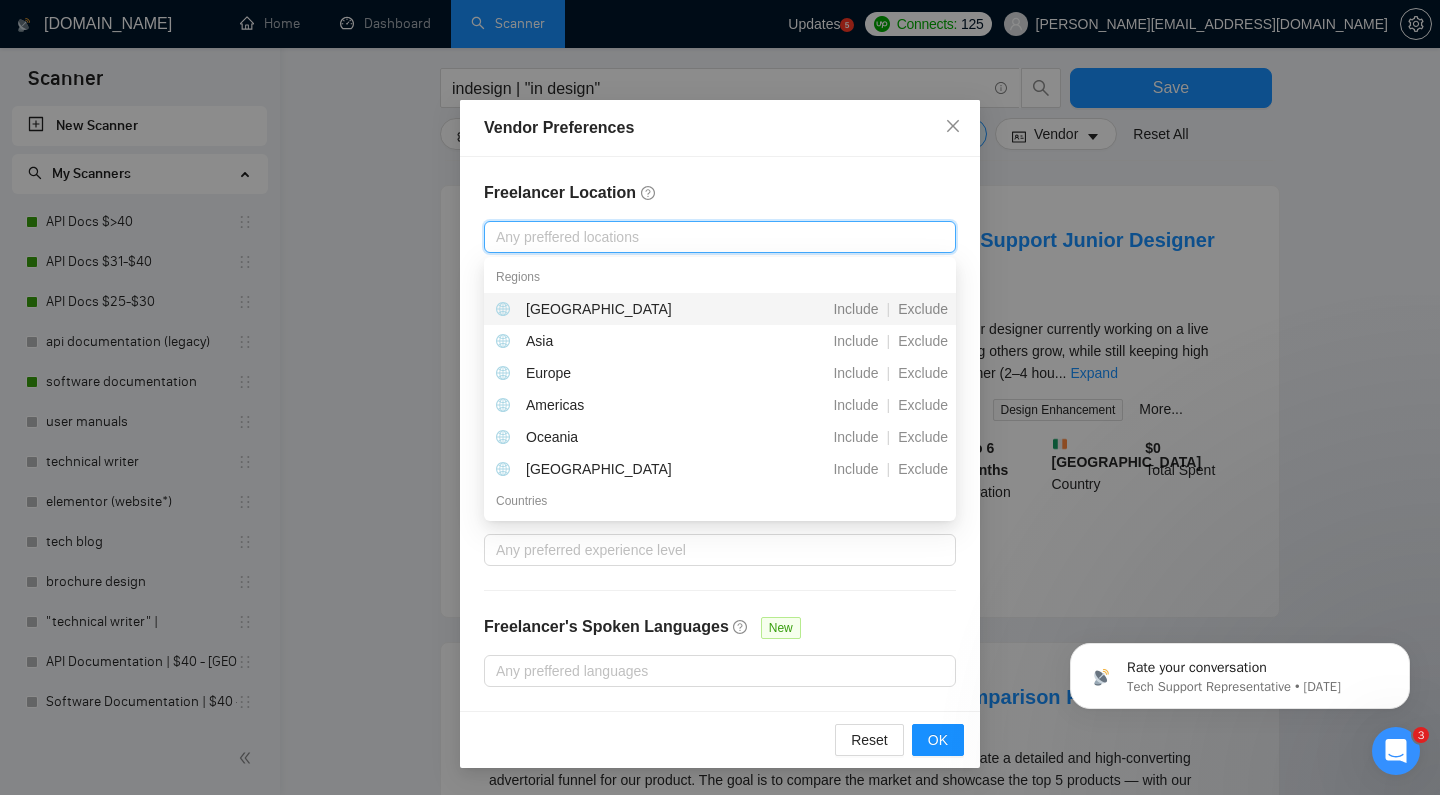 click on "Freelancer Location" at bounding box center [720, 193] 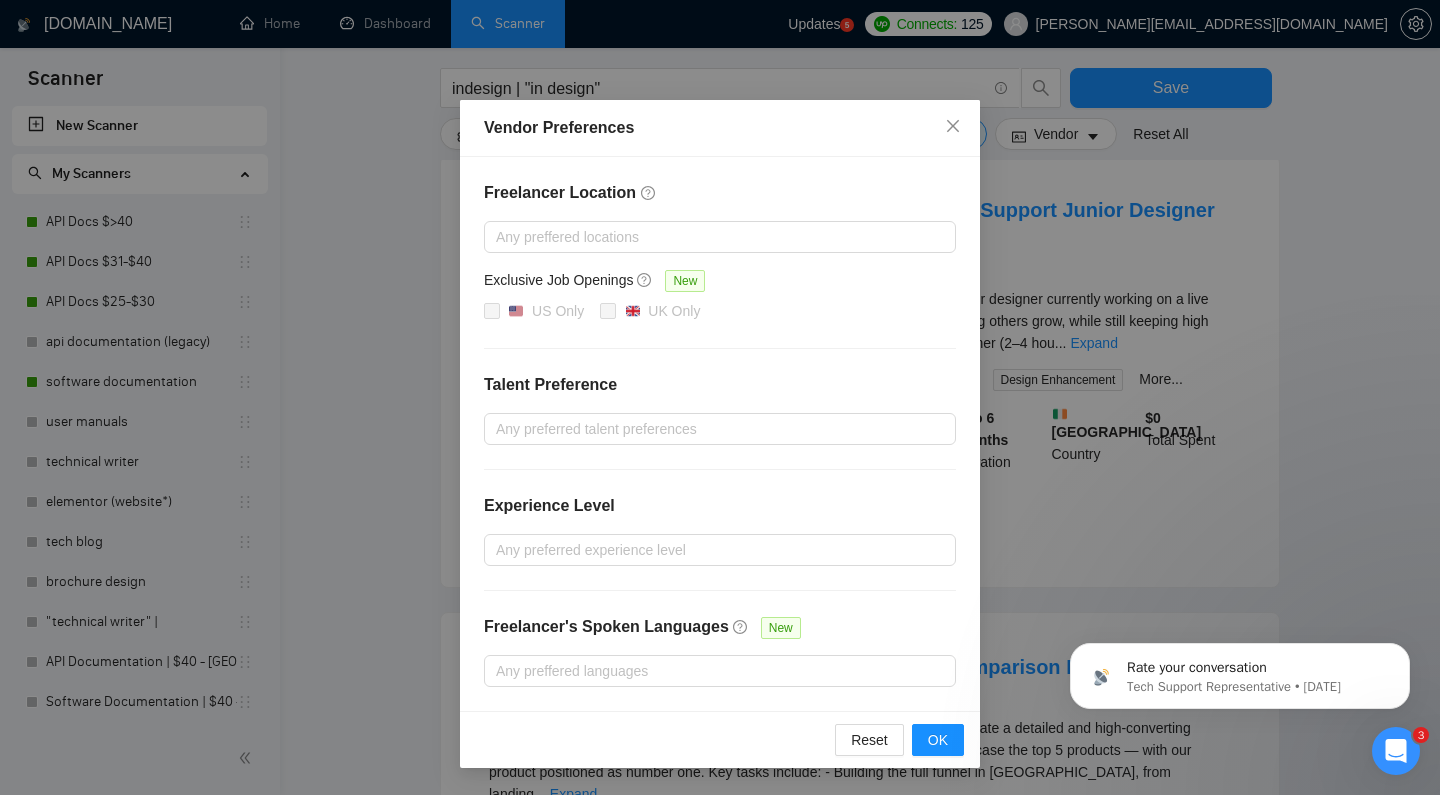 scroll, scrollTop: 1105, scrollLeft: 0, axis: vertical 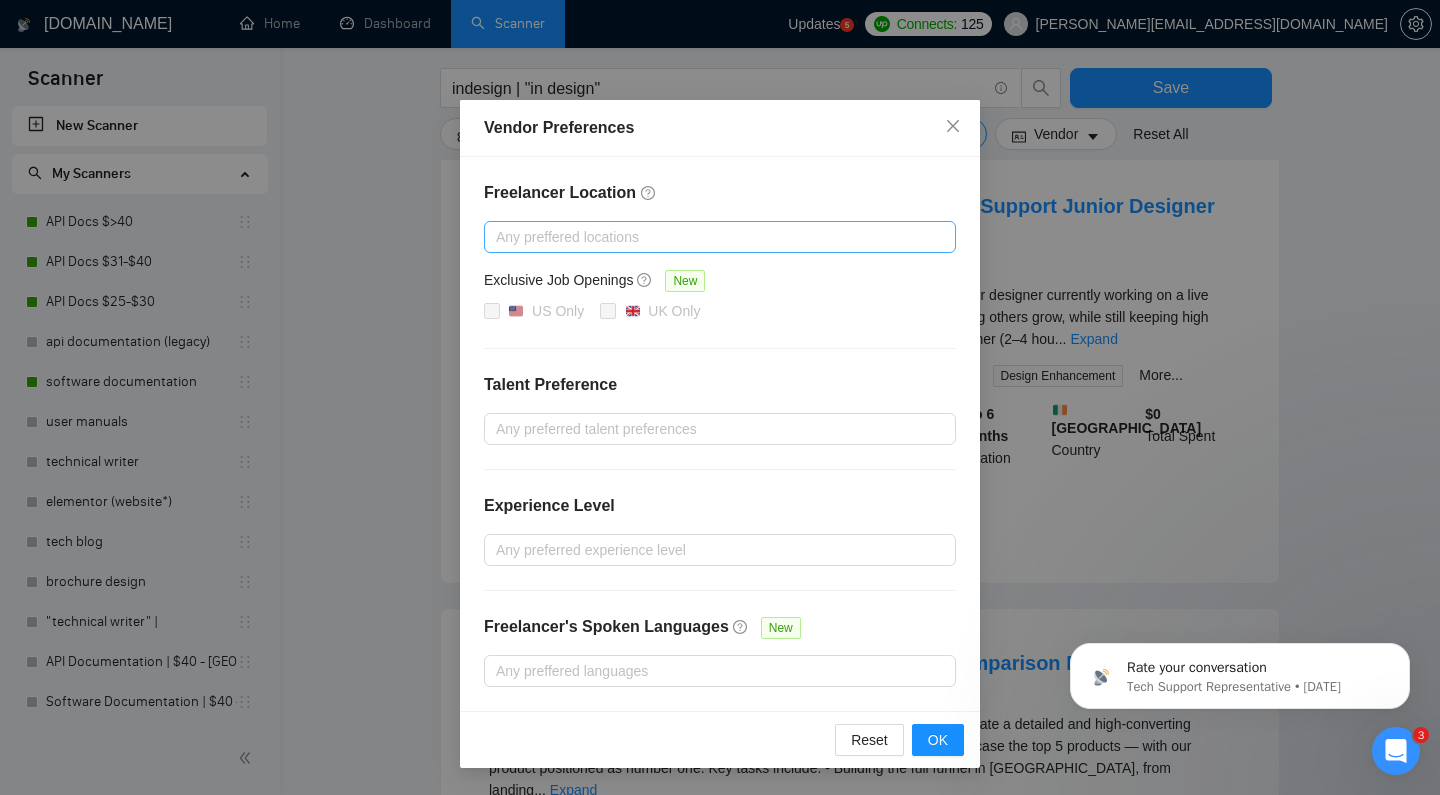 click at bounding box center [710, 237] 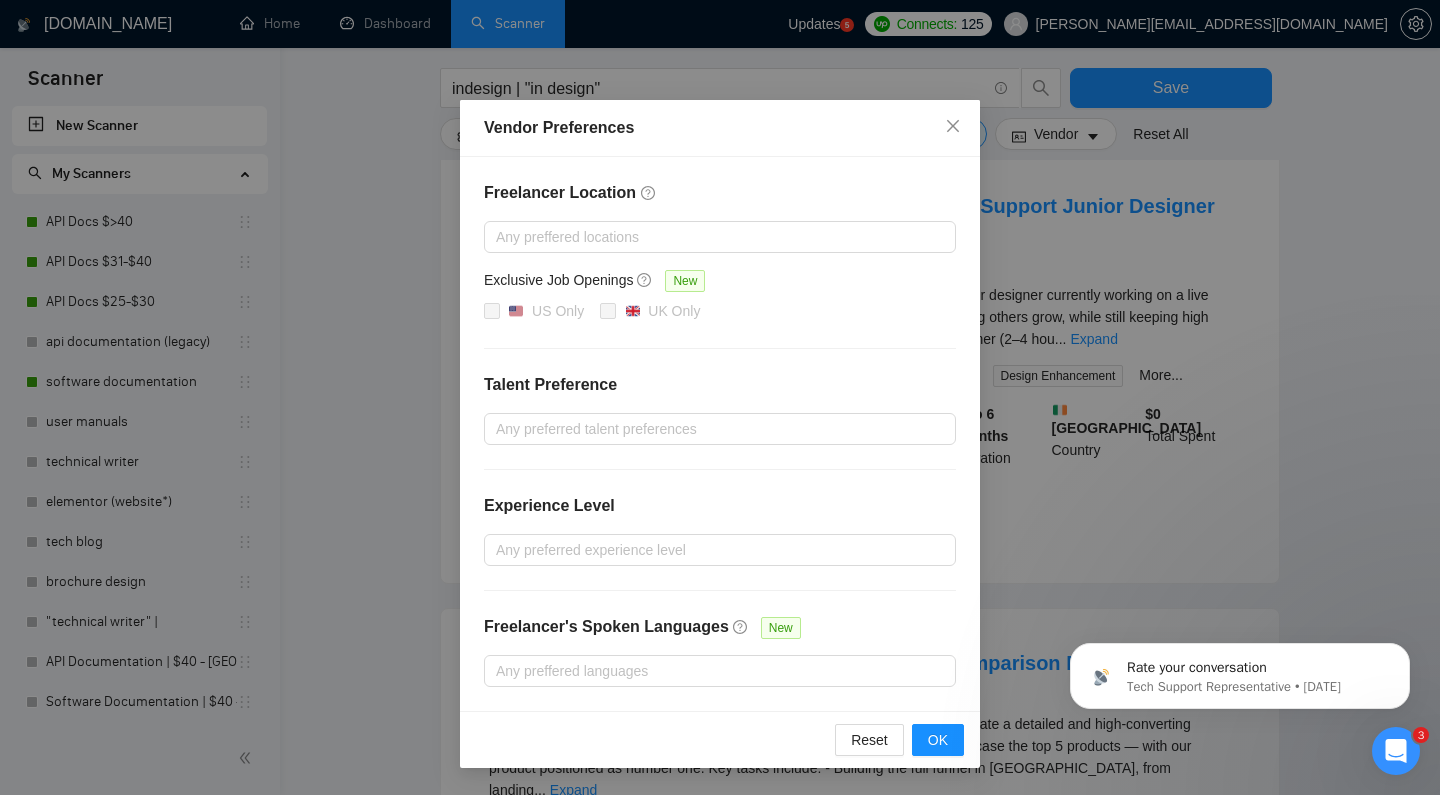 click on "Freelancer Location" at bounding box center [720, 193] 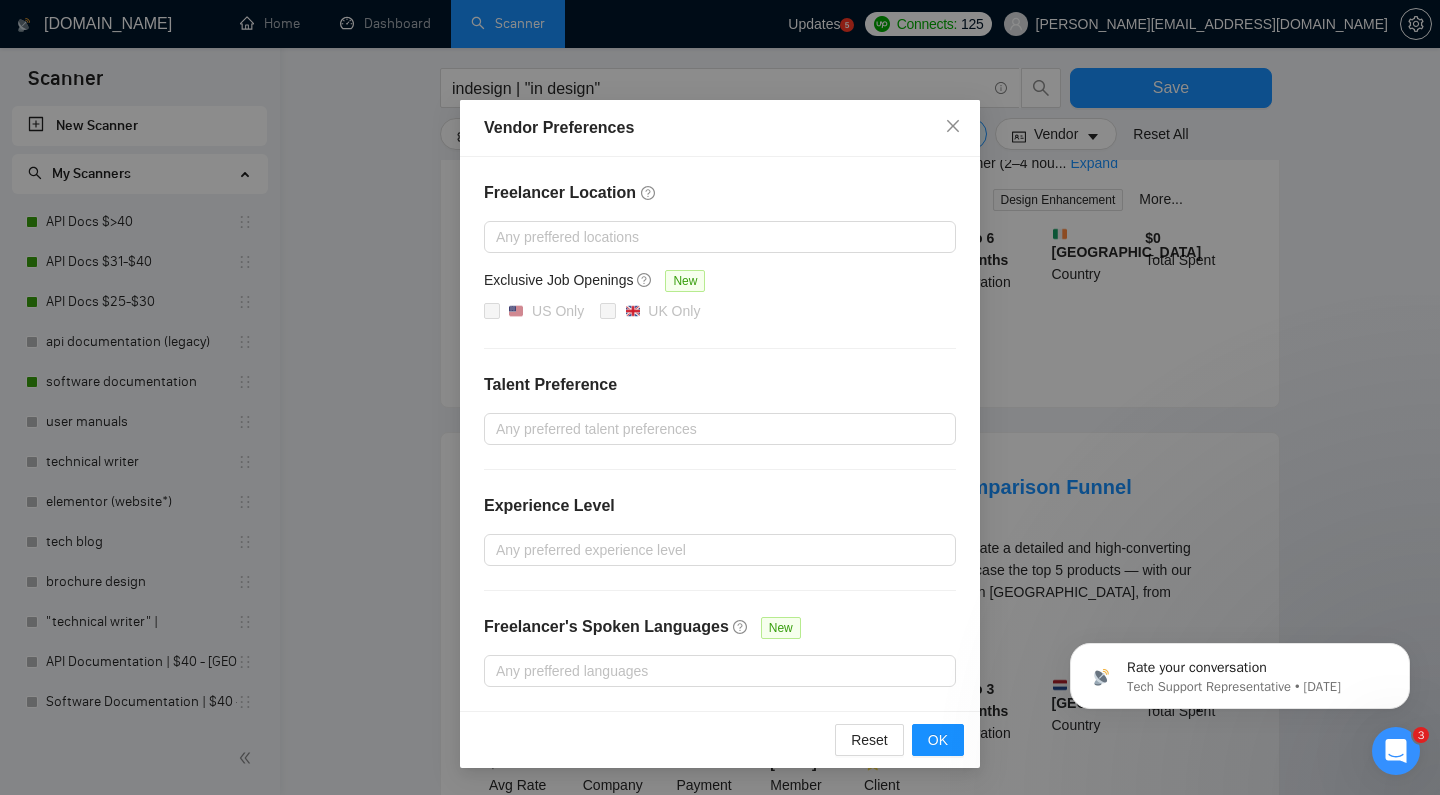 scroll, scrollTop: 1289, scrollLeft: 0, axis: vertical 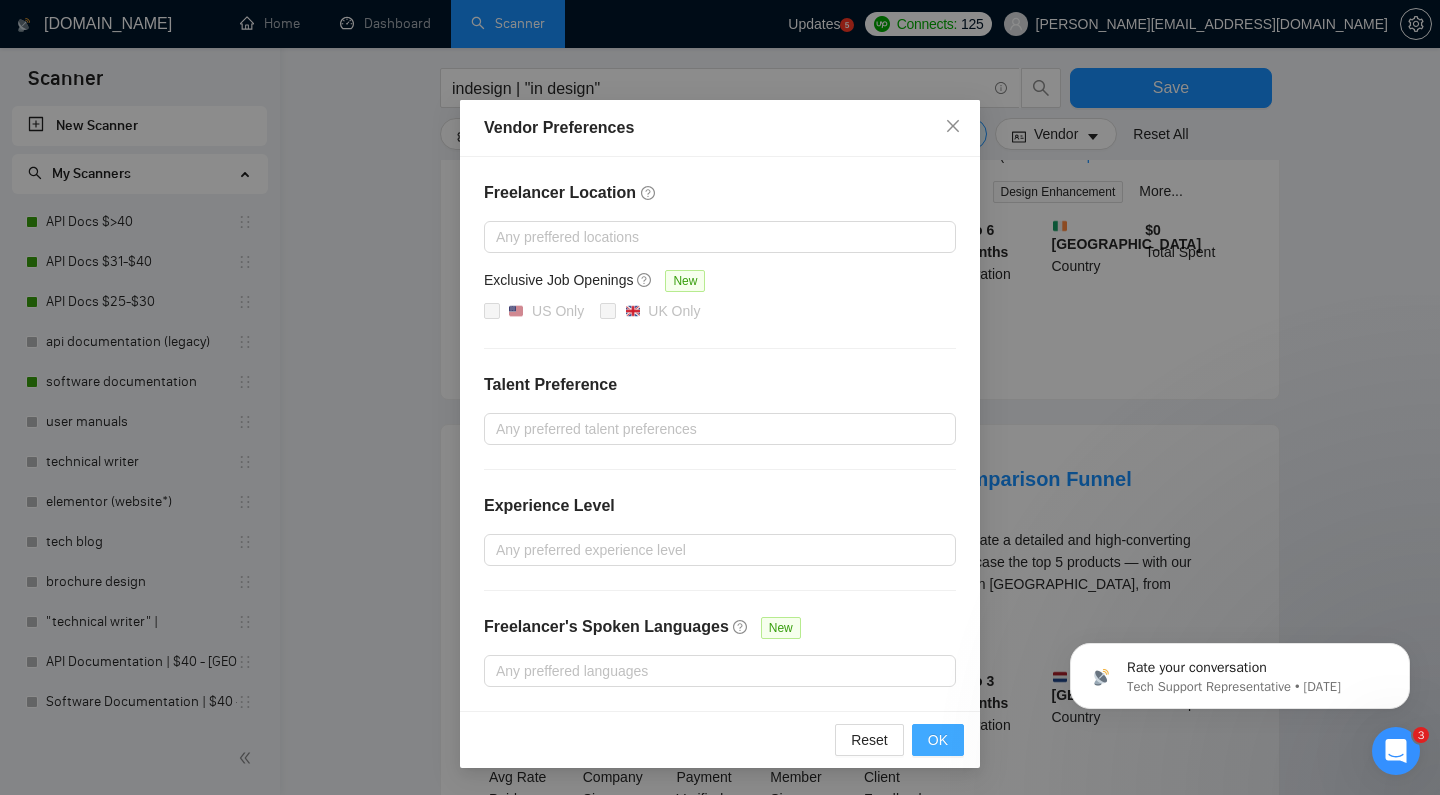 click on "OK" at bounding box center (938, 740) 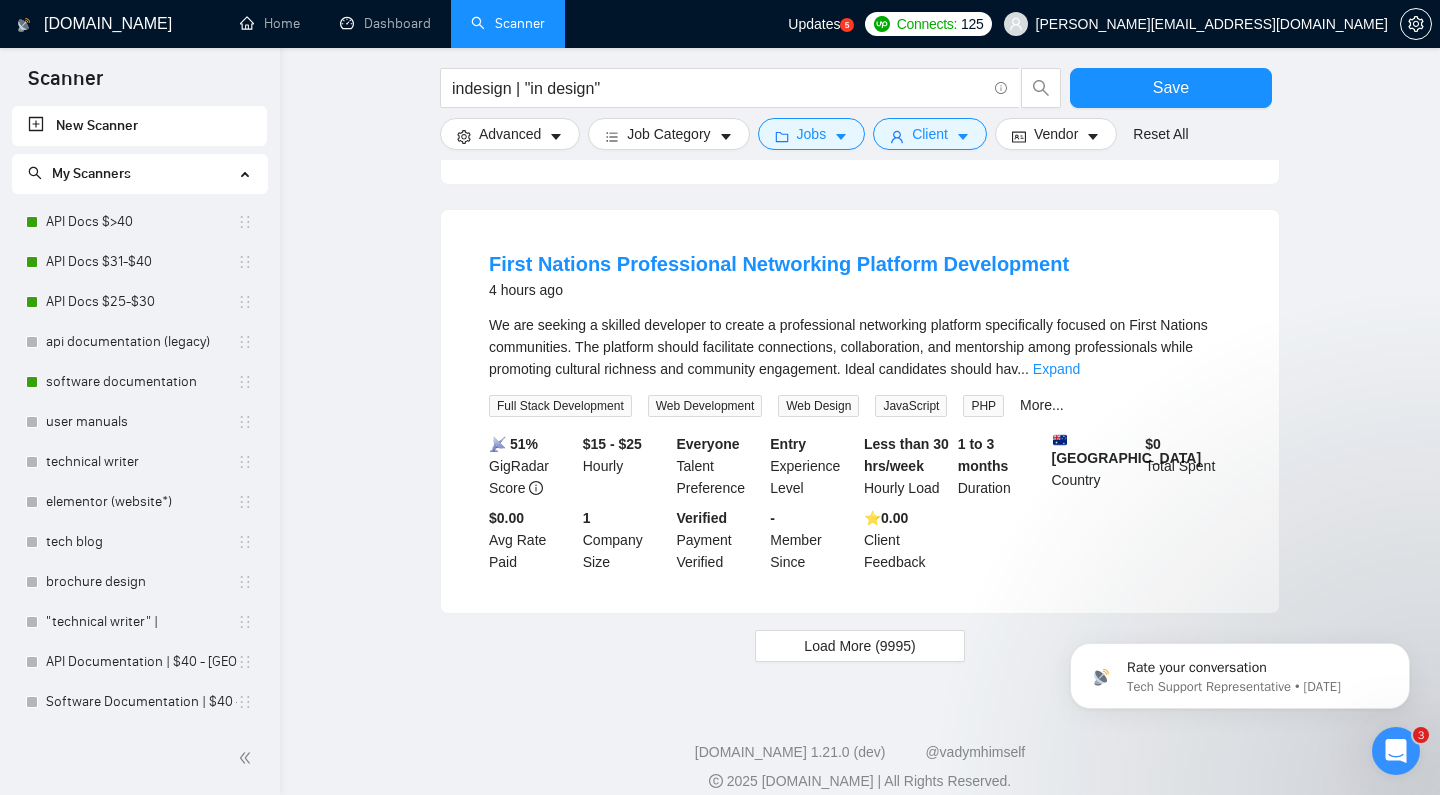 scroll, scrollTop: 1954, scrollLeft: 0, axis: vertical 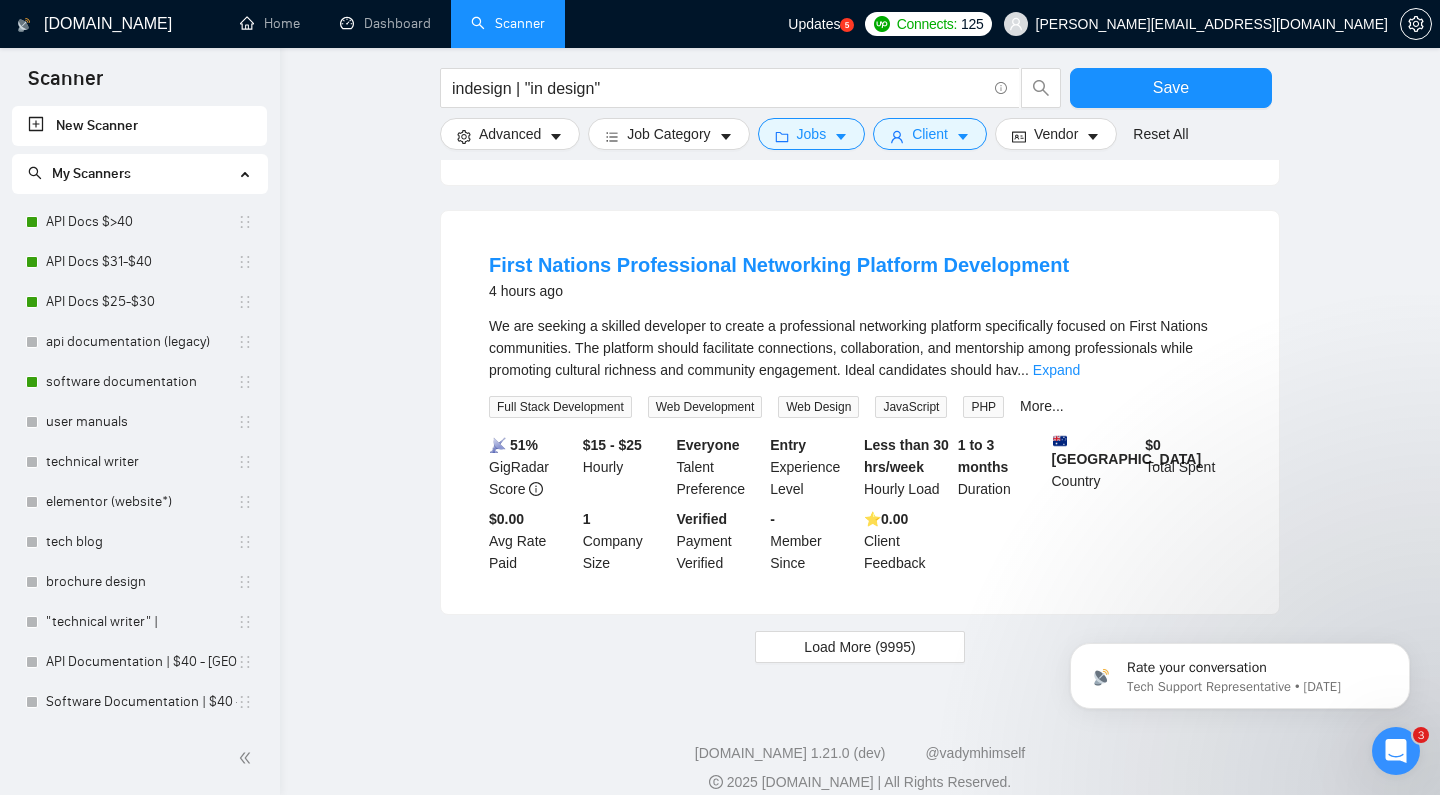 click on "We are seeking a skilled developer to create a professional networking platform specifically focused on First Nations communities. The platform should facilitate connections, collaboration, and mentorship among professionals while promoting cultural richness and community engagement. Ideal candidates should hav ... Expand" at bounding box center (860, 348) 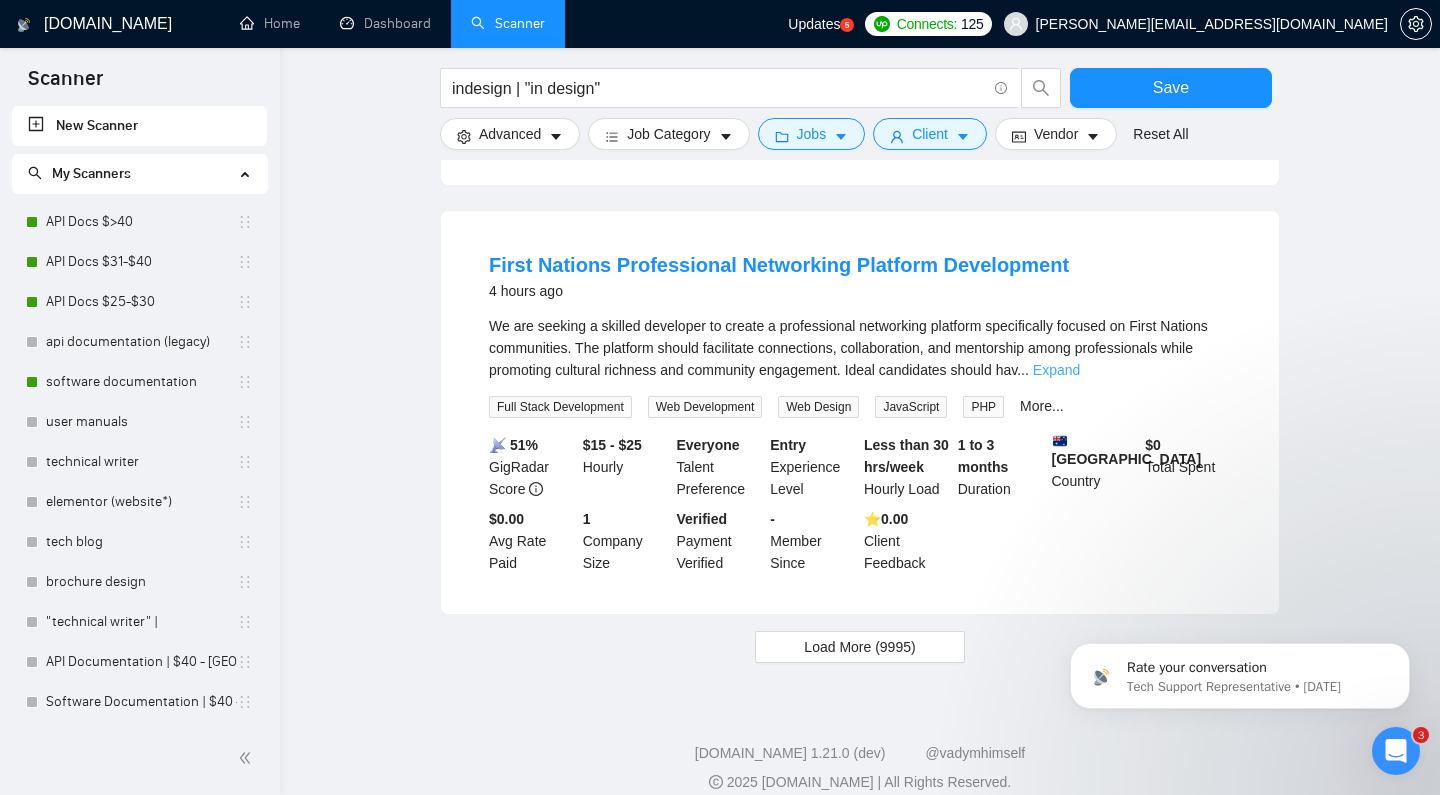 click on "Expand" at bounding box center (1056, 370) 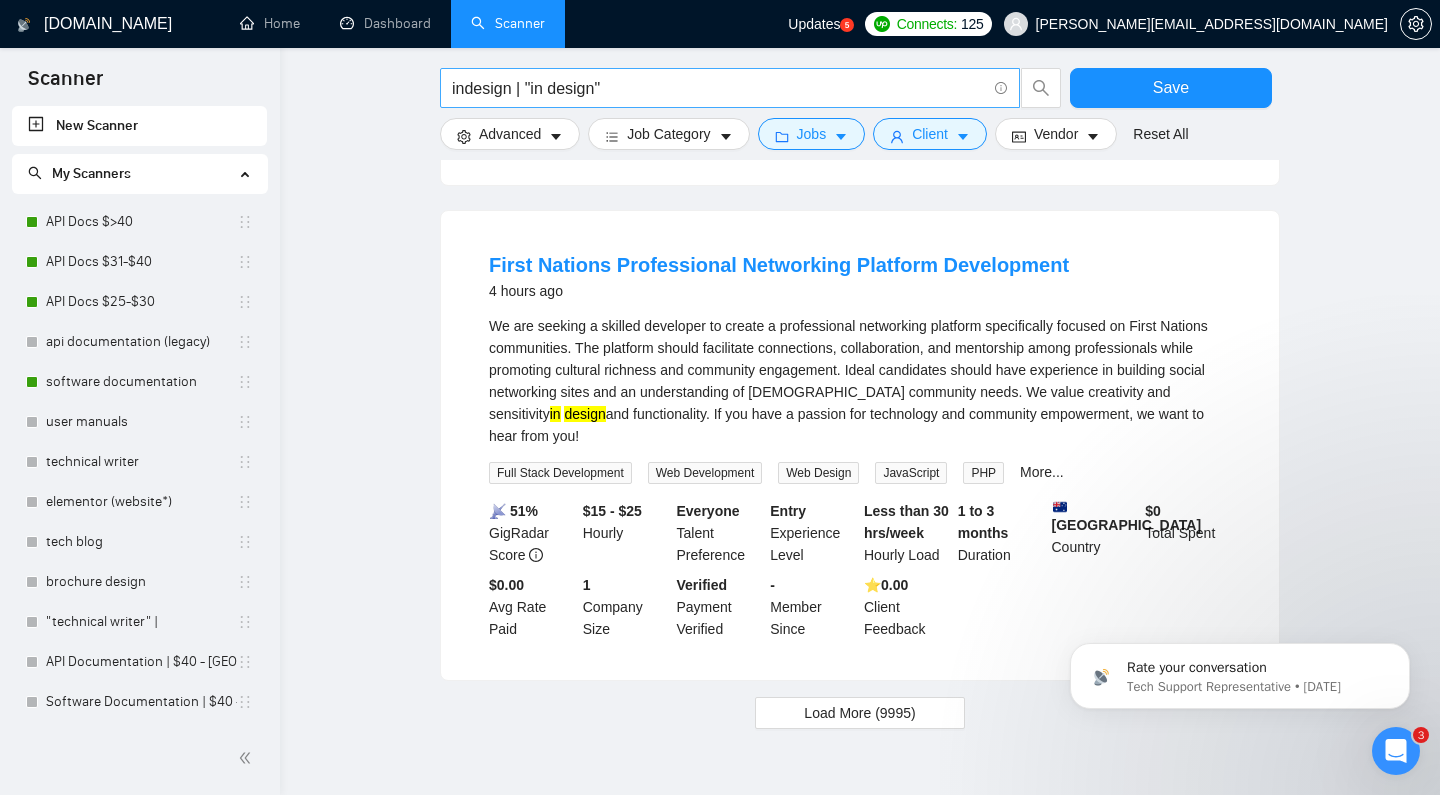 click on "indesign | "in design"" at bounding box center (719, 88) 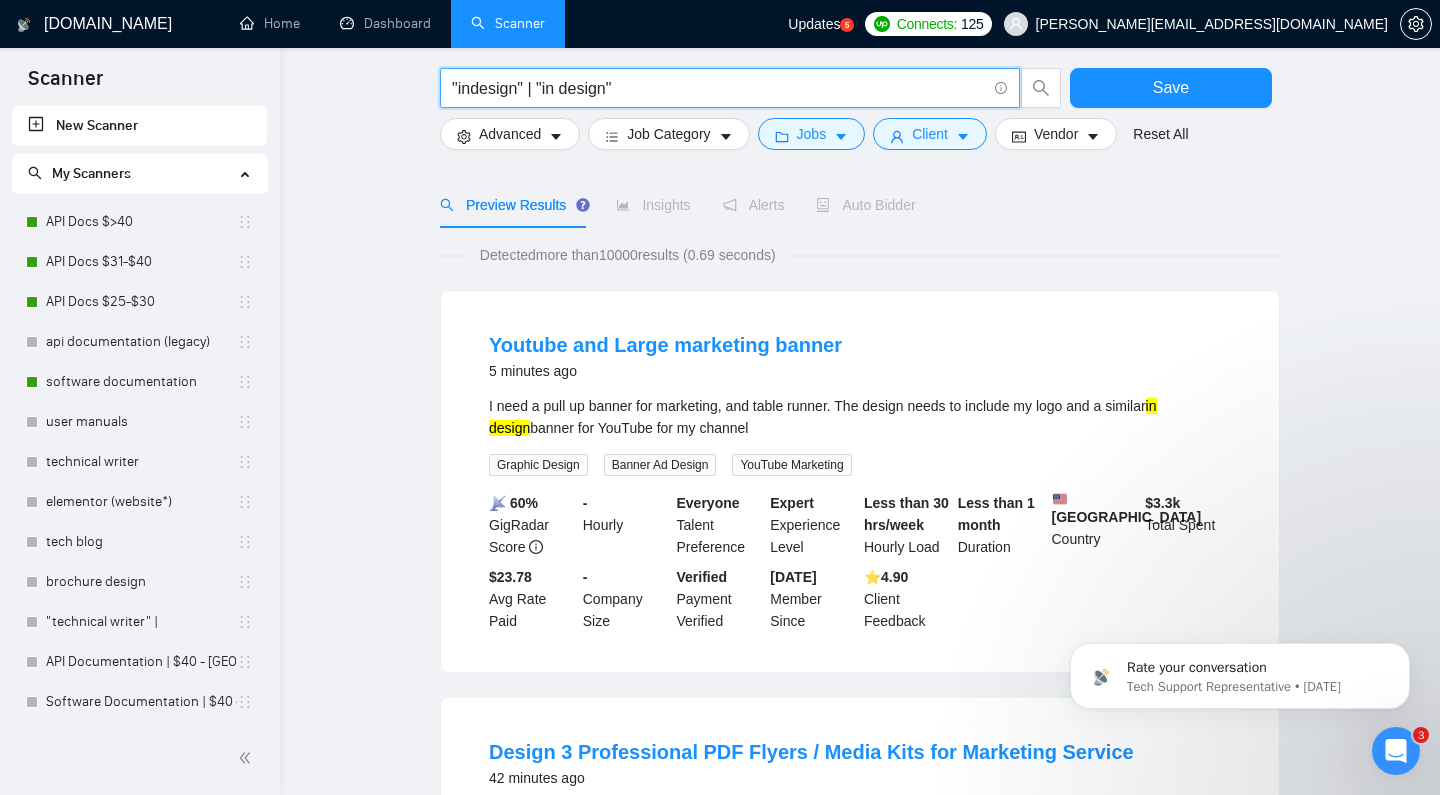 scroll, scrollTop: 83, scrollLeft: 0, axis: vertical 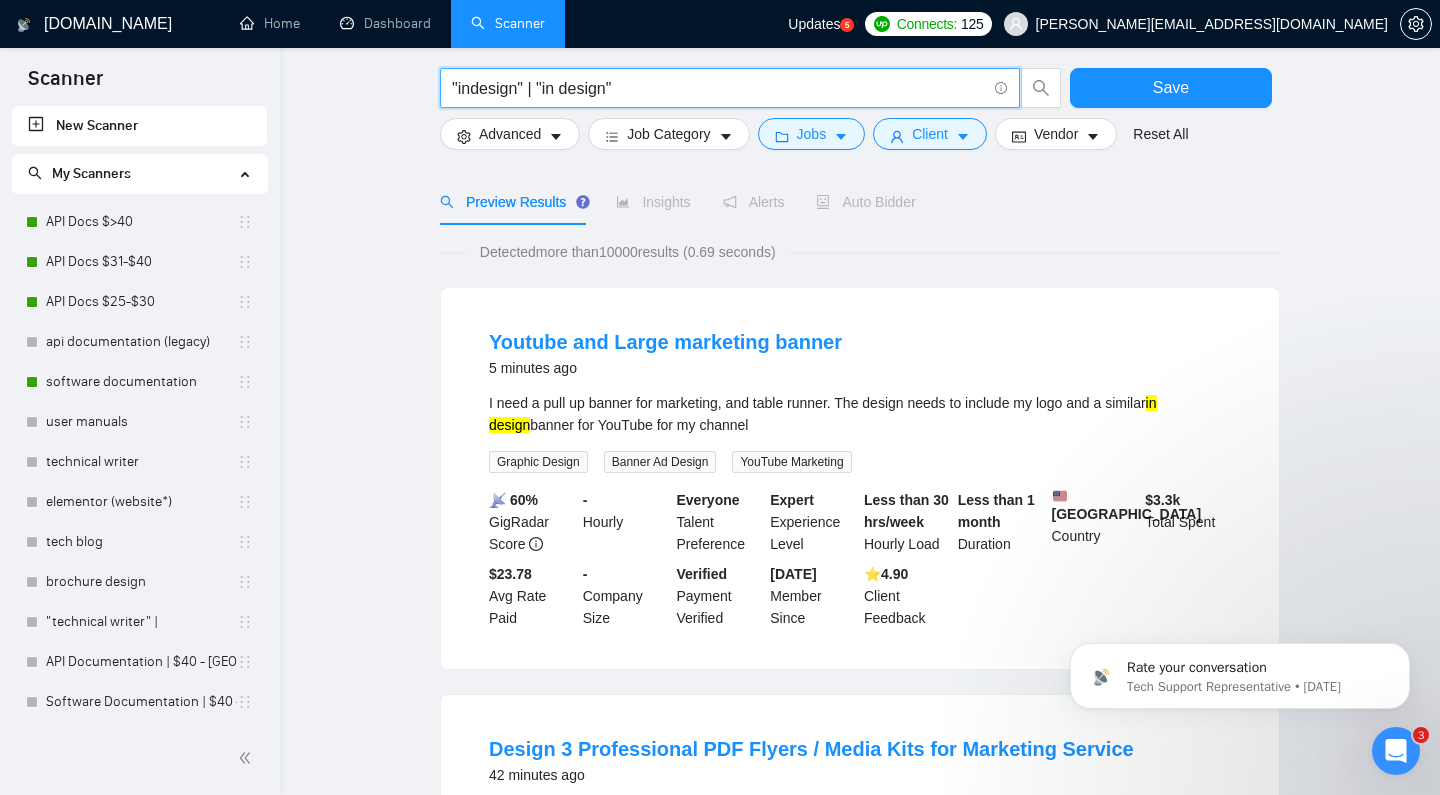 drag, startPoint x: 566, startPoint y: 90, endPoint x: 575, endPoint y: 96, distance: 10.816654 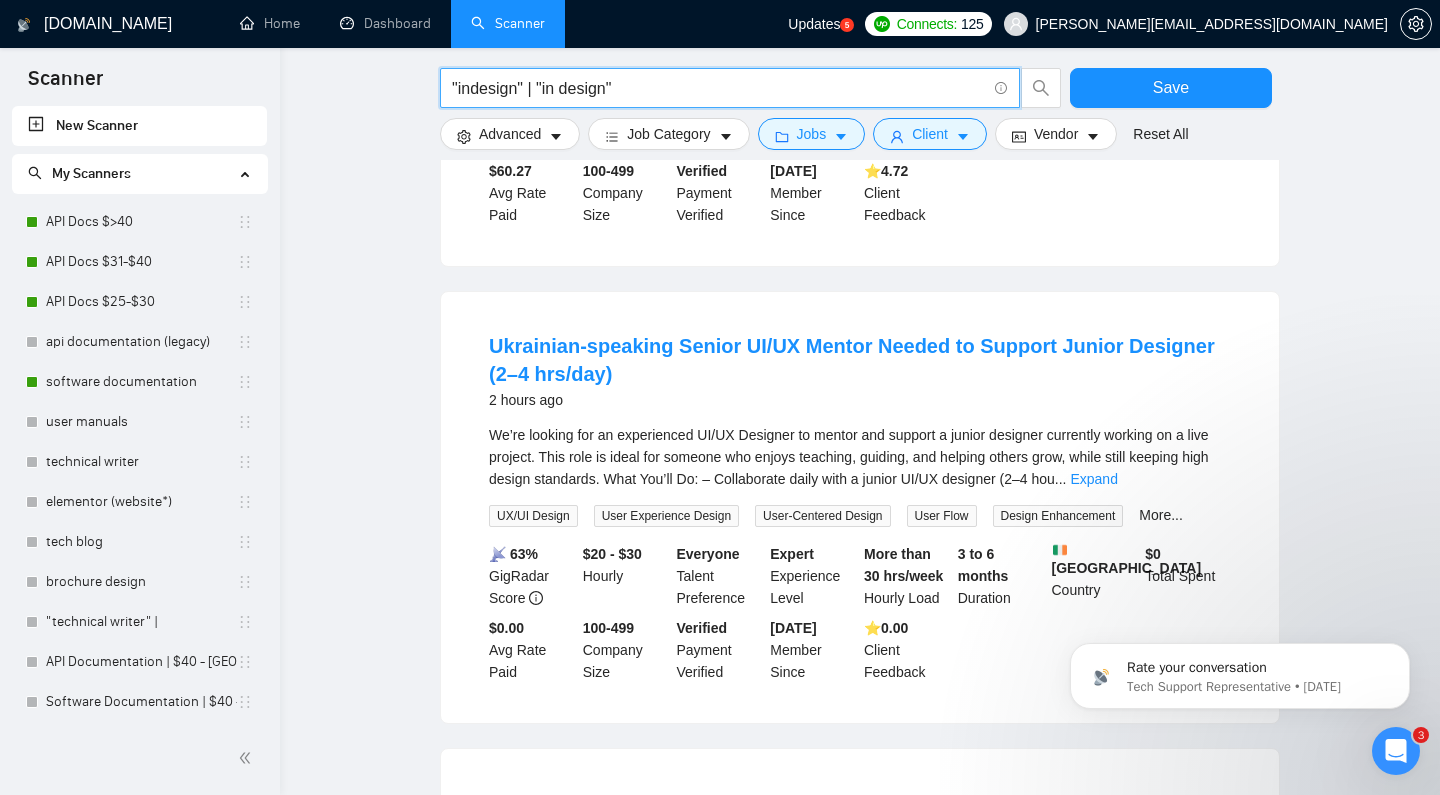 scroll, scrollTop: 1372, scrollLeft: 0, axis: vertical 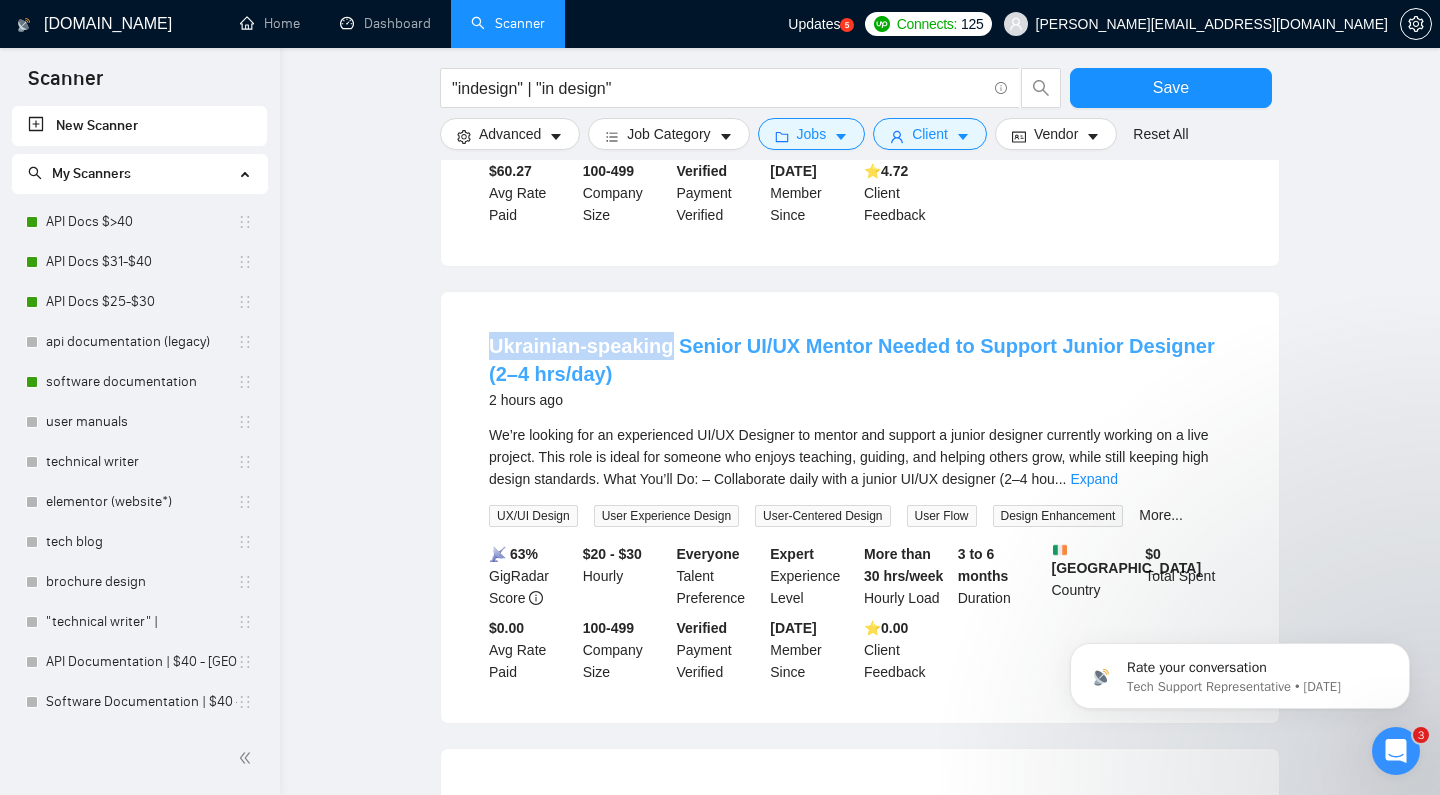 copy on "Ukrainian-speaking" 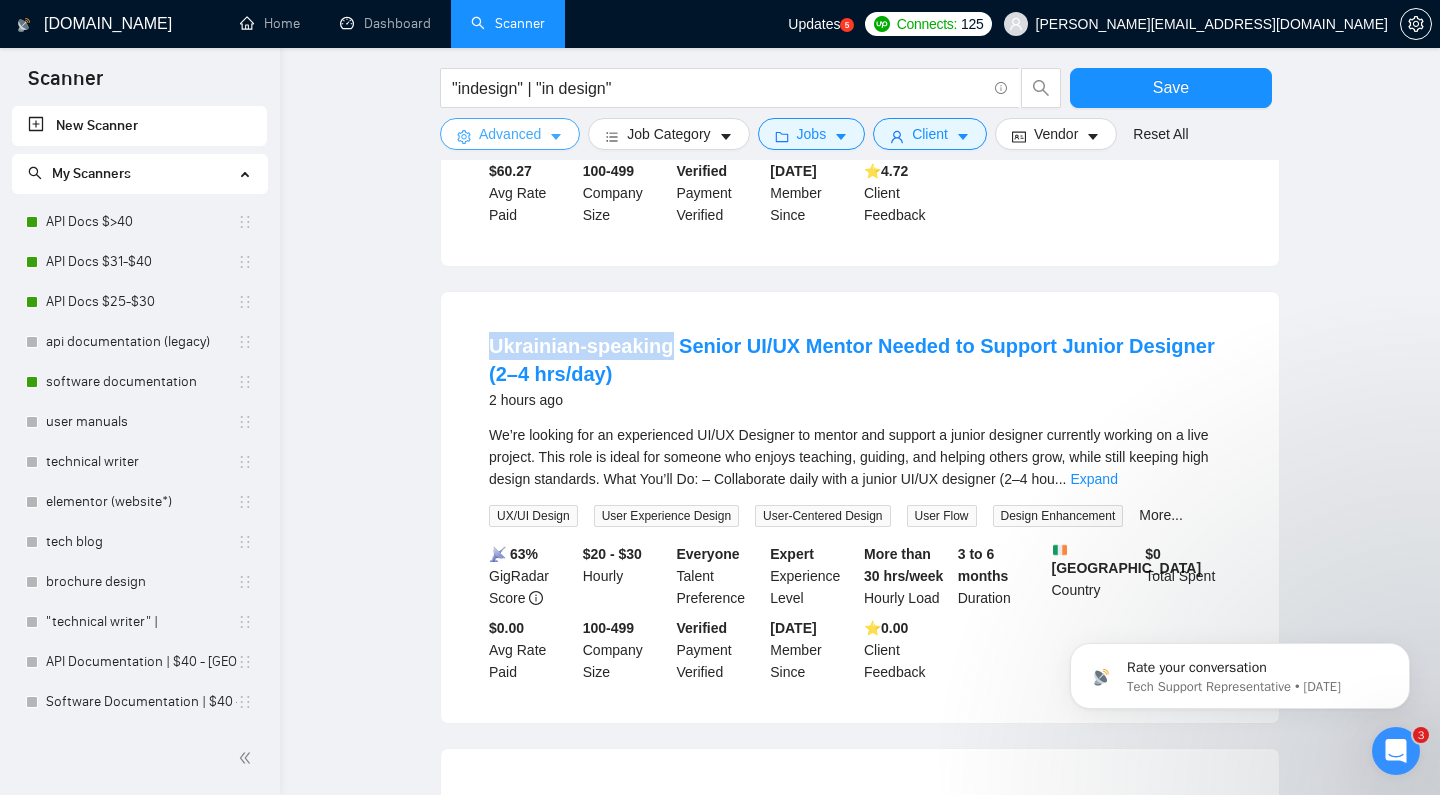 click on "Advanced" at bounding box center (510, 134) 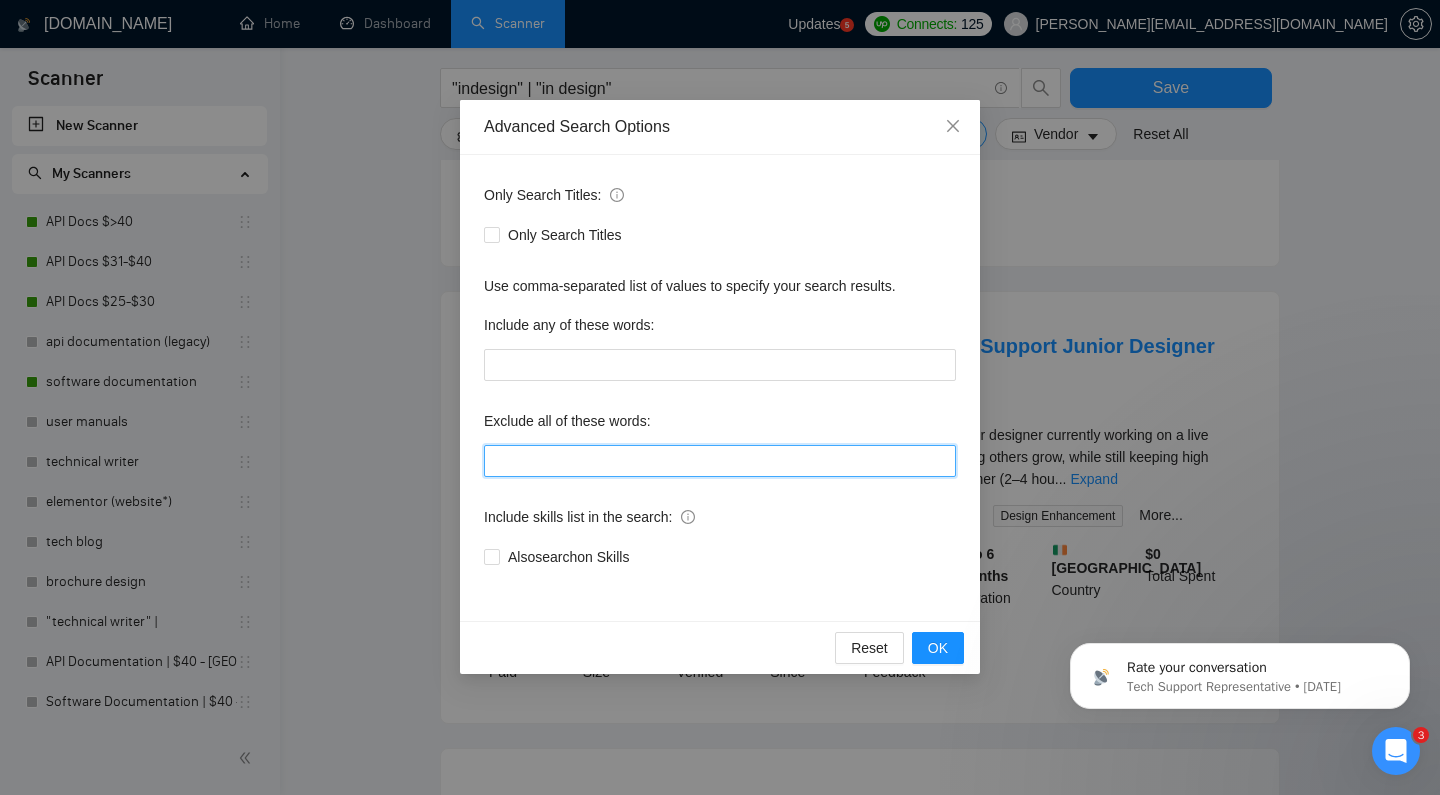 click at bounding box center [720, 461] 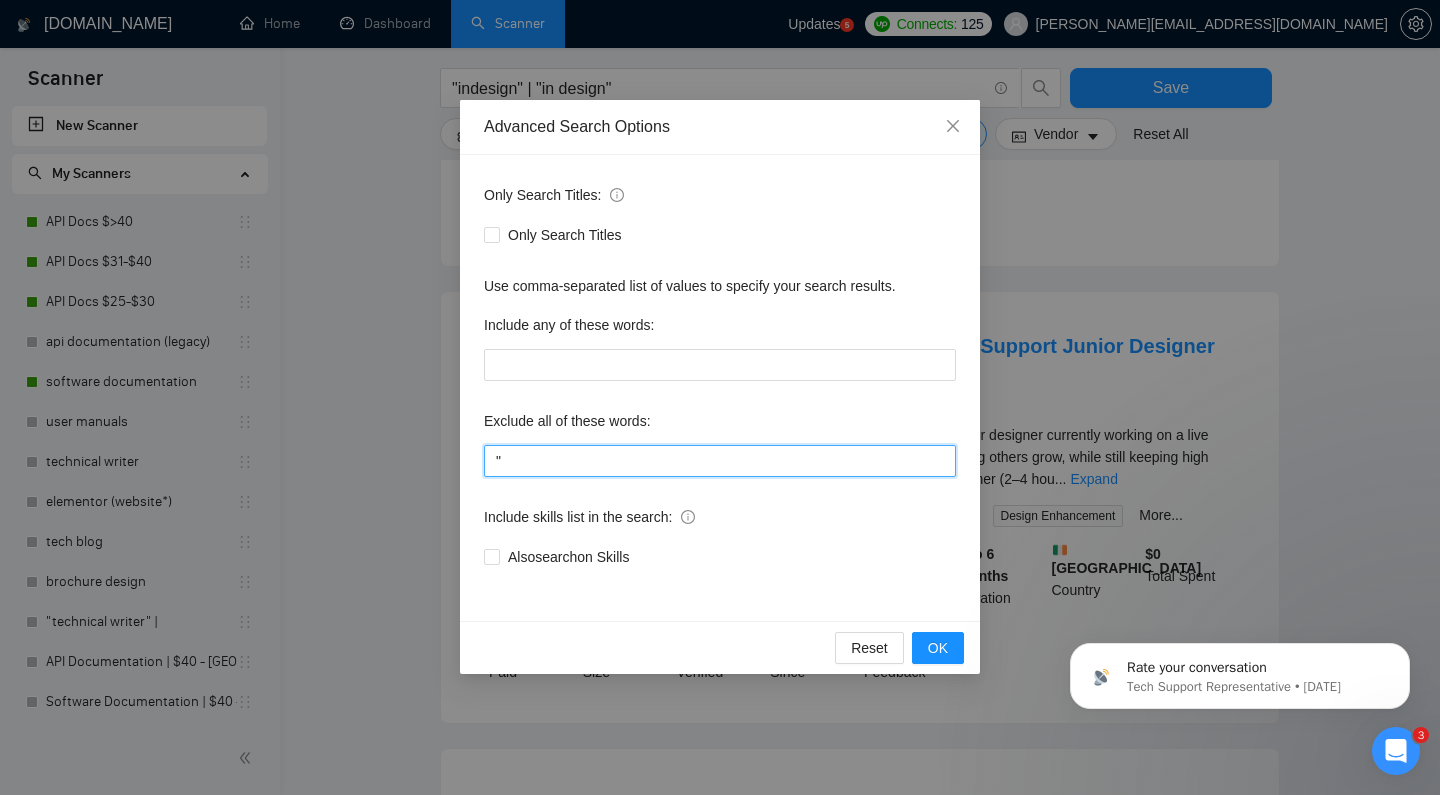 paste on "Ukrainian-speaking" 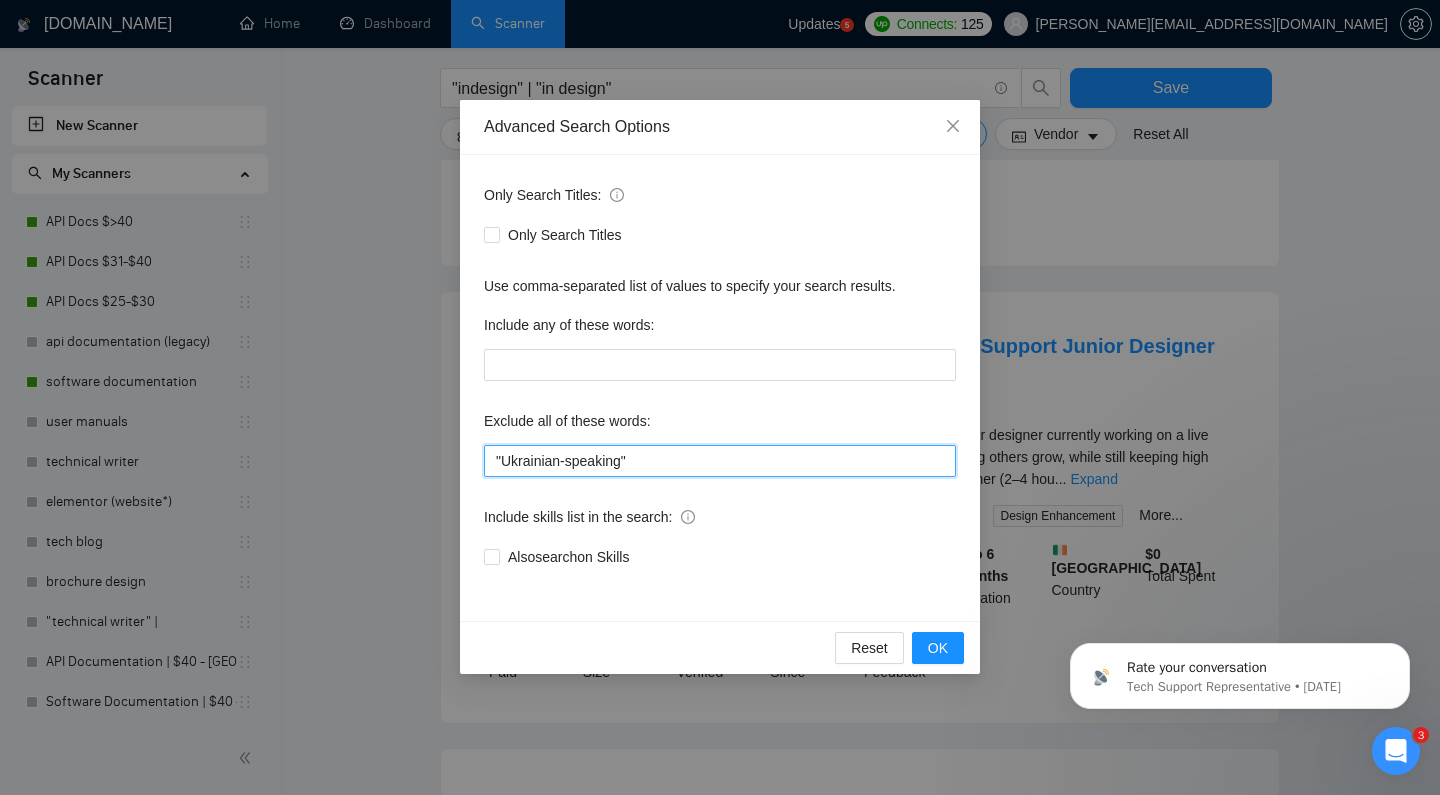 scroll, scrollTop: 1123, scrollLeft: 0, axis: vertical 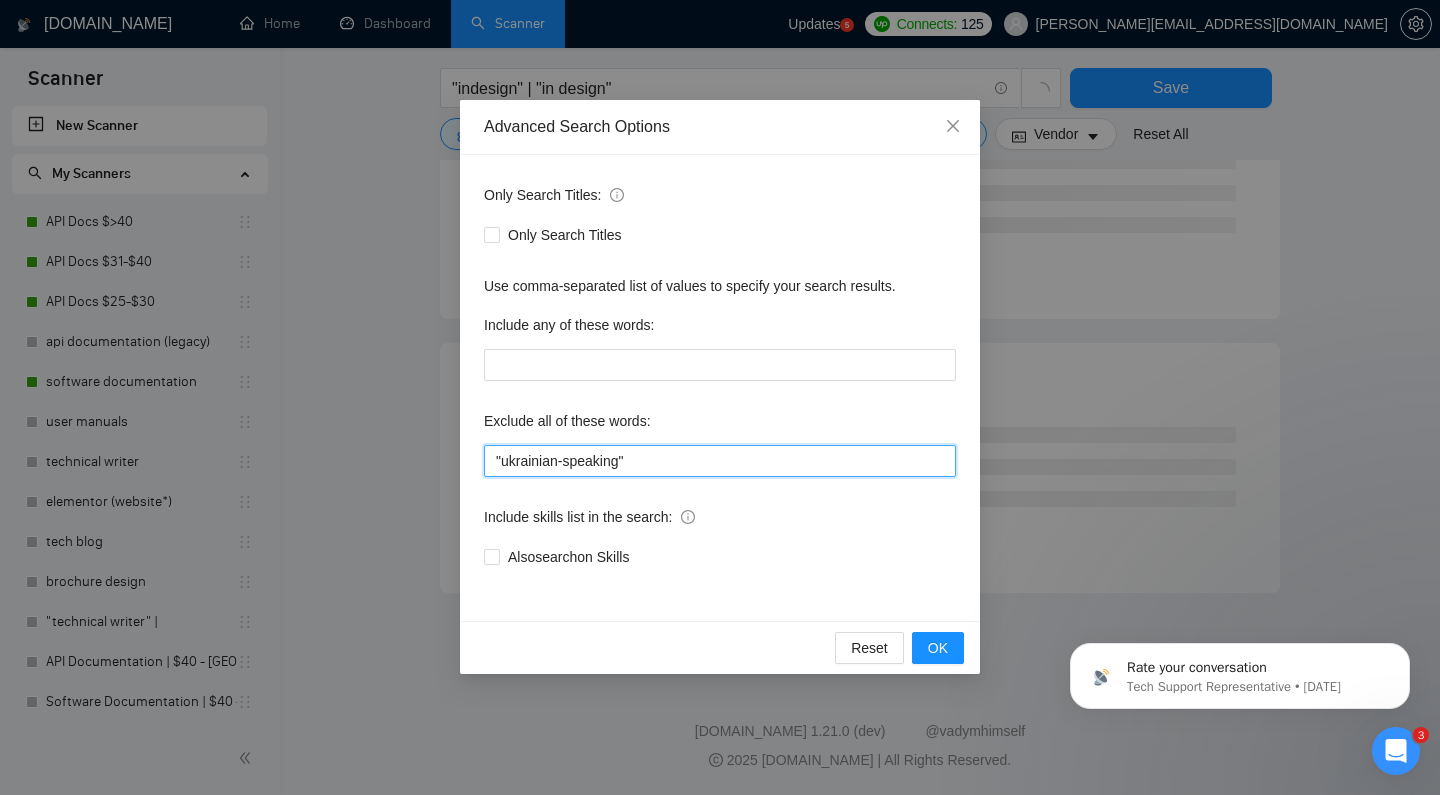 drag, startPoint x: 623, startPoint y: 458, endPoint x: 557, endPoint y: 460, distance: 66.0303 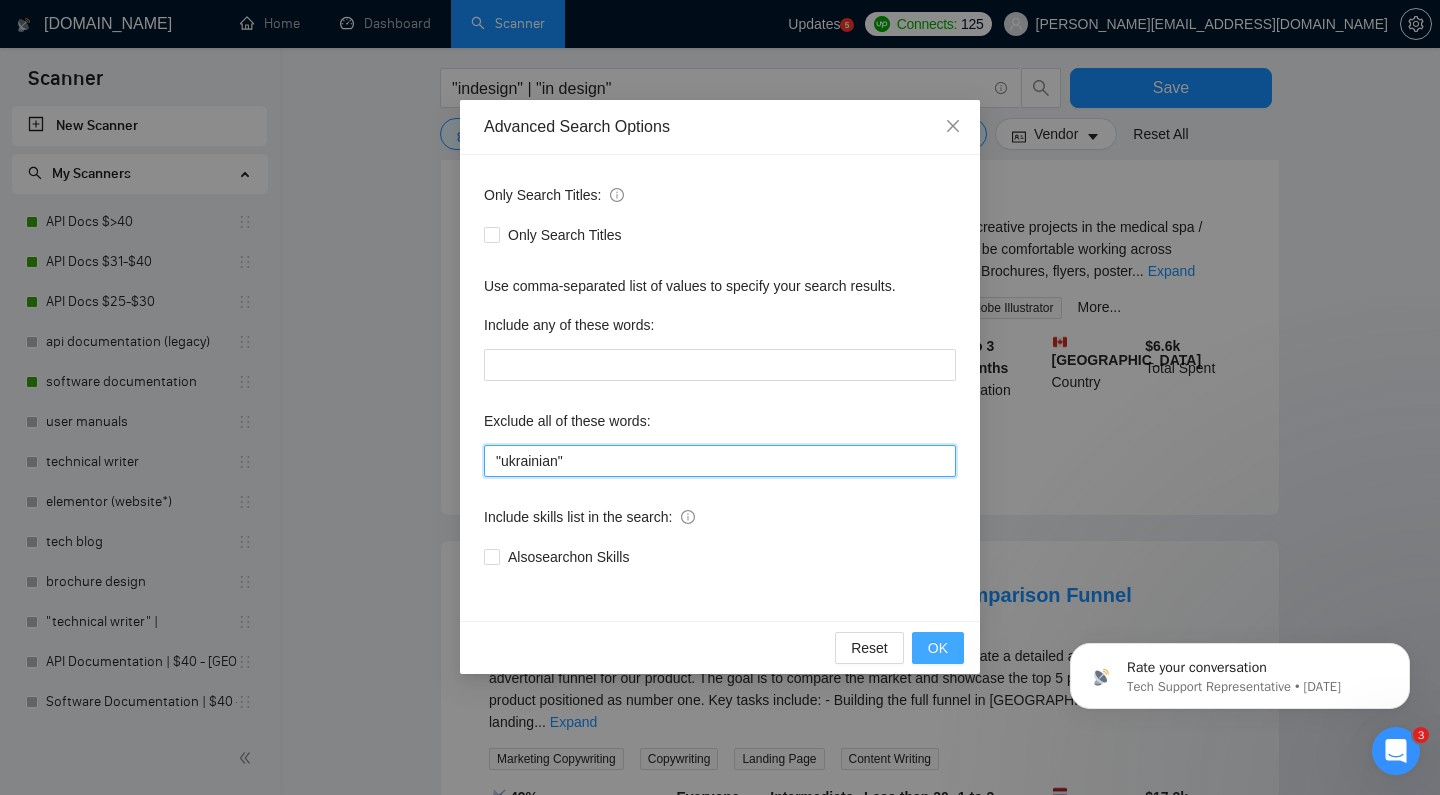 type on ""ukrainian"" 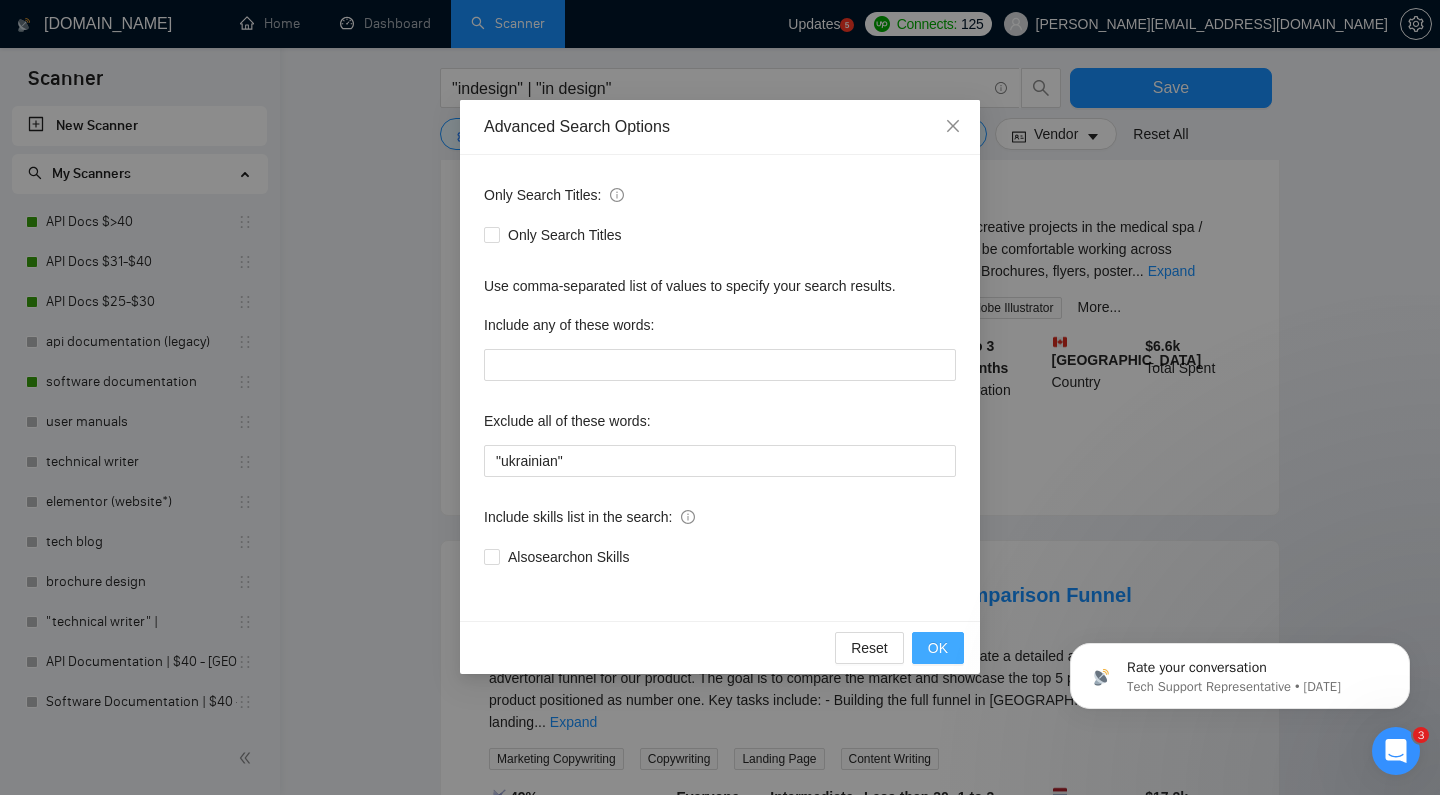 click on "OK" at bounding box center (938, 648) 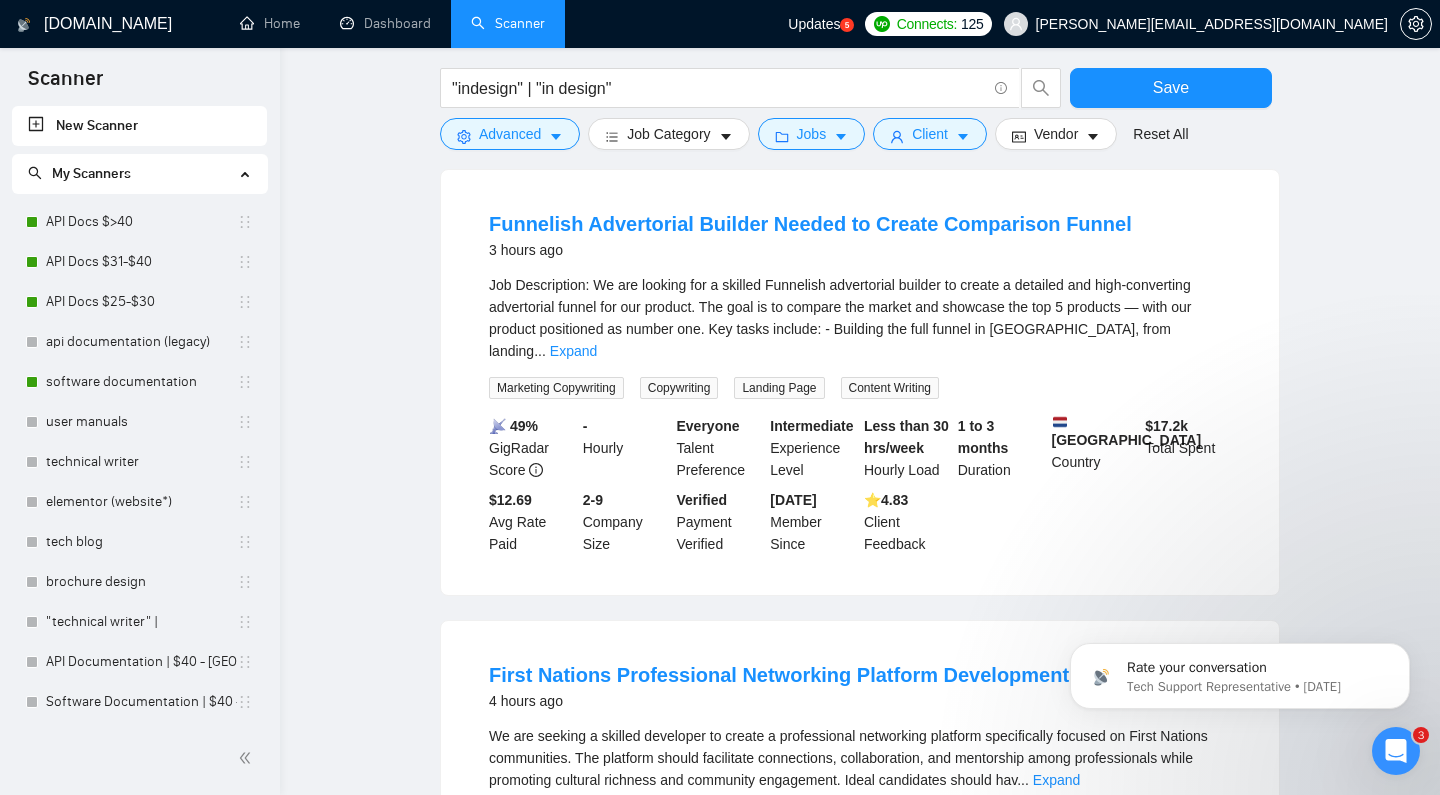 scroll, scrollTop: 1496, scrollLeft: 0, axis: vertical 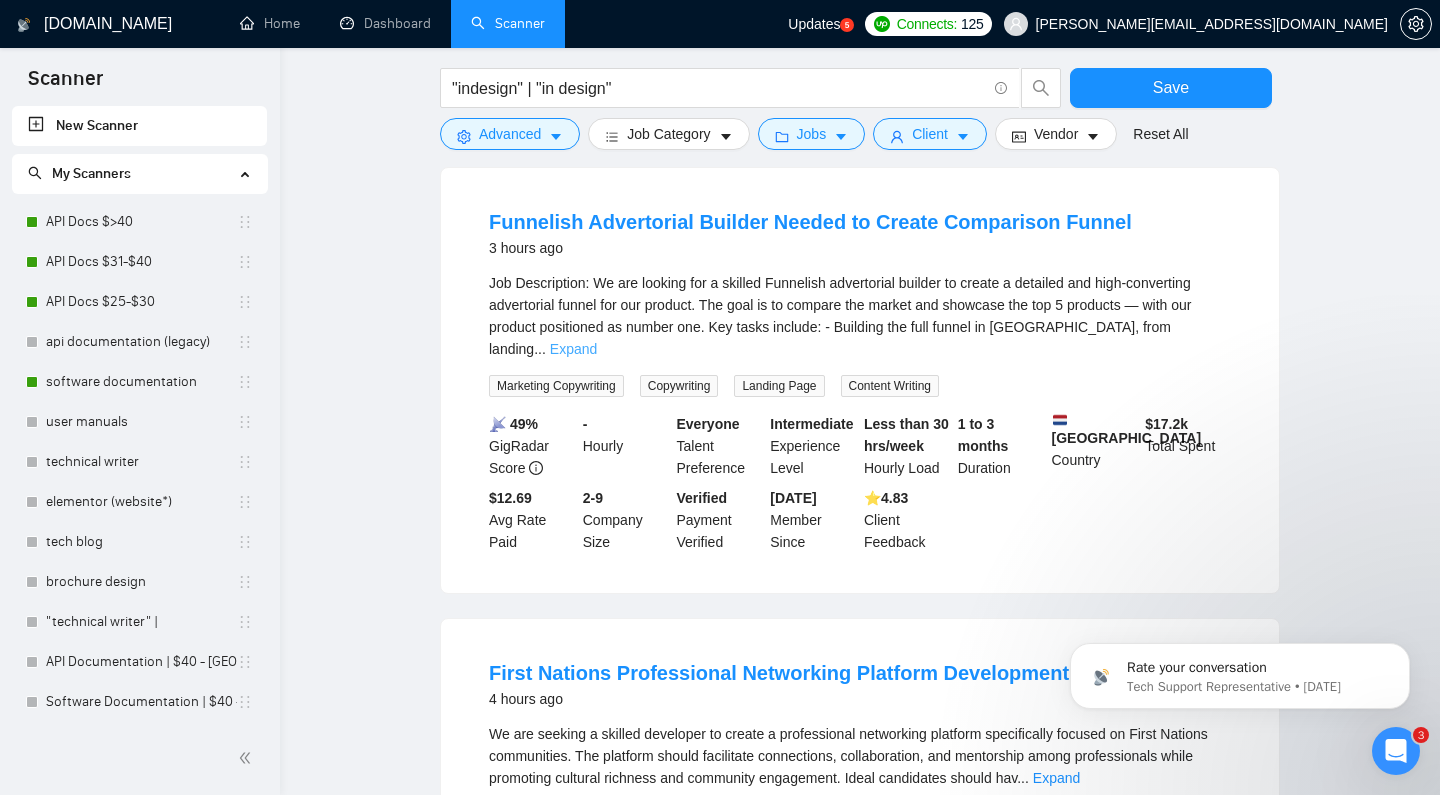 click on "Expand" at bounding box center (573, 349) 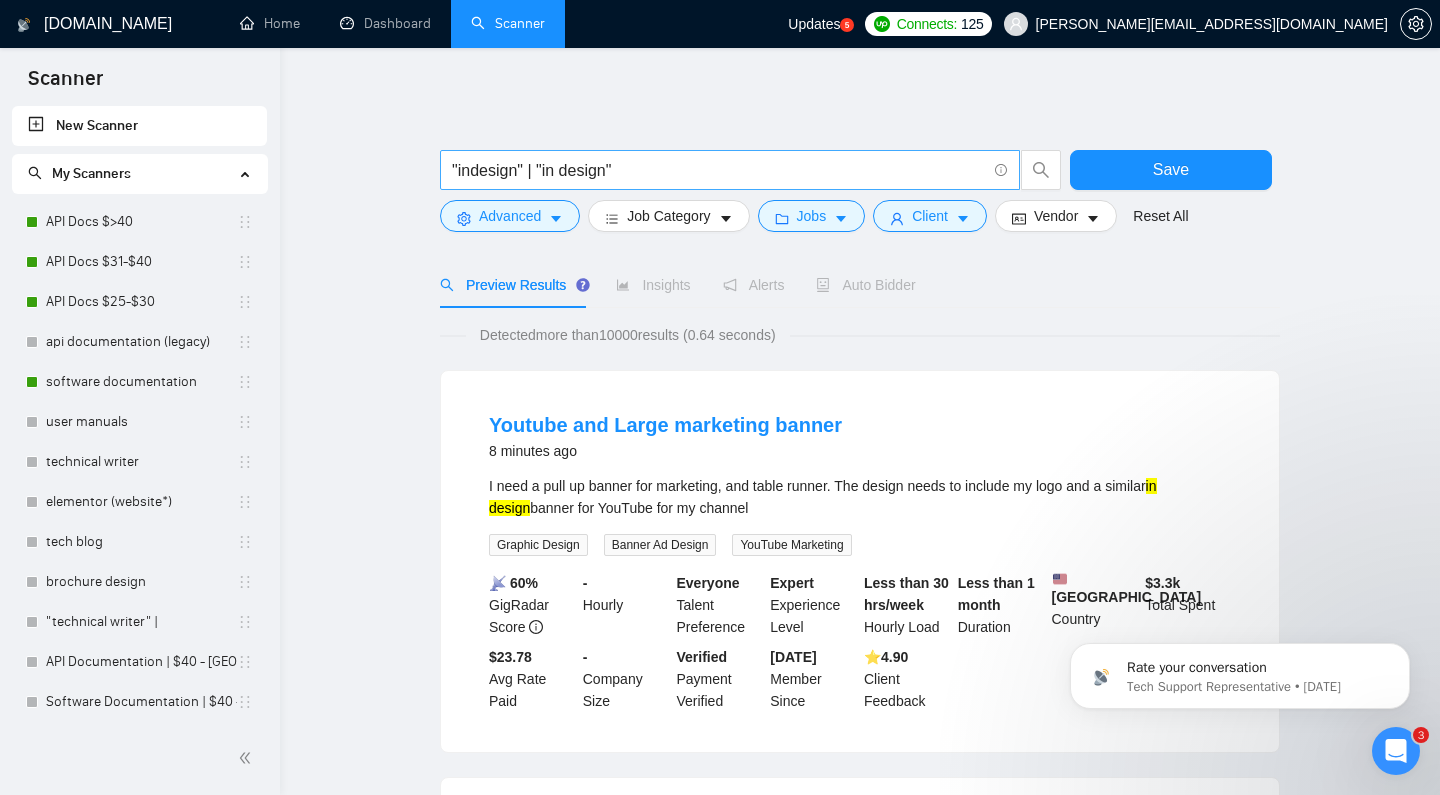 scroll, scrollTop: 0, scrollLeft: 0, axis: both 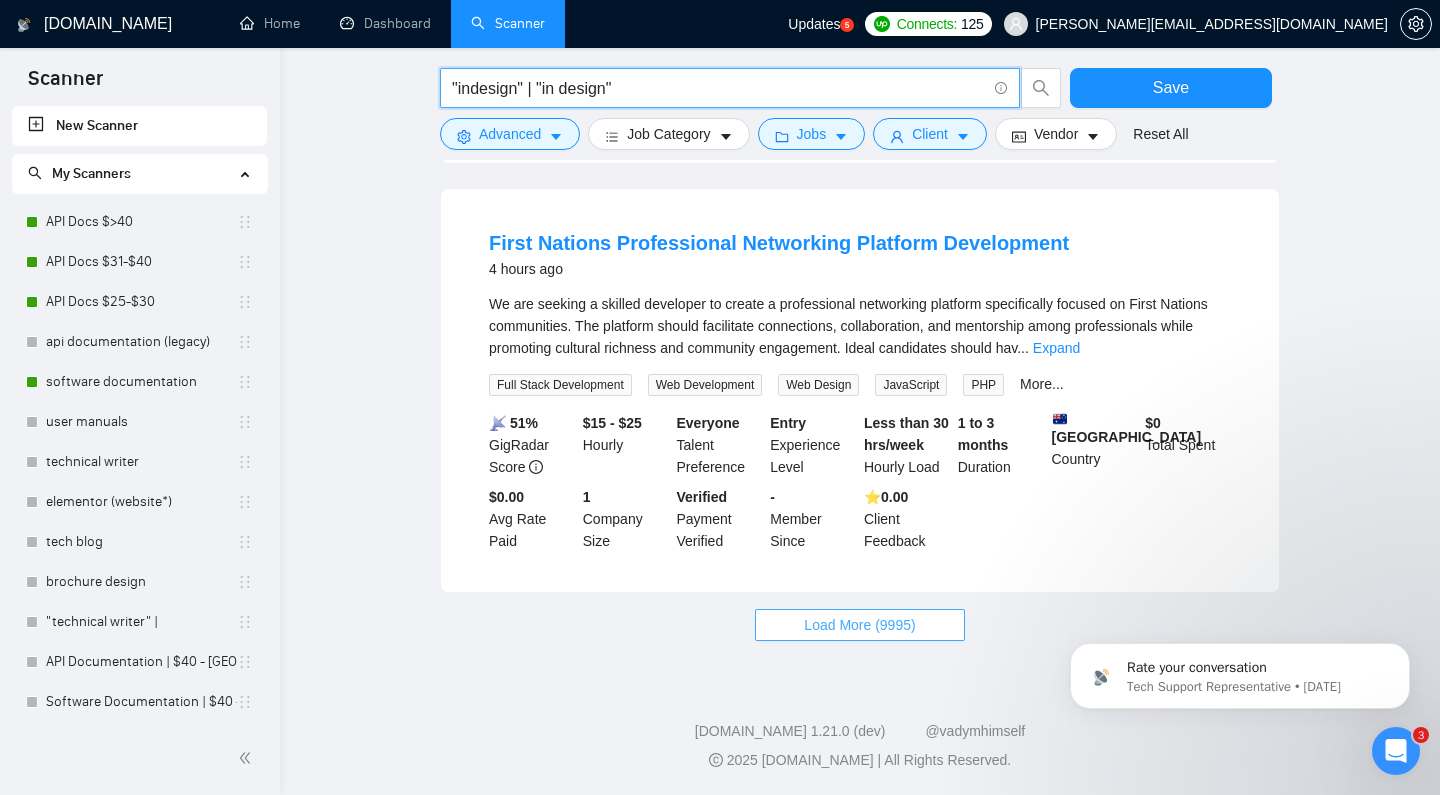 click on "Load More (9995)" at bounding box center (859, 625) 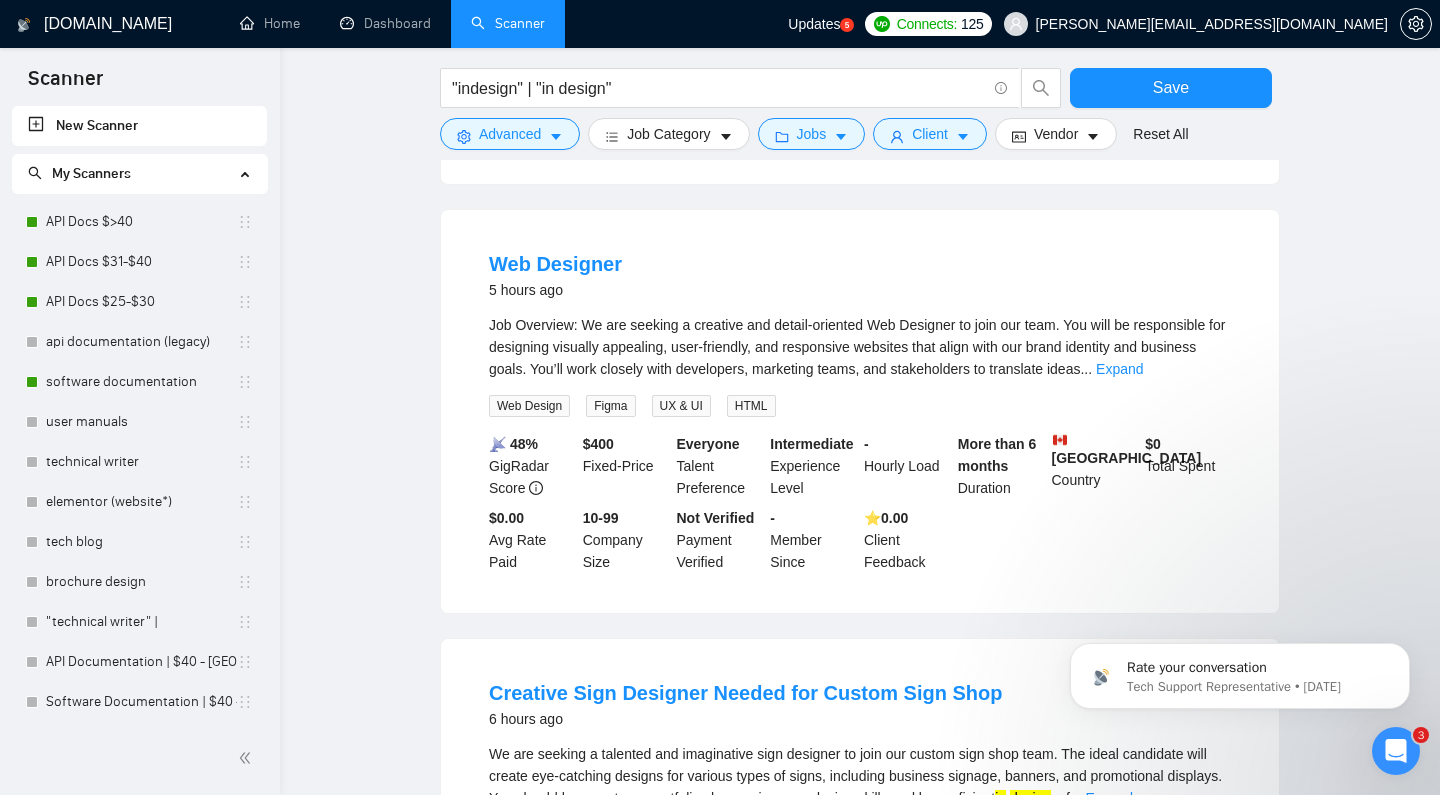 scroll, scrollTop: 2467, scrollLeft: 0, axis: vertical 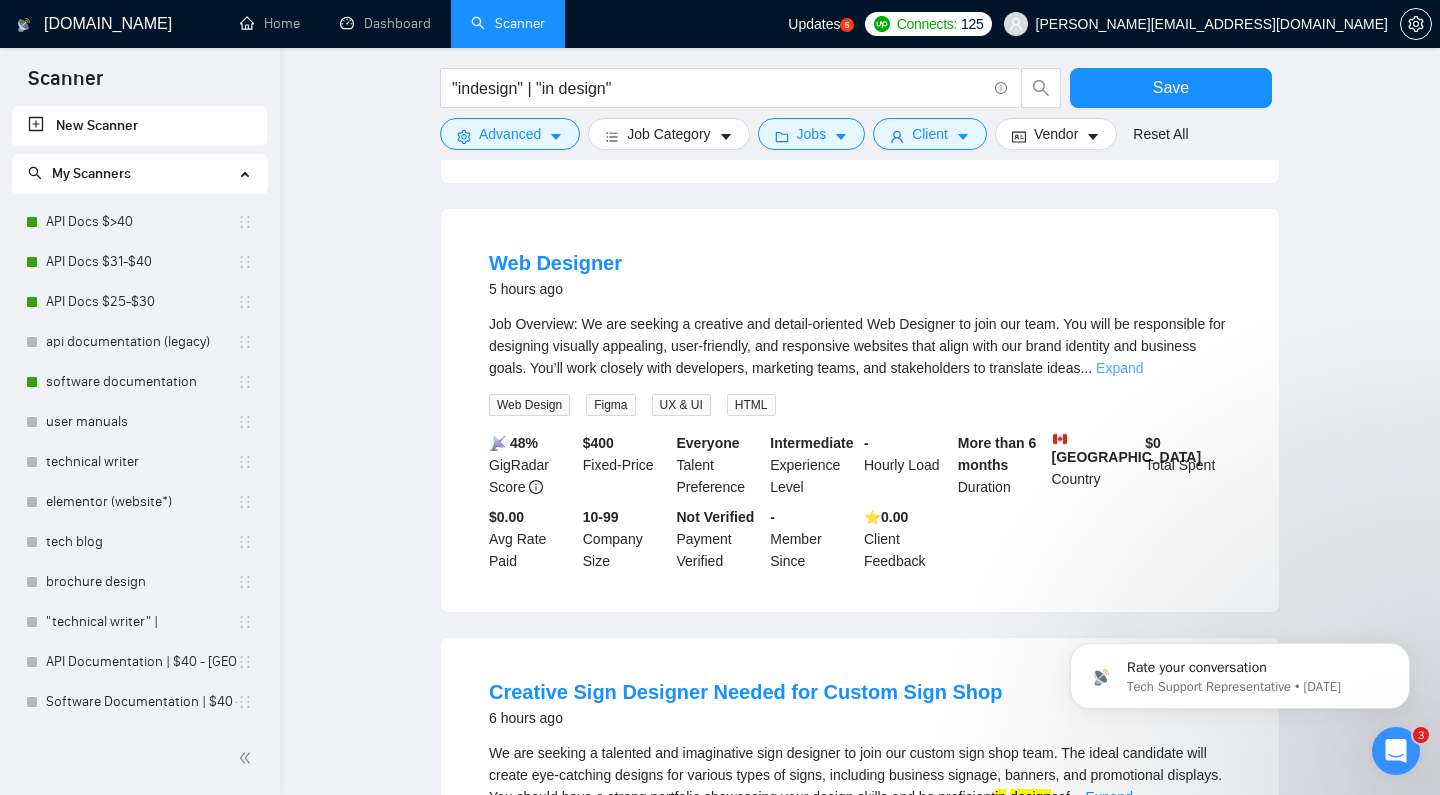 click on "Expand" at bounding box center (1119, 368) 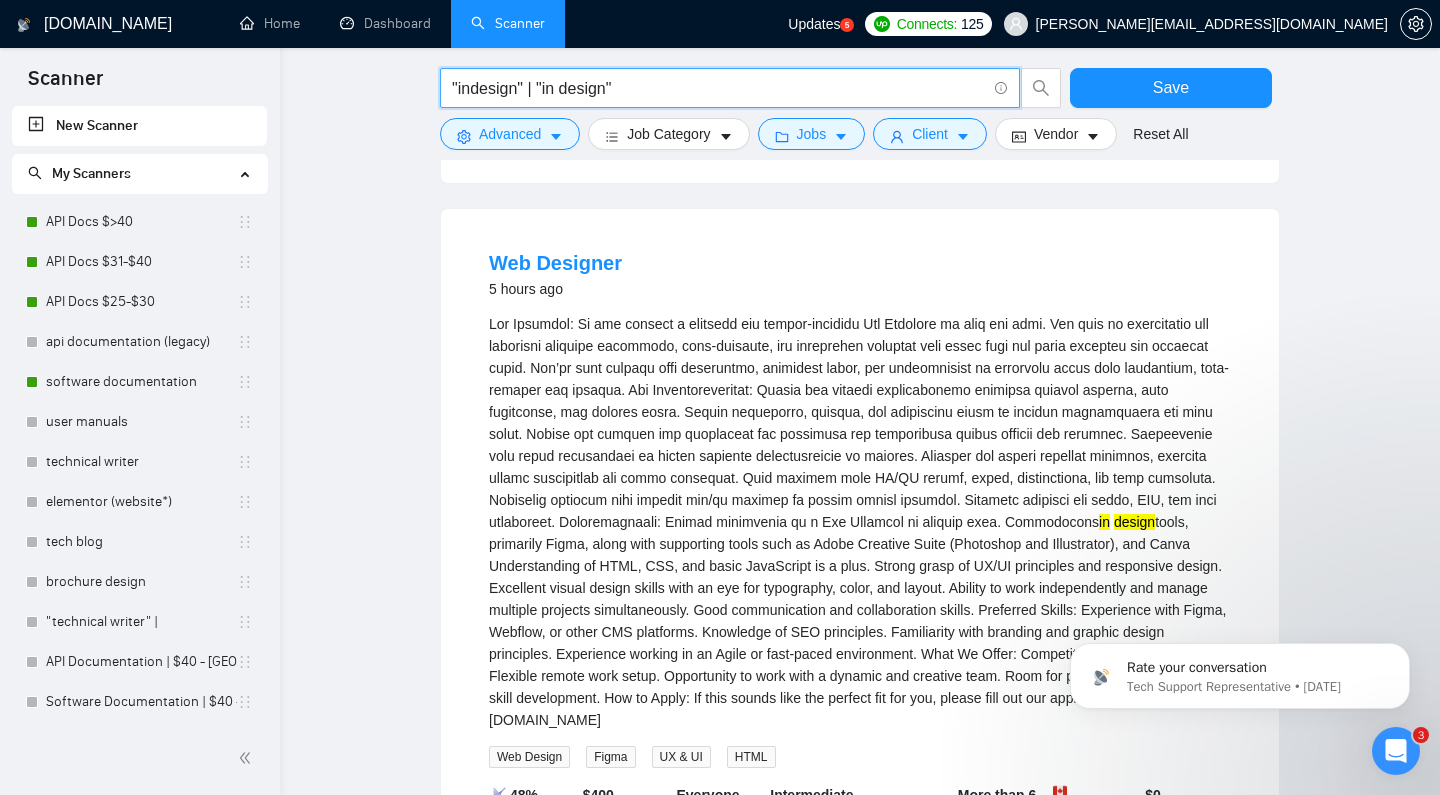 click on ""indesign" | "in design"" at bounding box center (719, 88) 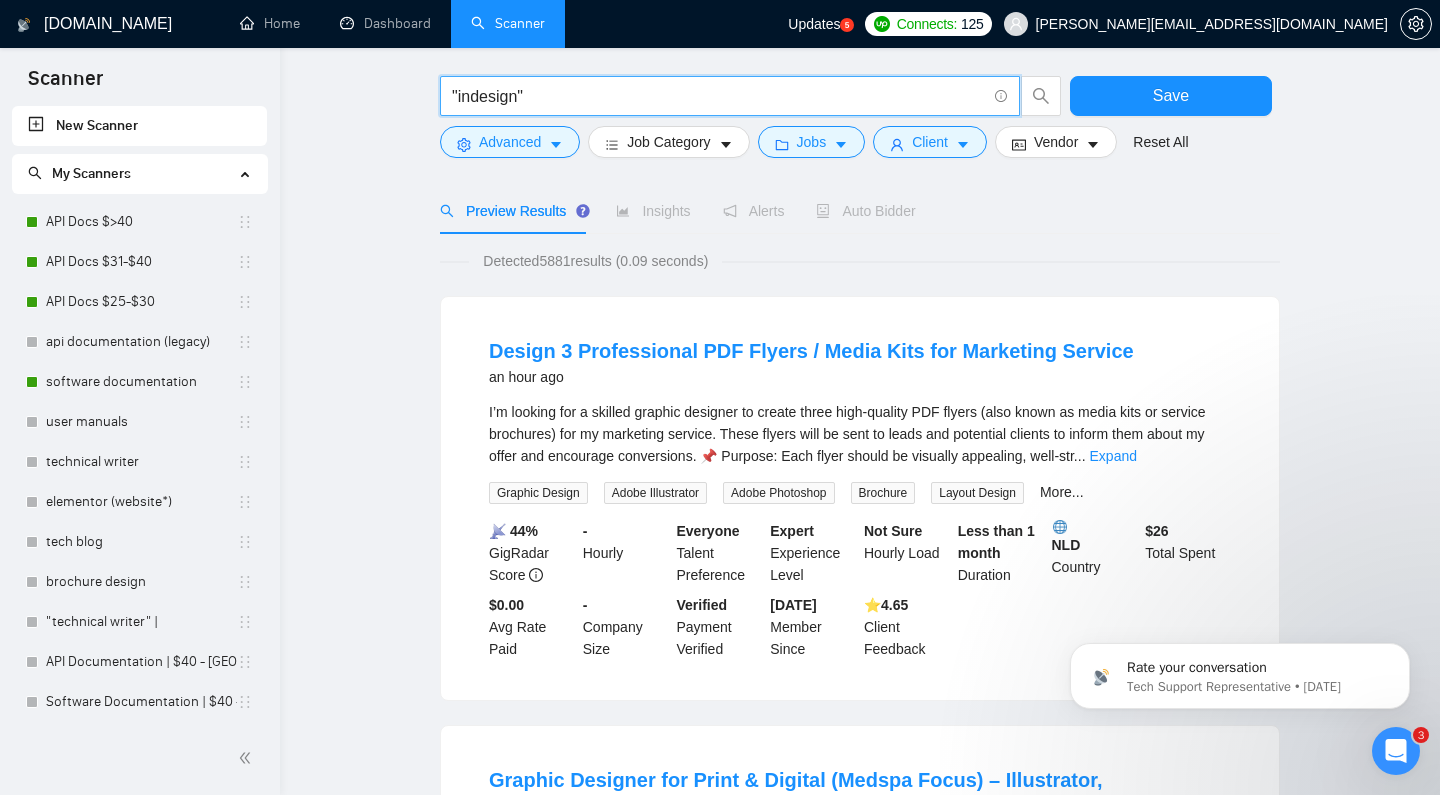 scroll, scrollTop: 76, scrollLeft: 0, axis: vertical 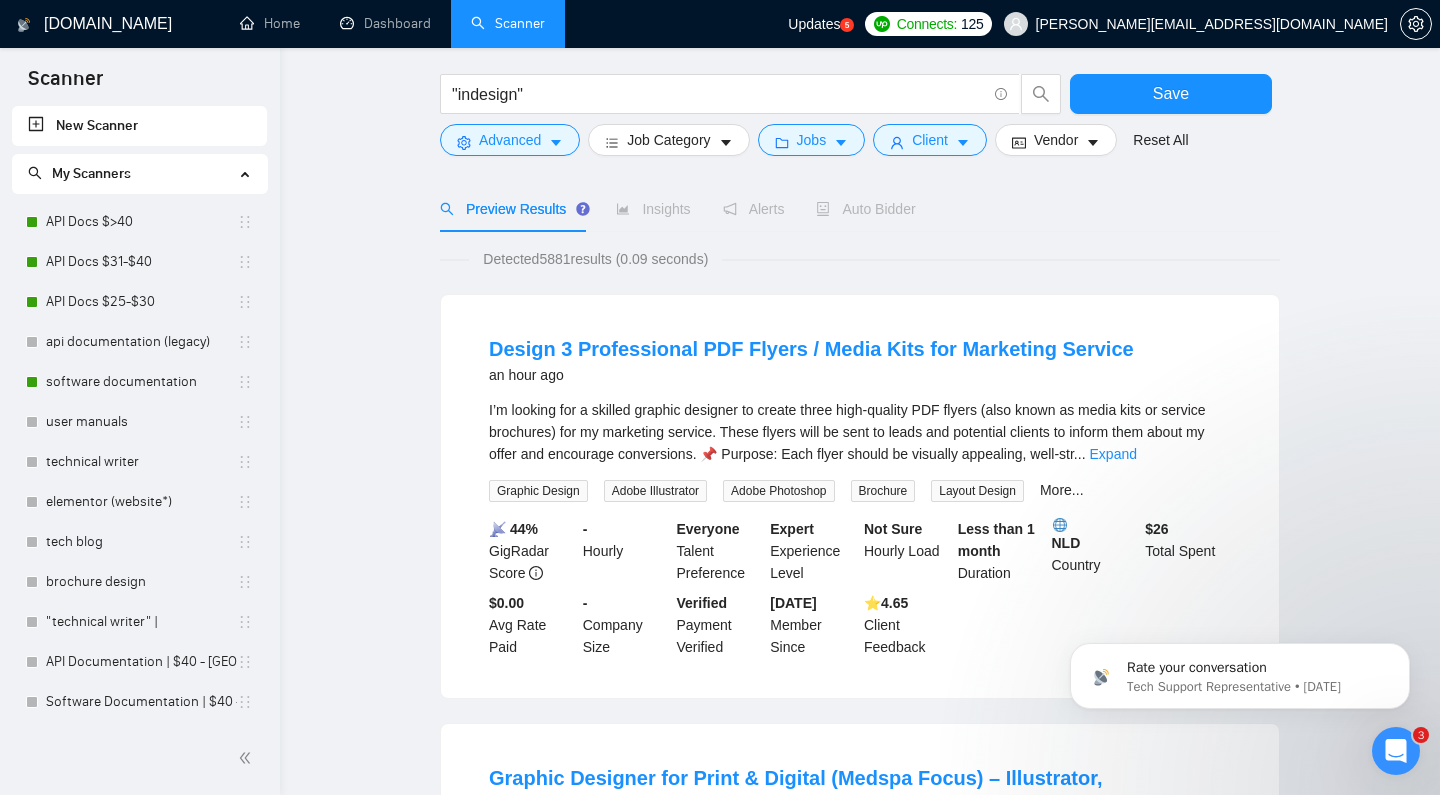 click on "I’m looking for a skilled graphic designer to create three high-quality PDF flyers (also known as media kits or service brochures) for my marketing service. These flyers will be sent to leads and potential clients to inform them about my offer and encourage conversions.
📌 Purpose:
Each flyer should be visually appealing, well-str ... Expand" at bounding box center [860, 432] 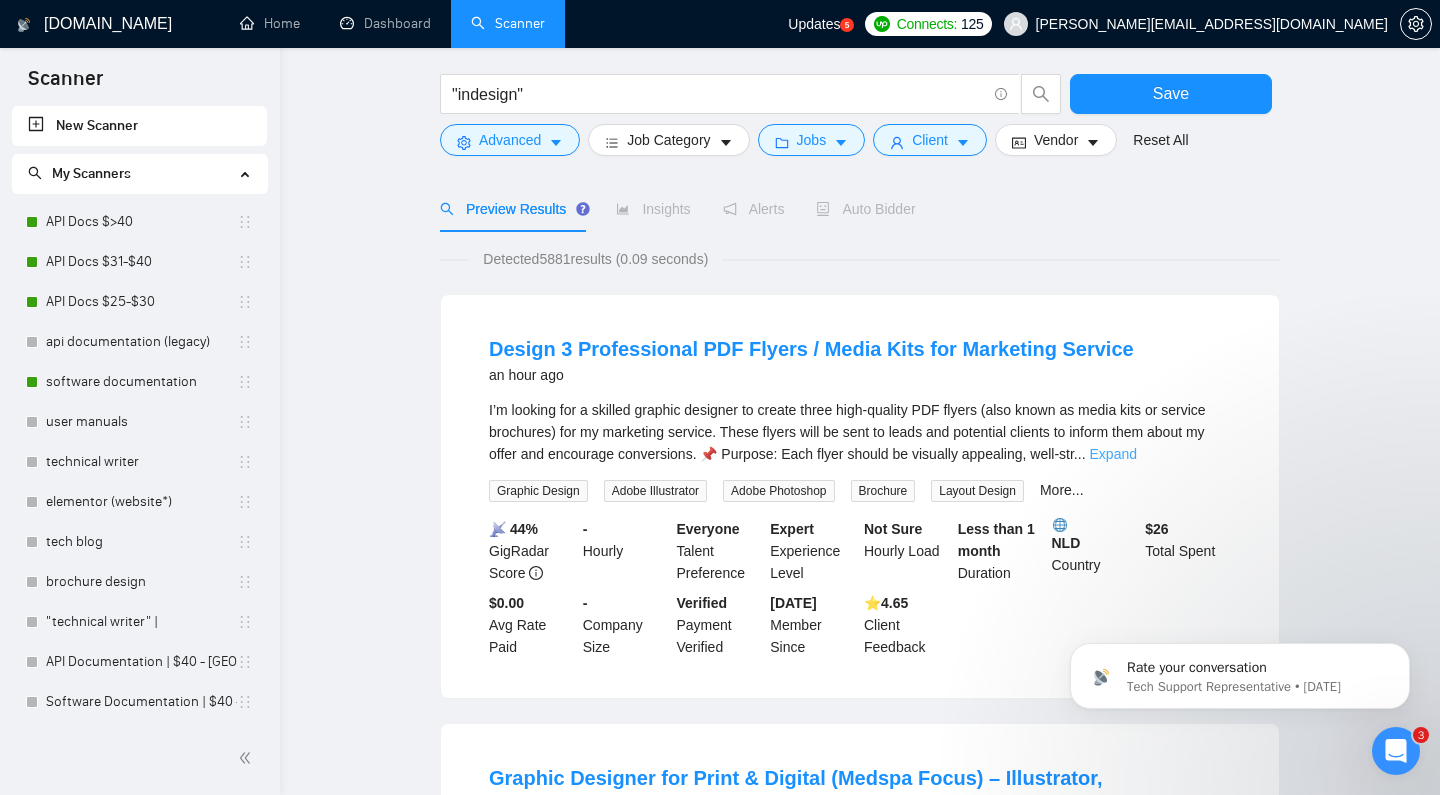 click on "Expand" at bounding box center (1113, 454) 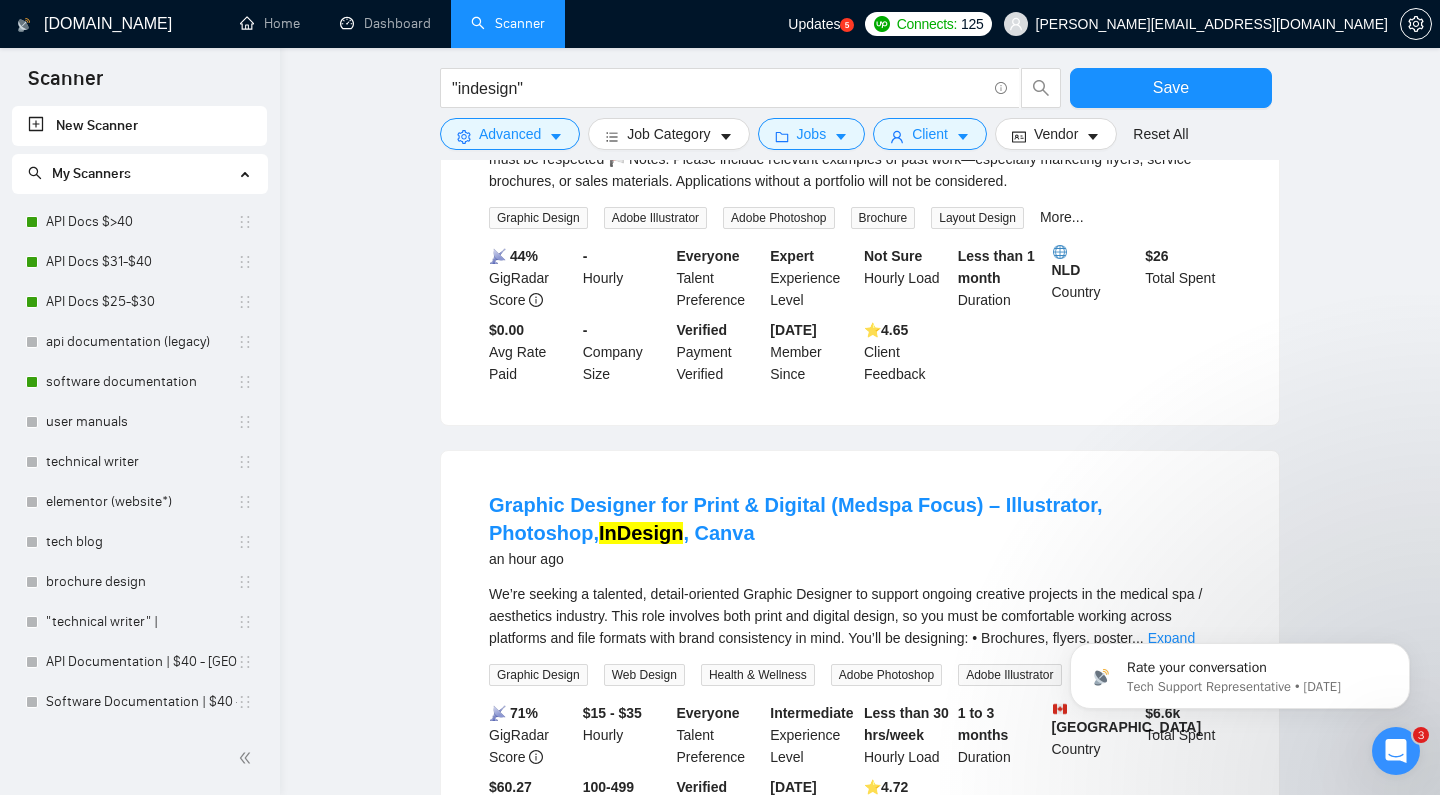 scroll, scrollTop: 776, scrollLeft: 0, axis: vertical 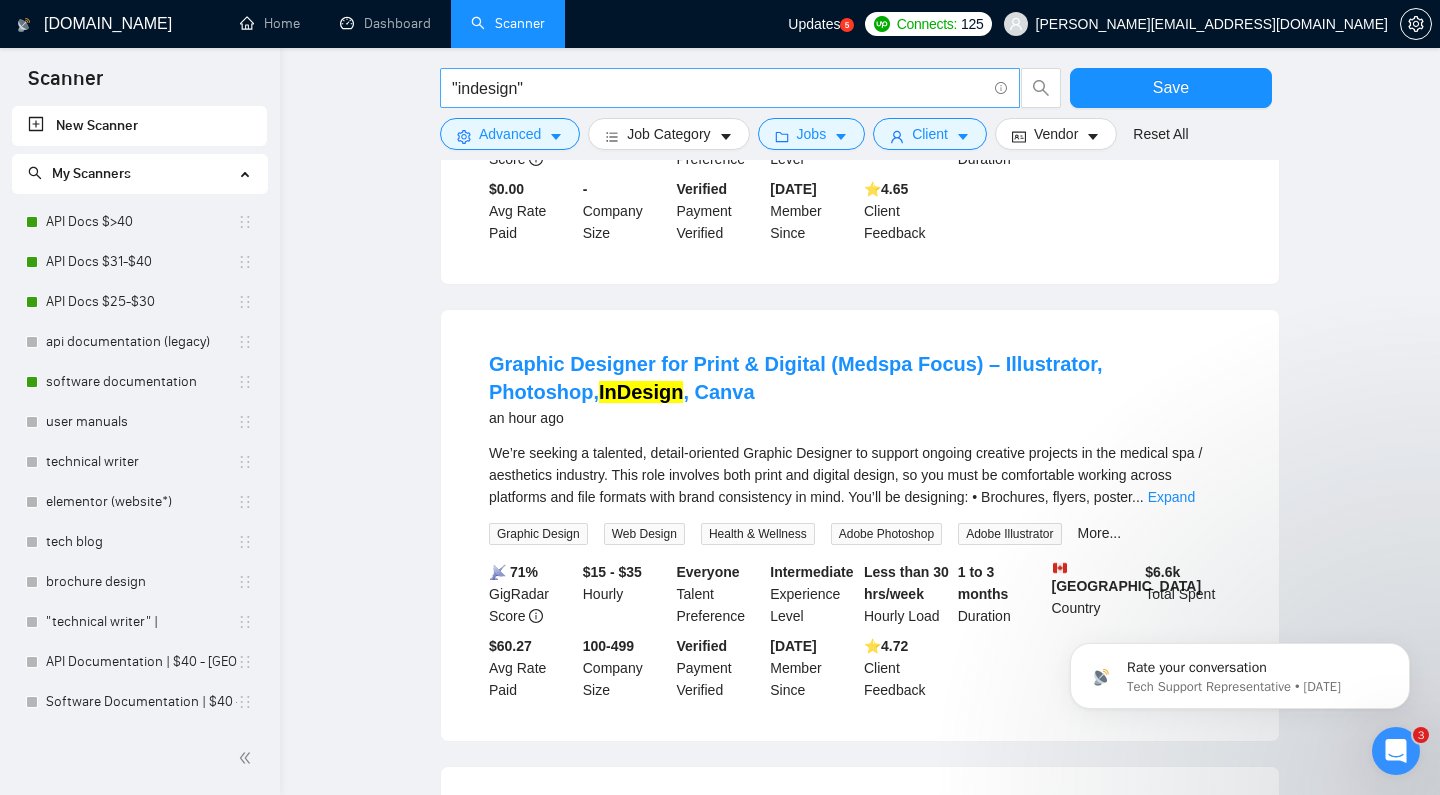 click on ""indesign"" at bounding box center [719, 88] 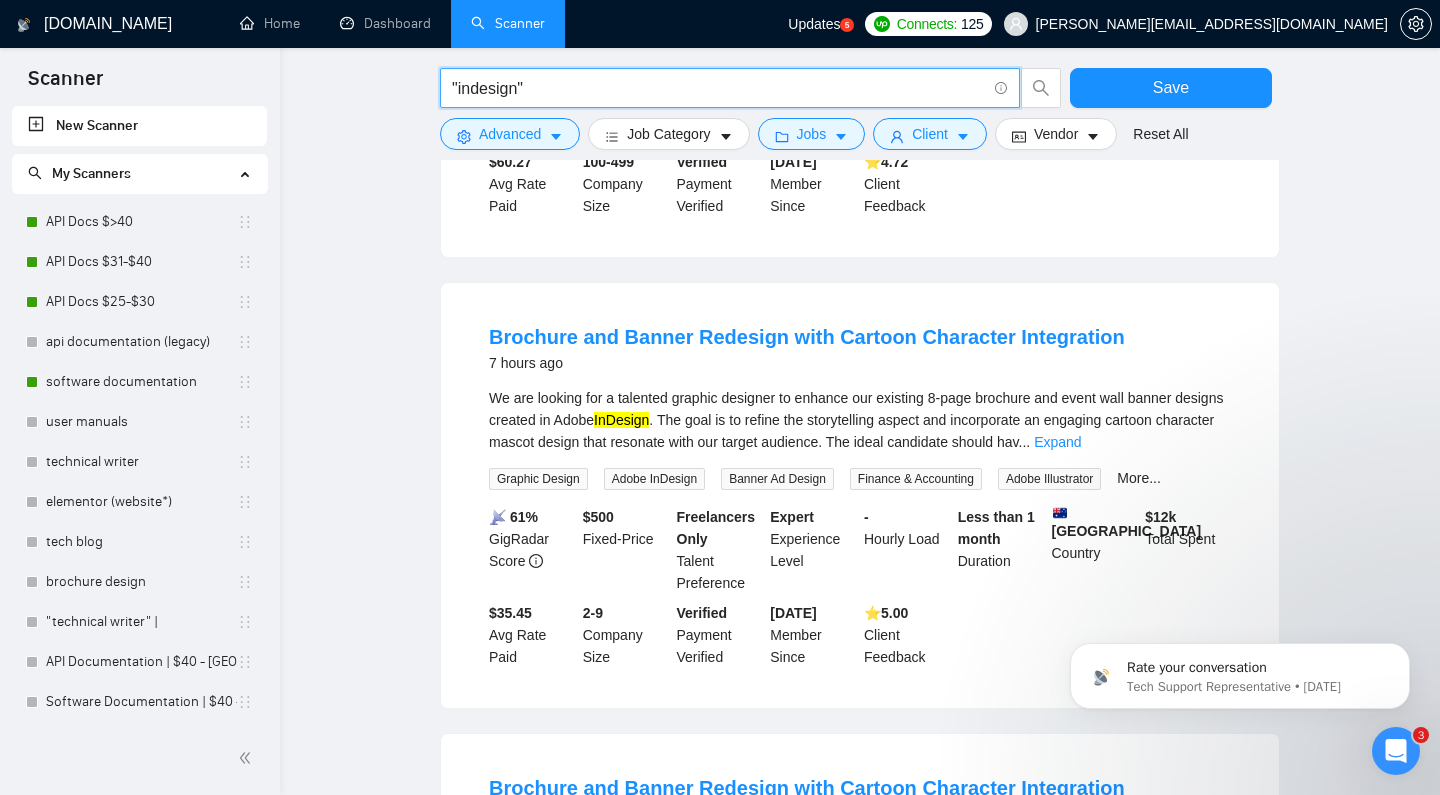 scroll, scrollTop: 1006, scrollLeft: 0, axis: vertical 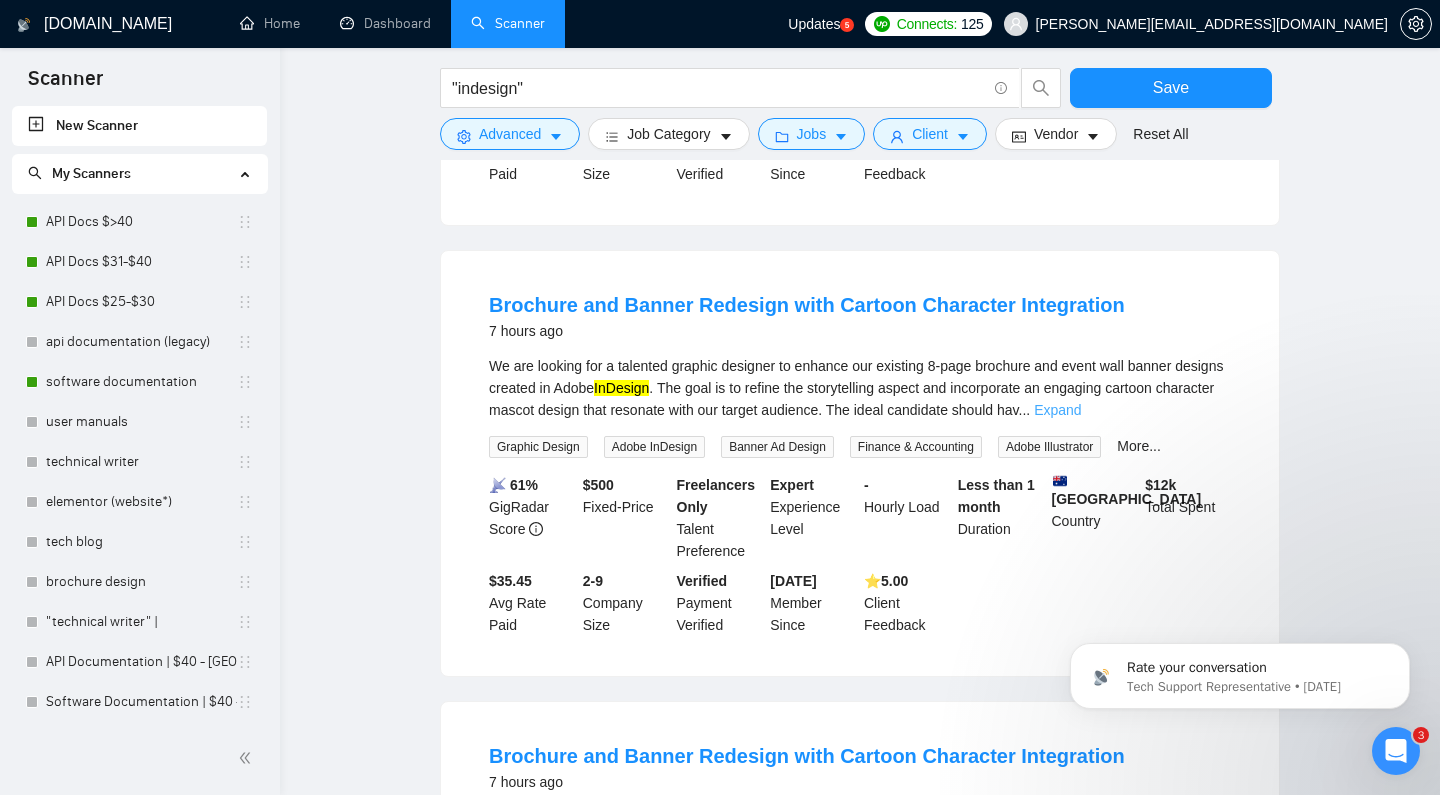 click on "Expand" at bounding box center [1057, 410] 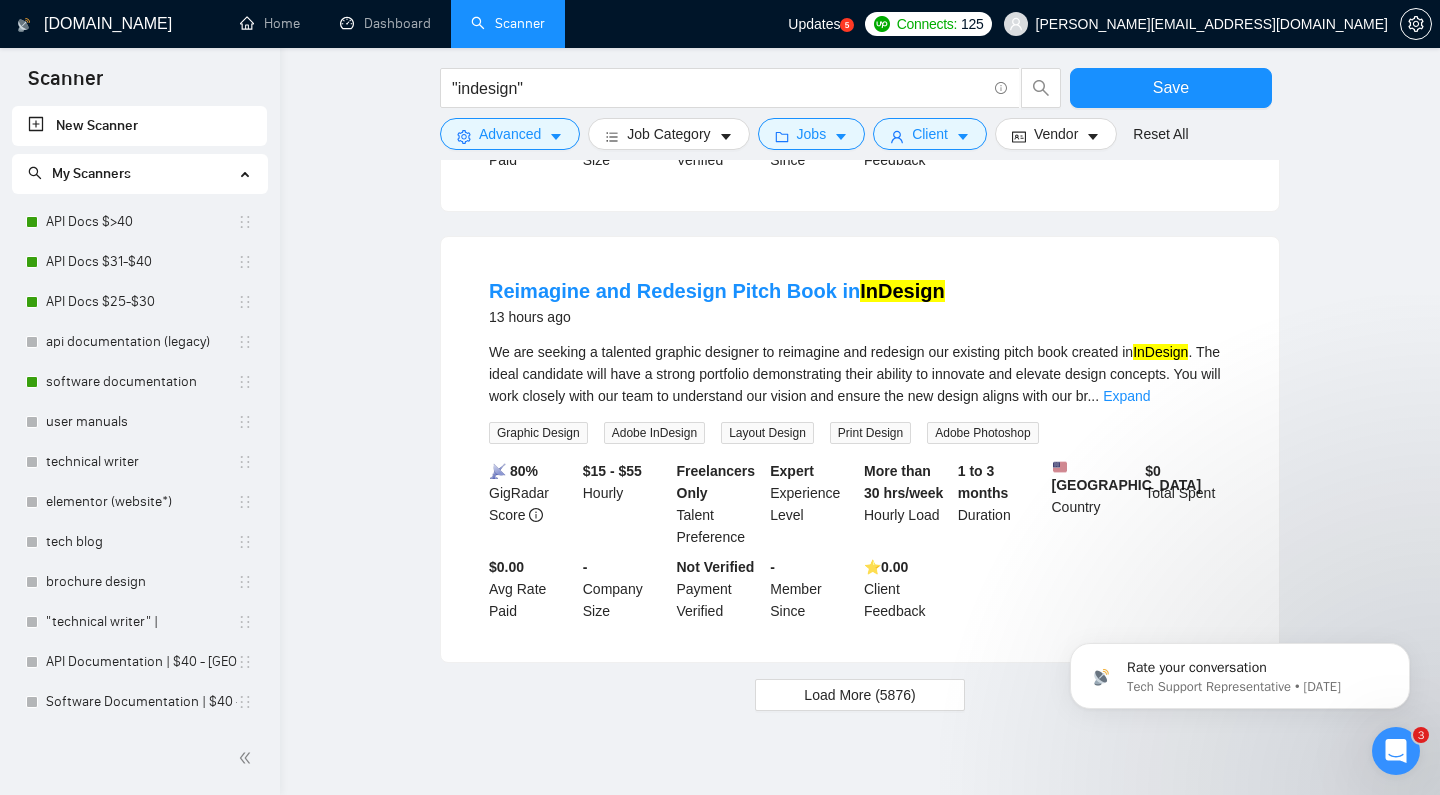 scroll, scrollTop: 2096, scrollLeft: 0, axis: vertical 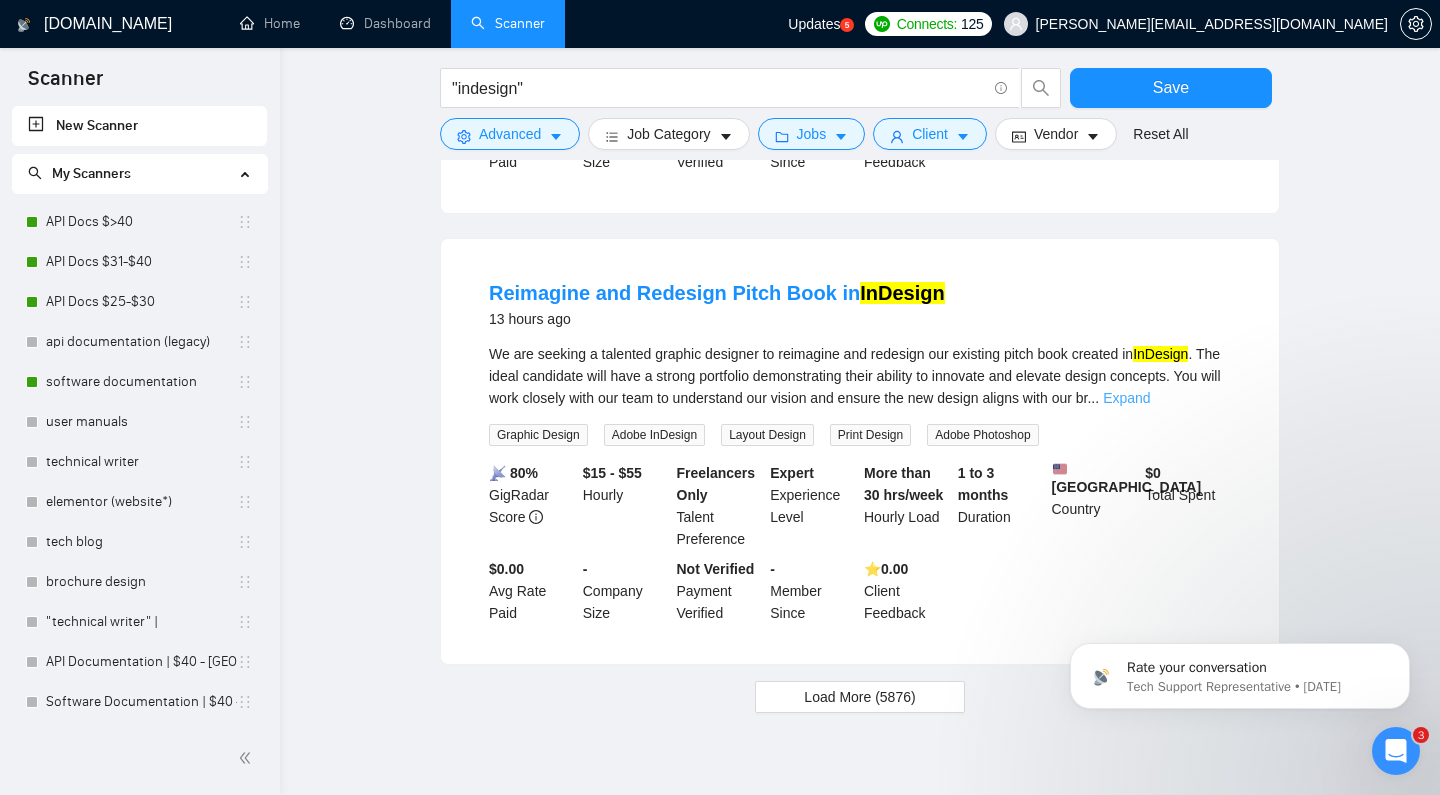 click on "Expand" at bounding box center (1126, 398) 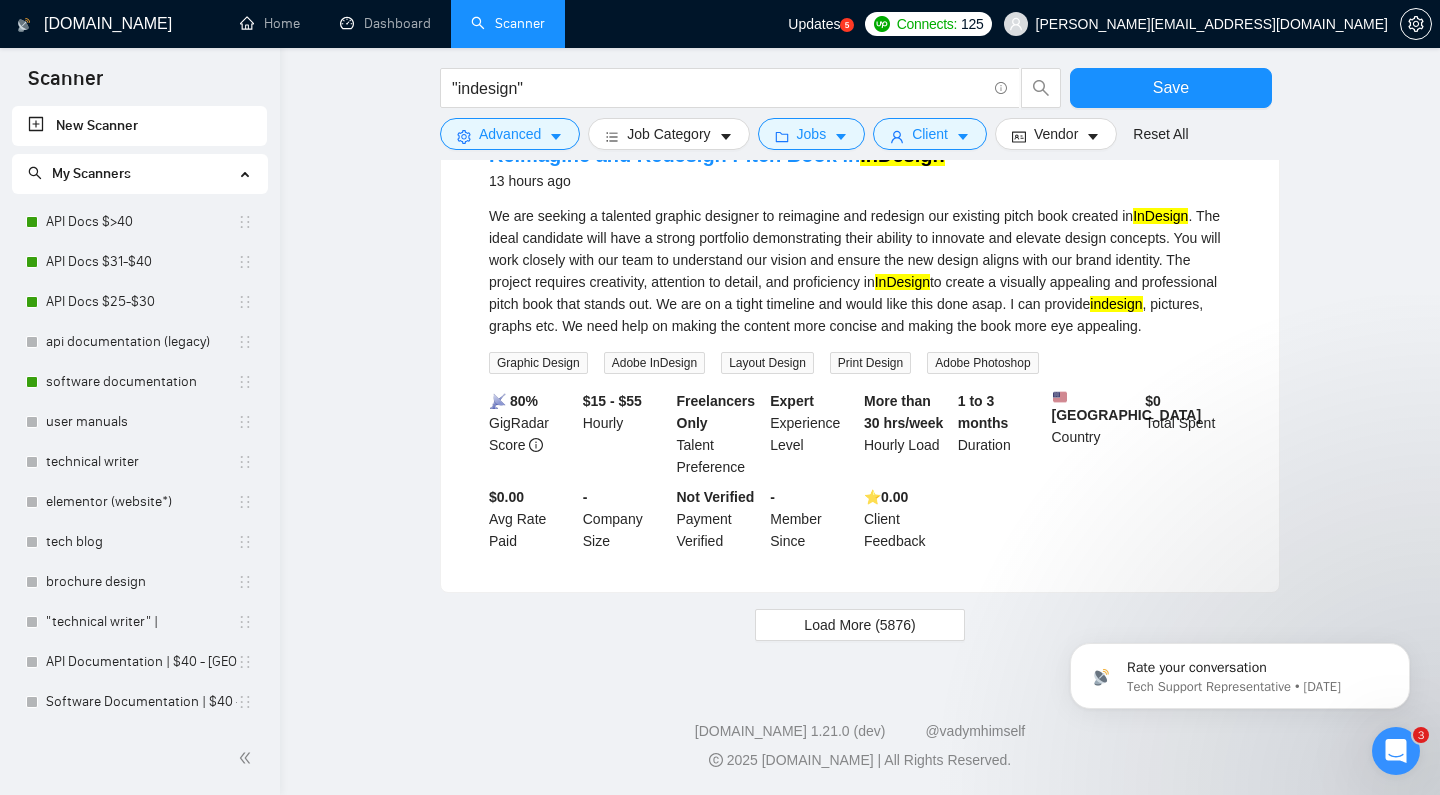 scroll, scrollTop: 2278, scrollLeft: 0, axis: vertical 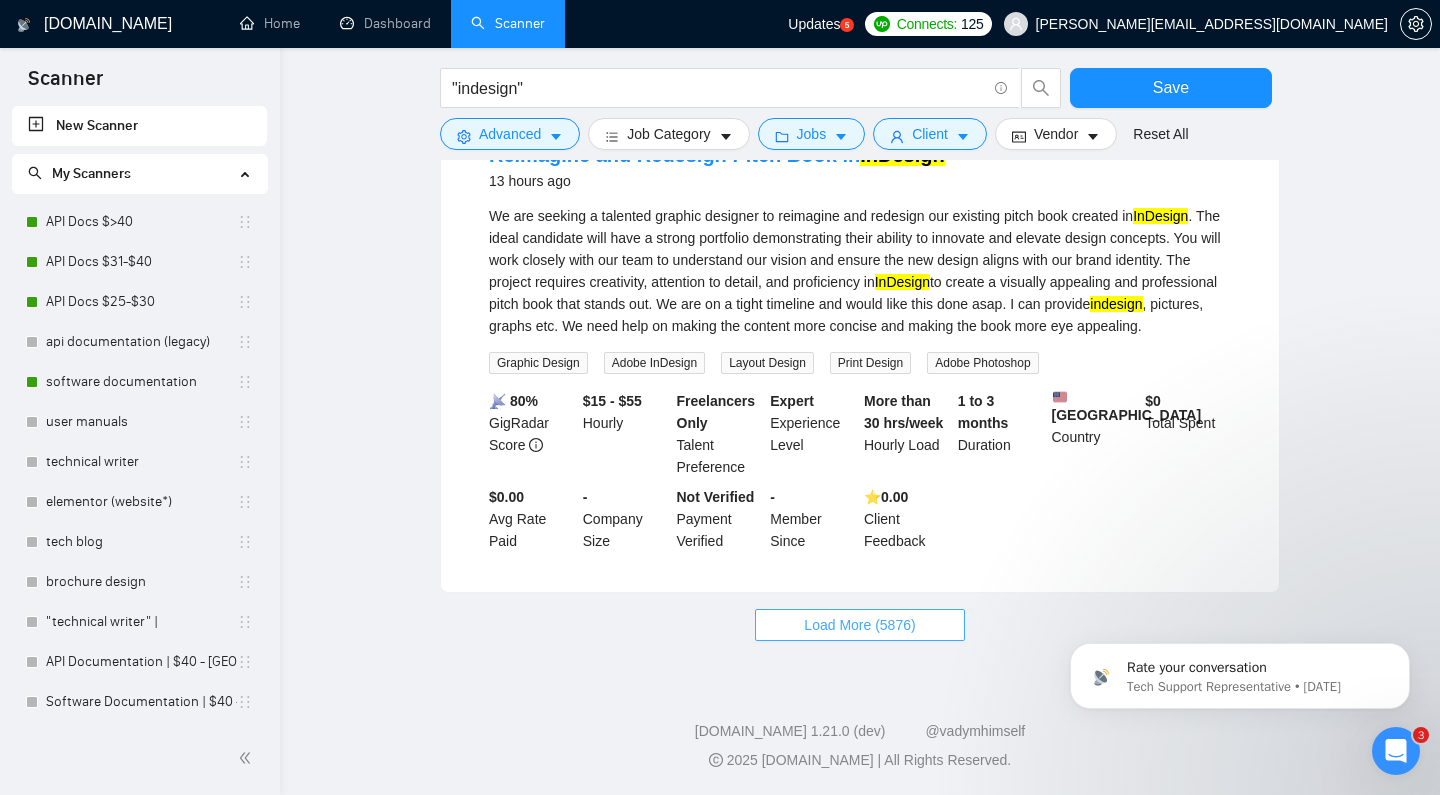 click on "Load More (5876)" at bounding box center [859, 625] 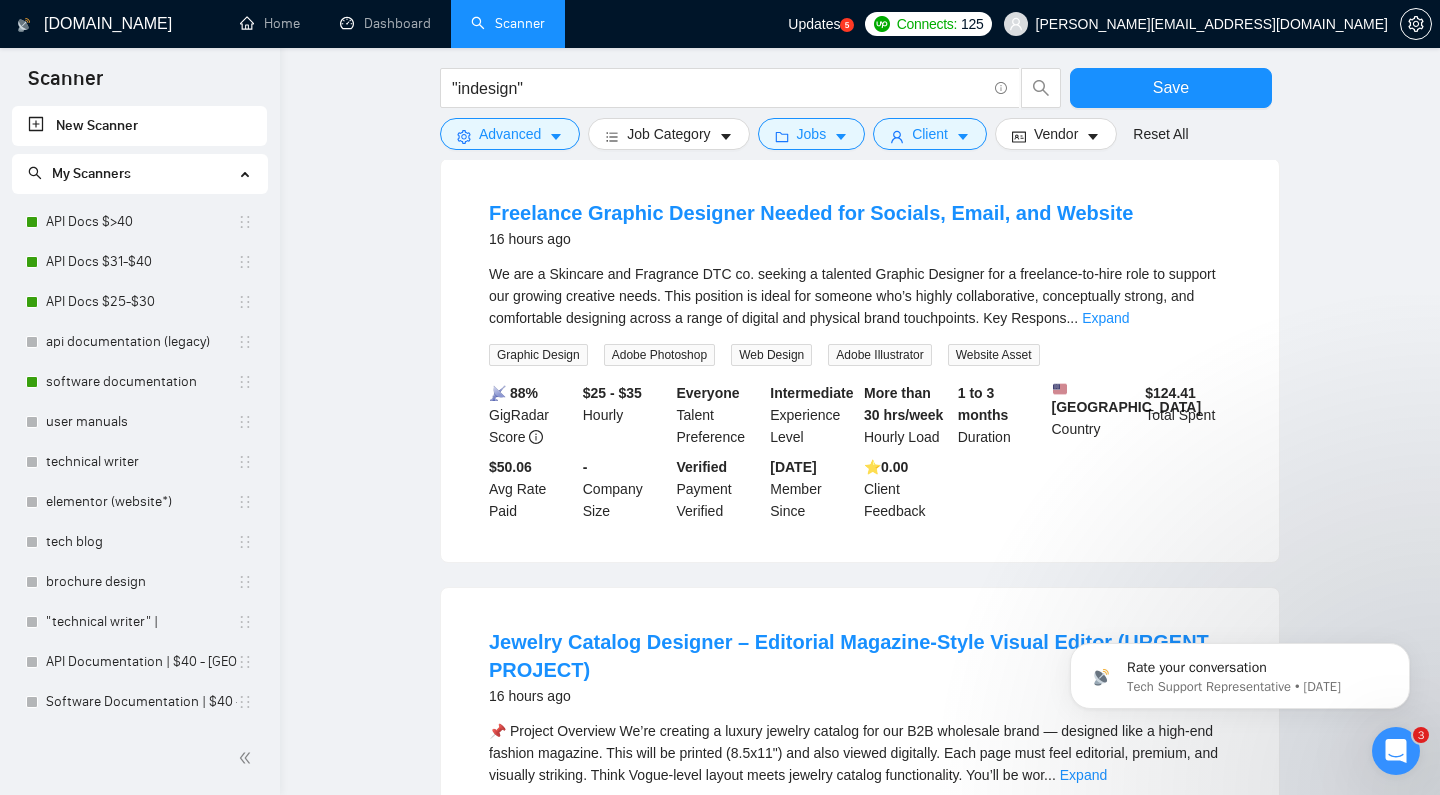 scroll, scrollTop: 3099, scrollLeft: 0, axis: vertical 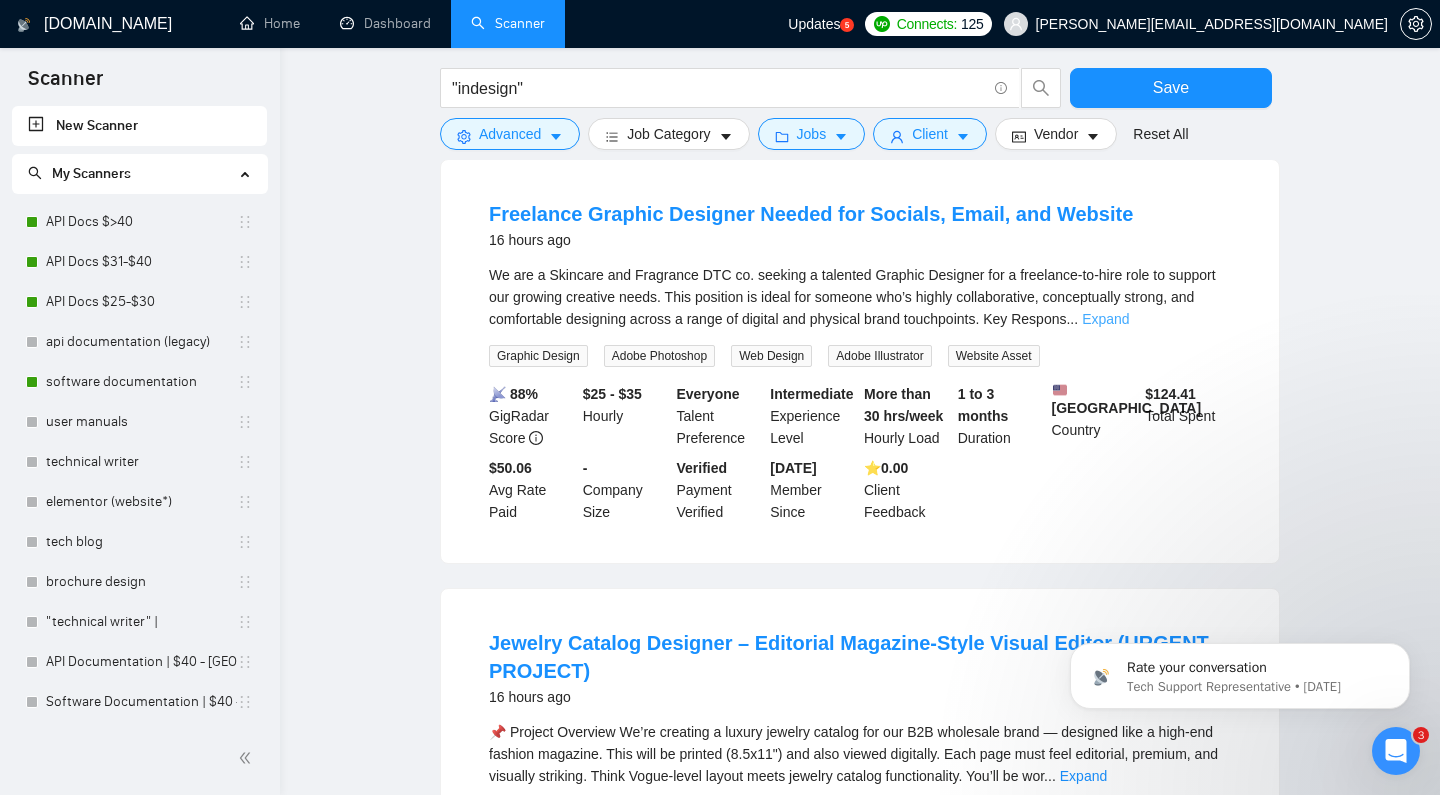 click on "Expand" at bounding box center [1105, 319] 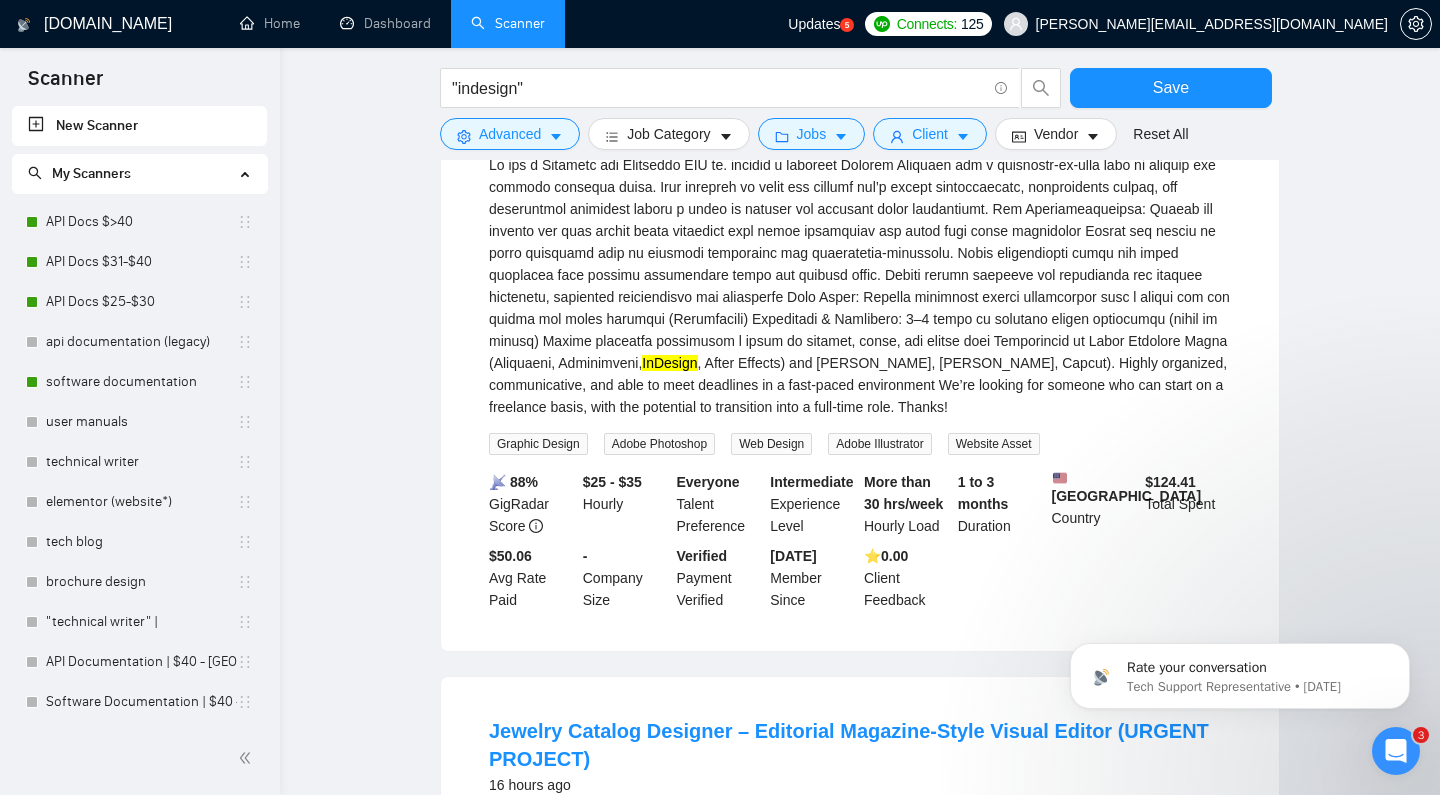 scroll, scrollTop: 3210, scrollLeft: 0, axis: vertical 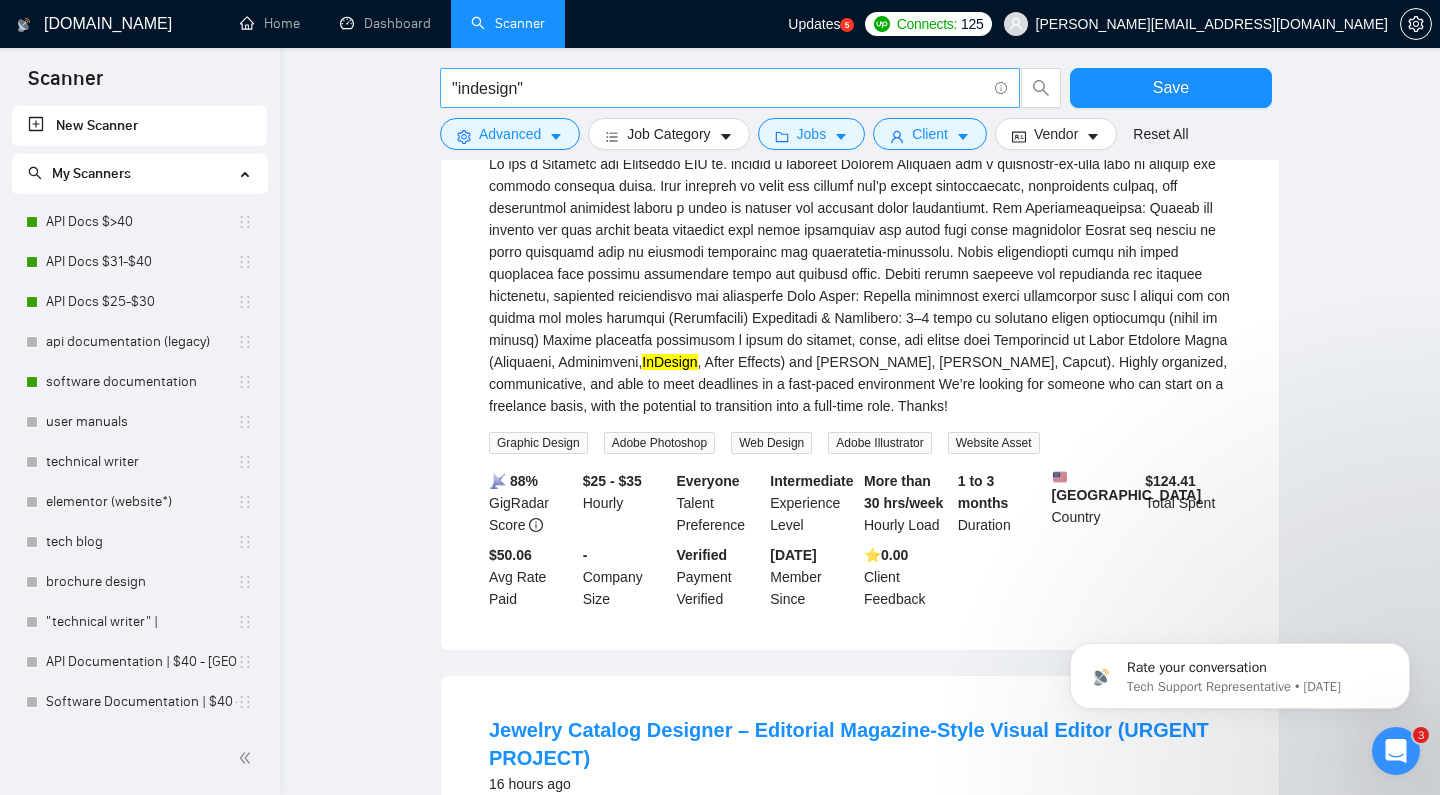 click on ""indesign"" at bounding box center [719, 88] 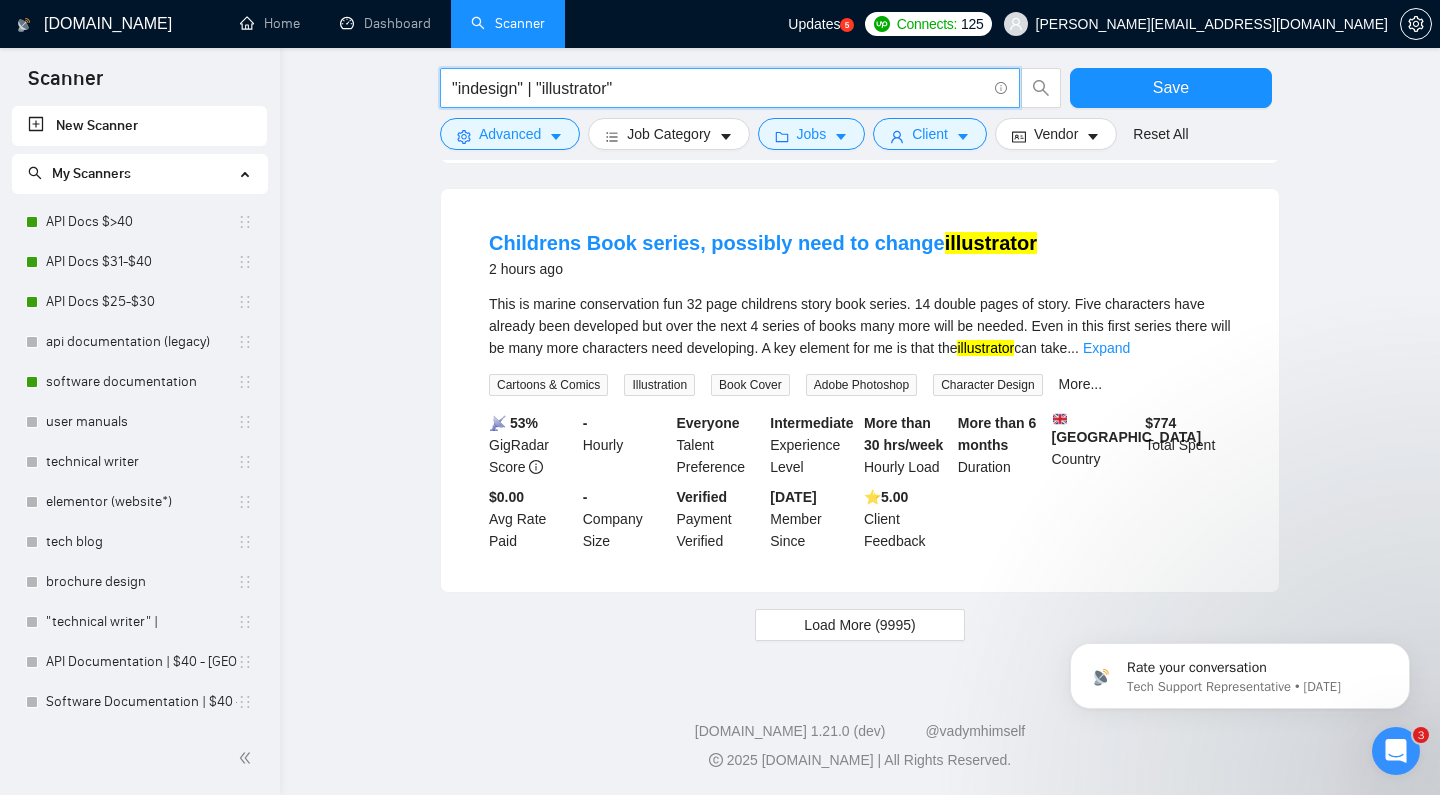 scroll, scrollTop: 1954, scrollLeft: 0, axis: vertical 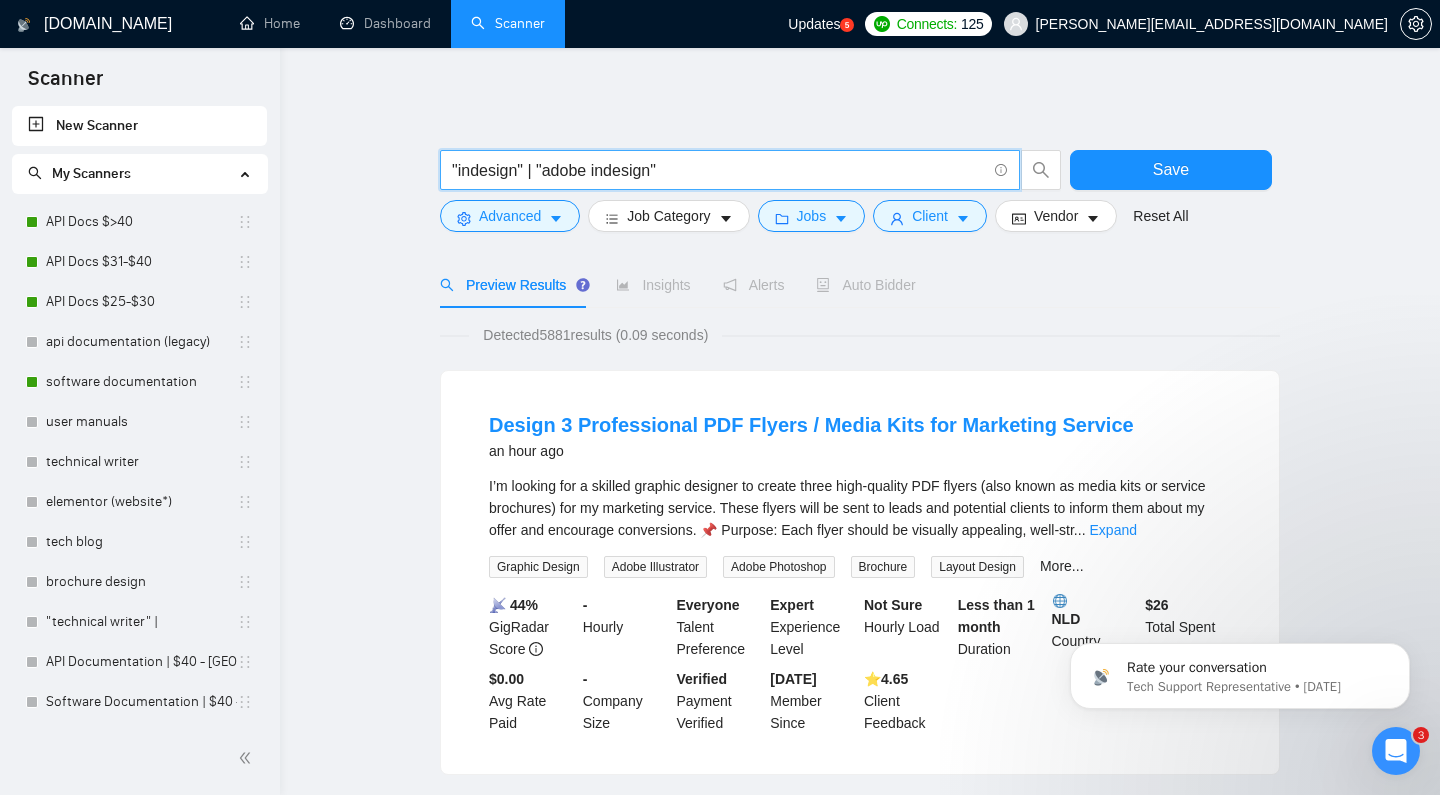 drag, startPoint x: 543, startPoint y: 166, endPoint x: 860, endPoint y: 178, distance: 317.22705 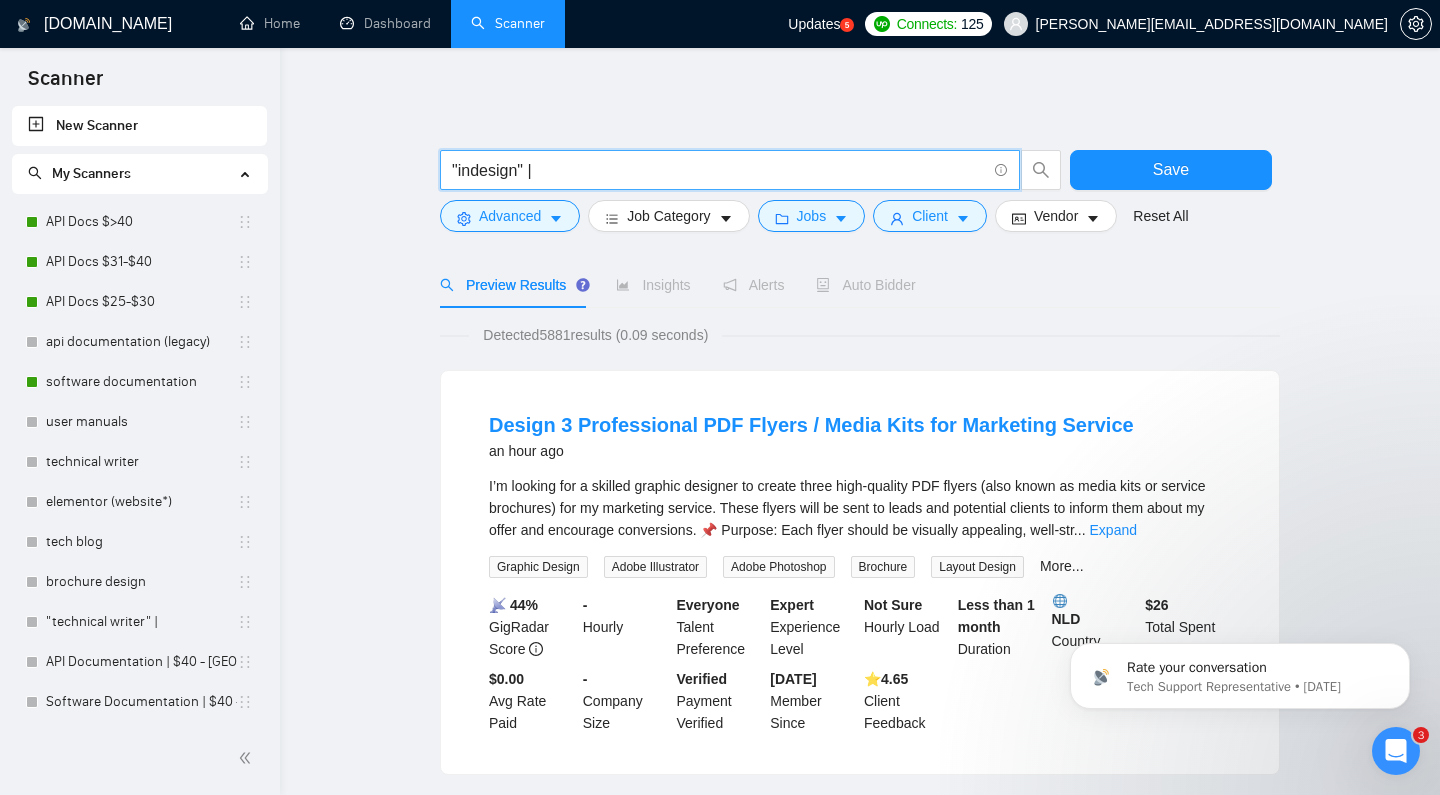click on ""indesign" |" at bounding box center (719, 170) 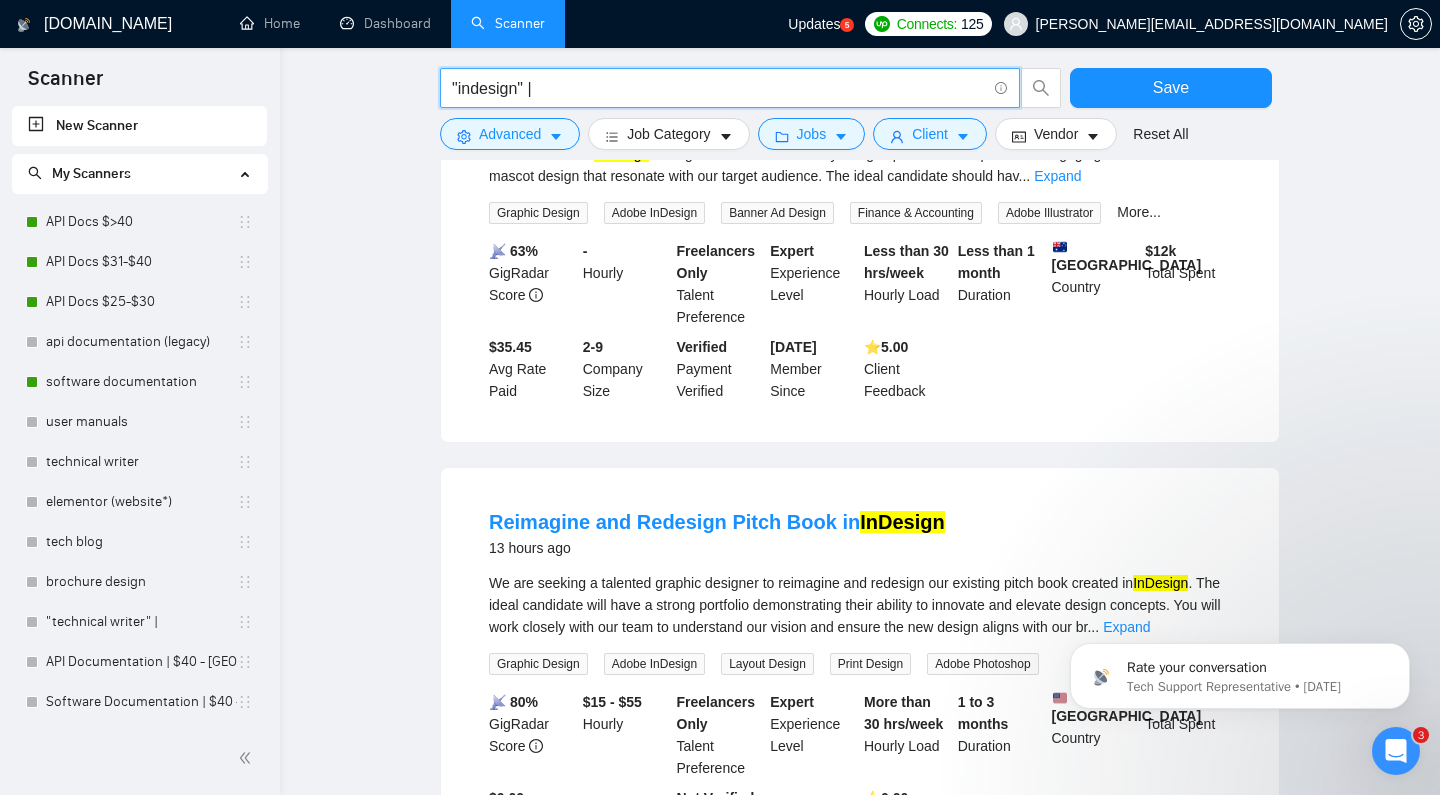 scroll, scrollTop: 1873, scrollLeft: 0, axis: vertical 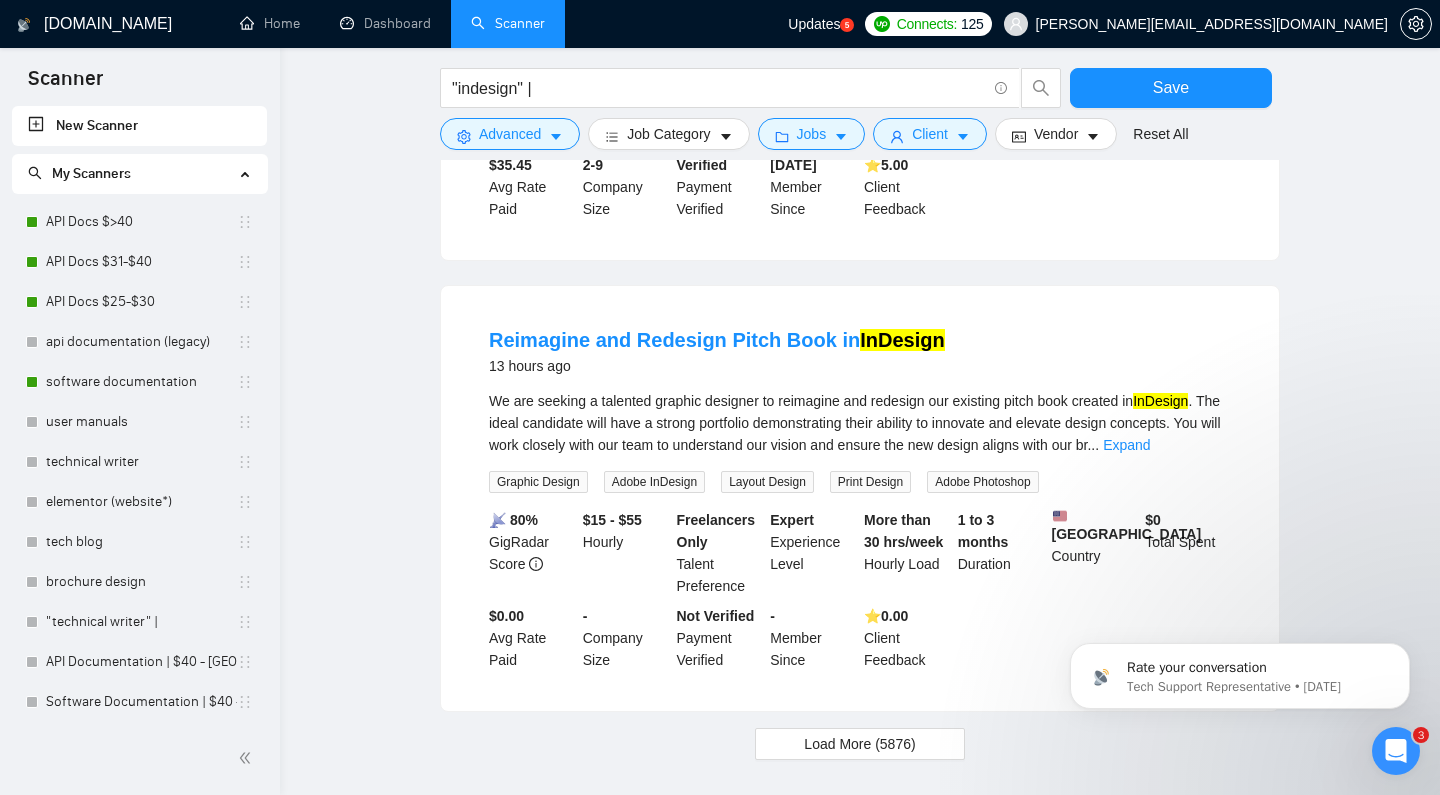 click on "Design 3 Professional PDF Flyers / Media Kits for Marketing Service an hour ago I’m looking for a skilled graphic designer to create three high-quality PDF flyers (also known as media kits or service brochures) for my marketing service. These flyers will be sent to leads and potential clients to inform them about my offer and encourage conversions.
📌 Purpose:
Each flyer should be visually appealing, well-str ... Expand Graphic Design Adobe Illustrator Adobe Photoshop Brochure Layout Design More... 📡   44% GigRadar Score   - Hourly Everyone Talent Preference Expert Experience Level Not Sure Hourly Load Less than 1 month Duration   NLD Country $ 26 Total Spent $0.00 Avg Rate Paid - Company Size Verified Payment Verified [DATE] Member Since ⭐️  4.65 Client Feedback Graphic Designer for Print & Digital (Medspa Focus) – Illustrator, Photoshop,  InDesign , Canva an hour ago ... Expand Graphic Design Web Design Health & Wellness Adobe Photoshop Adobe Illustrator More... 📡   71% GigRadar Score" at bounding box center [860, -372] 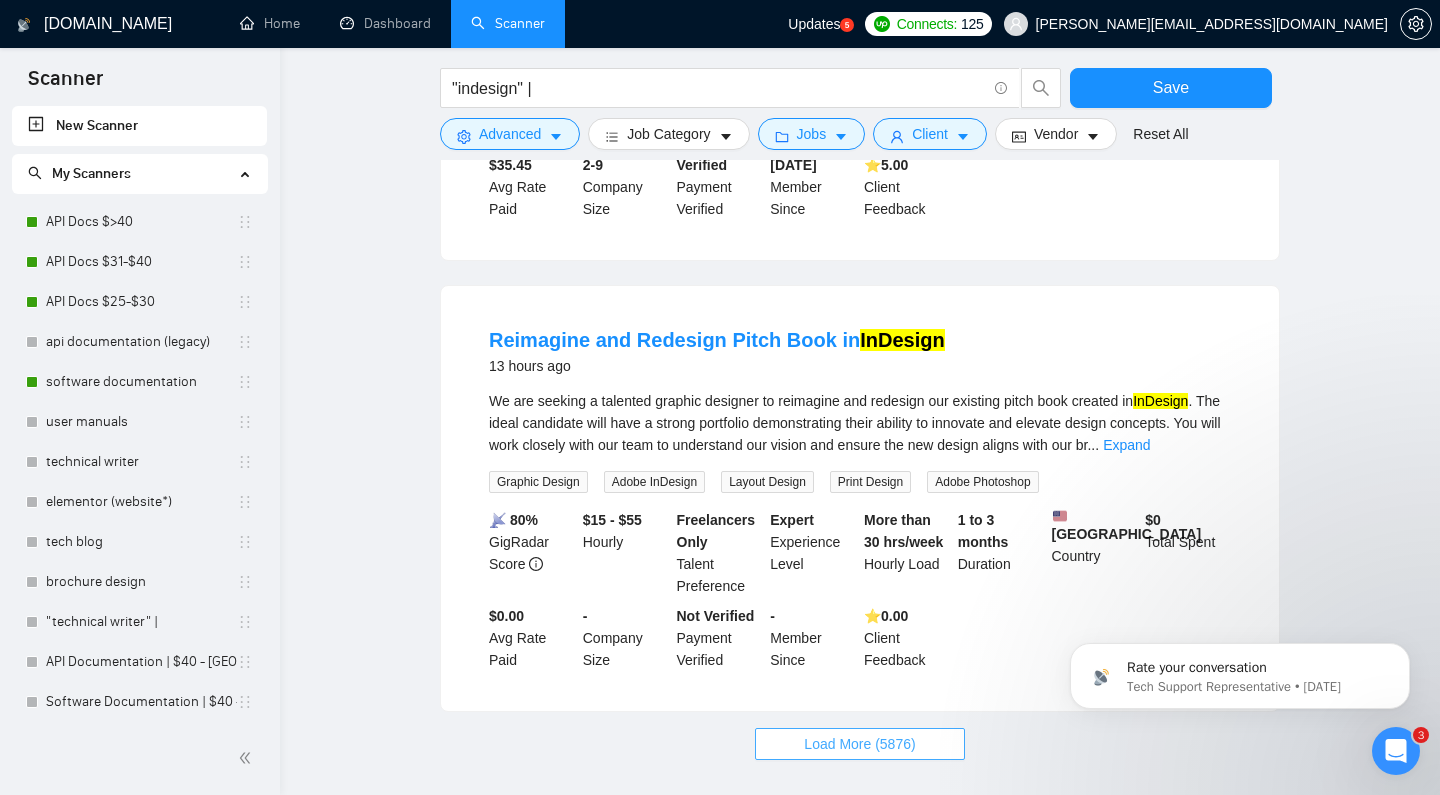 click on "Load More (5876)" at bounding box center (859, 744) 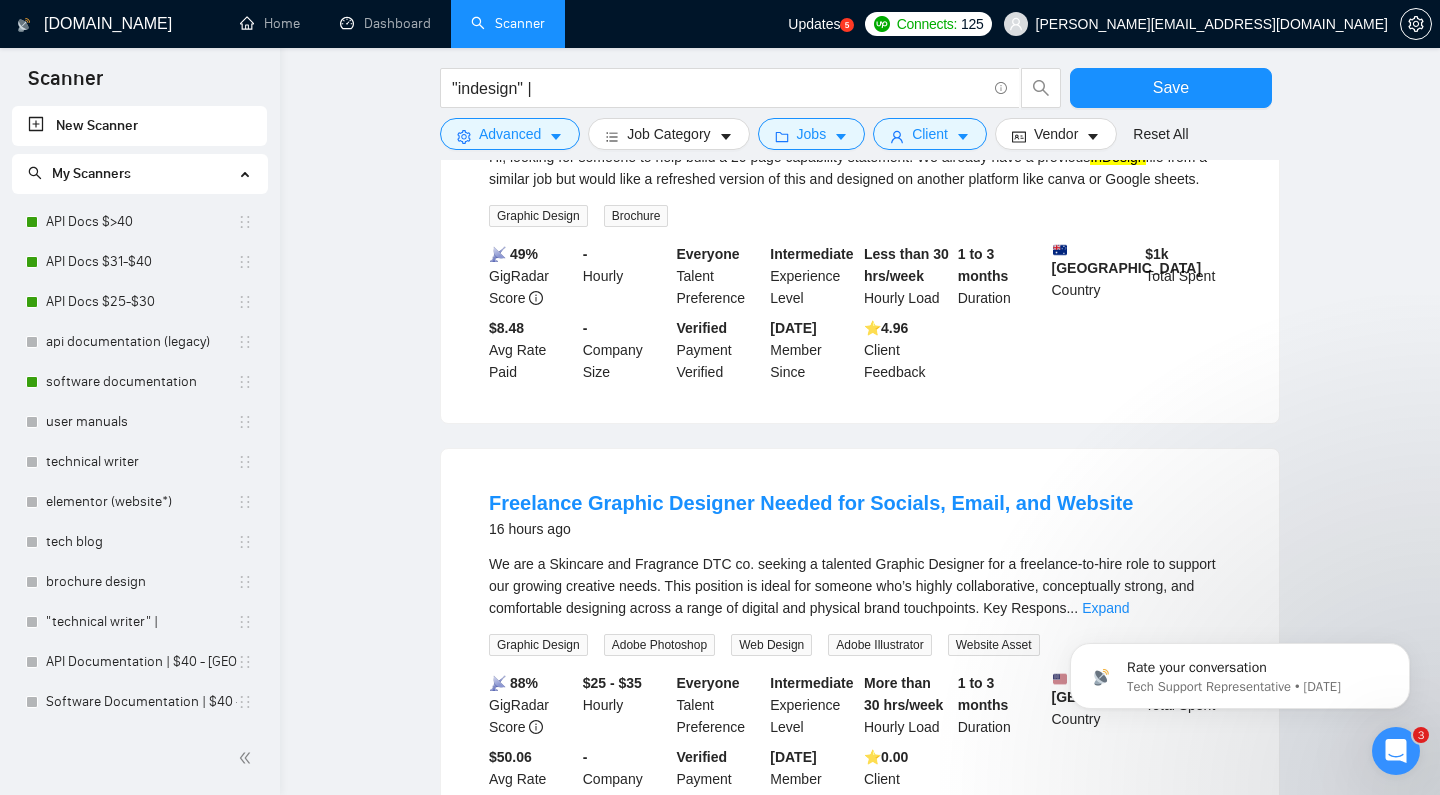 scroll, scrollTop: 2606, scrollLeft: 0, axis: vertical 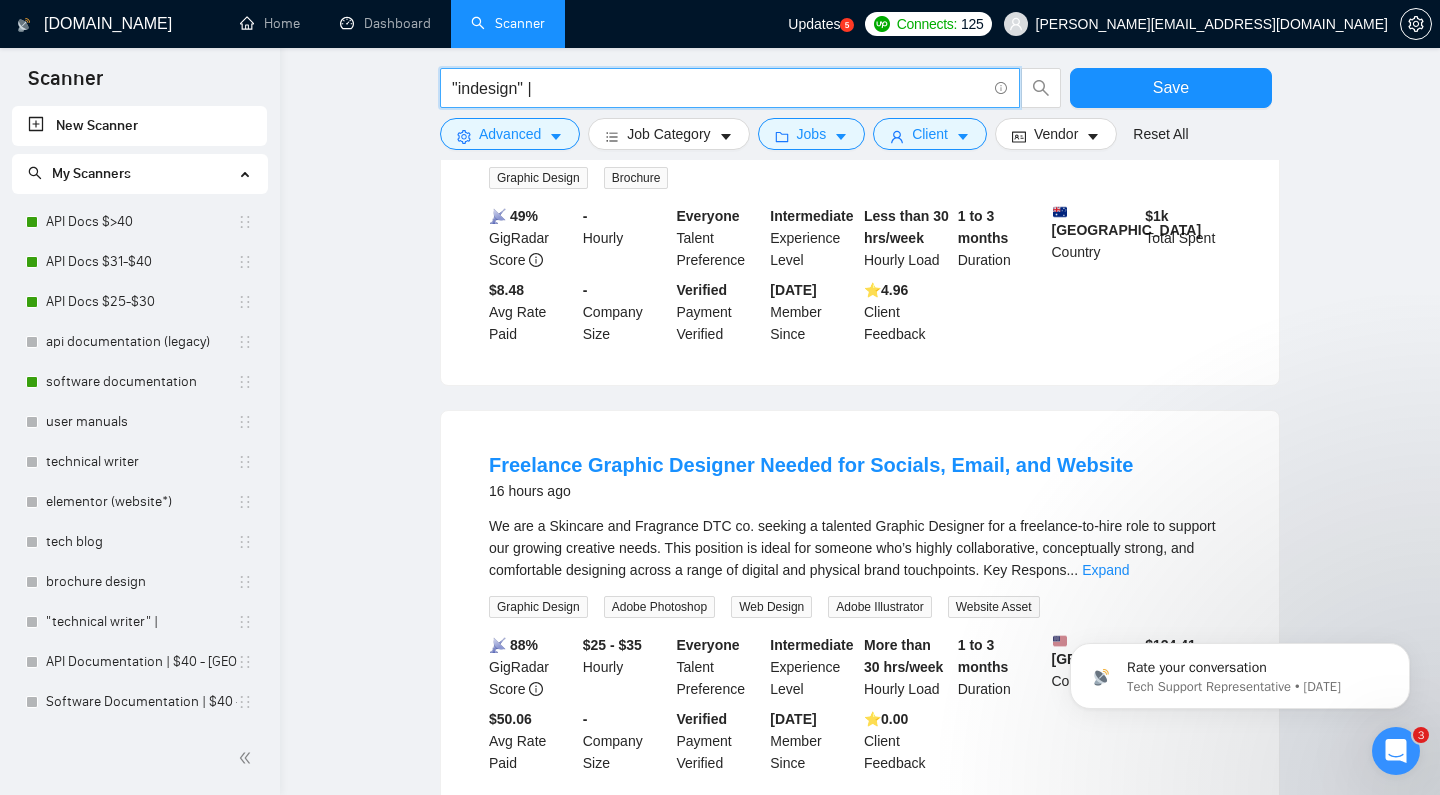 click on ""indesign" |" at bounding box center (719, 88) 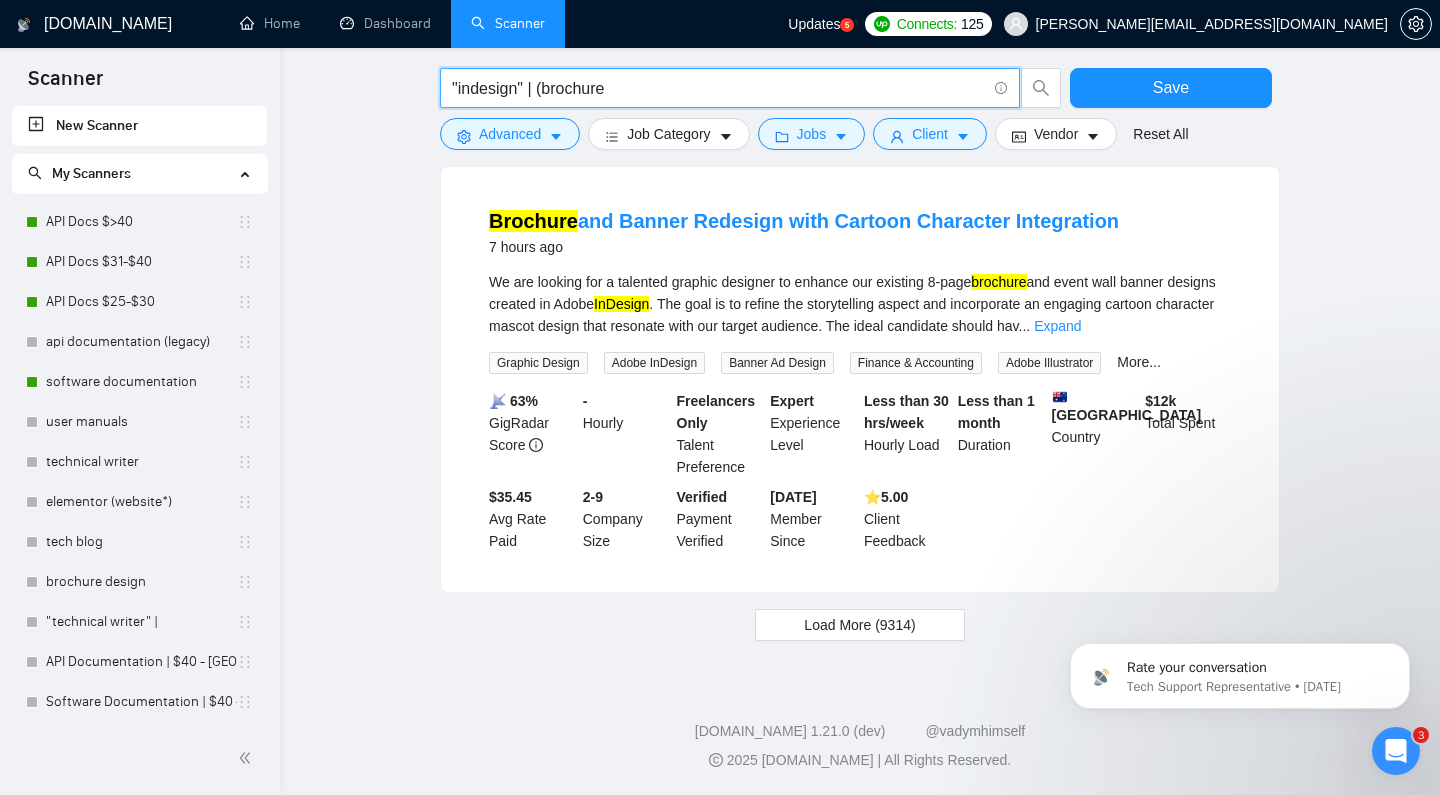 scroll, scrollTop: 1123, scrollLeft: 0, axis: vertical 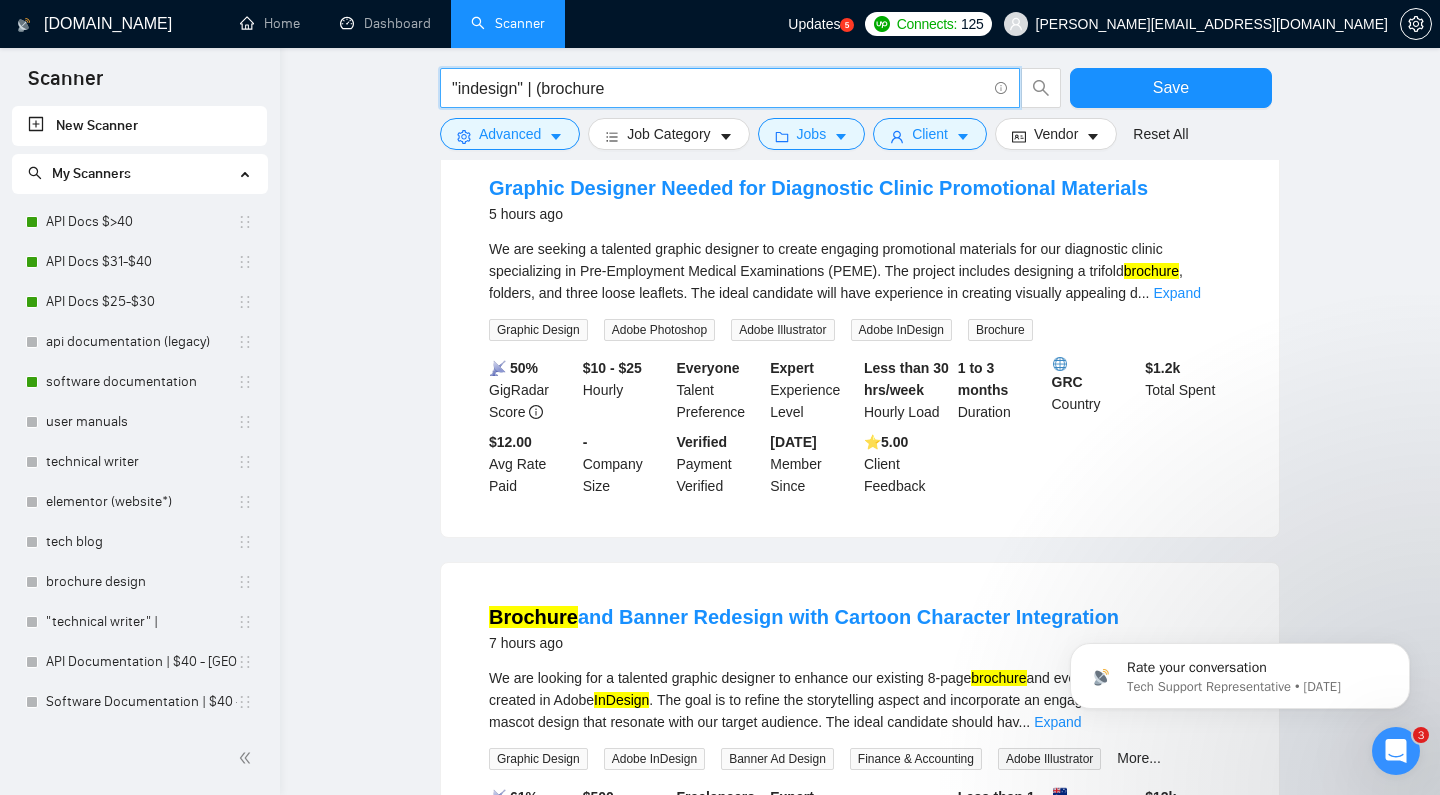 click on ""indesign" | (brochure" at bounding box center [719, 88] 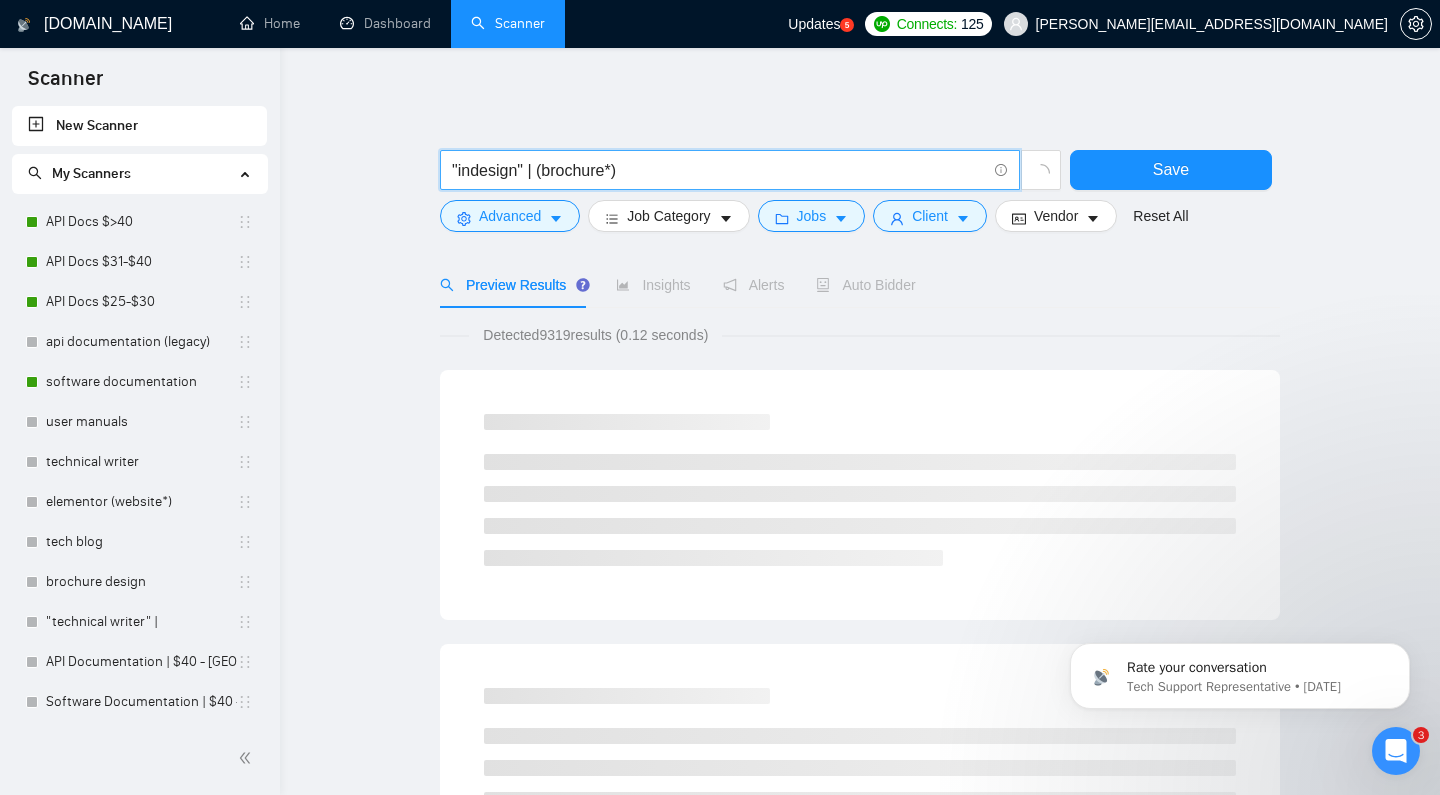 scroll, scrollTop: 0, scrollLeft: 0, axis: both 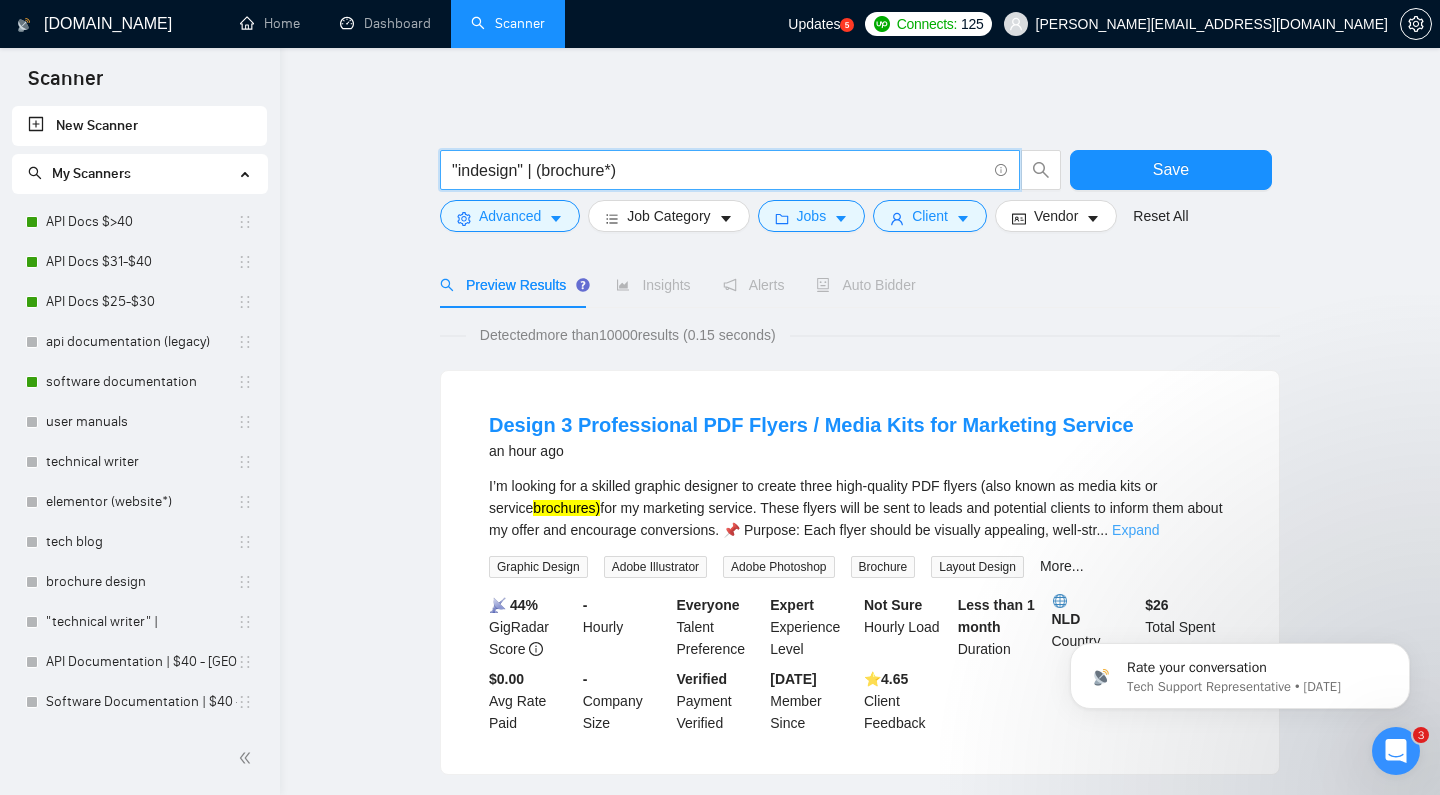 type on ""indesign" | (brochure*)" 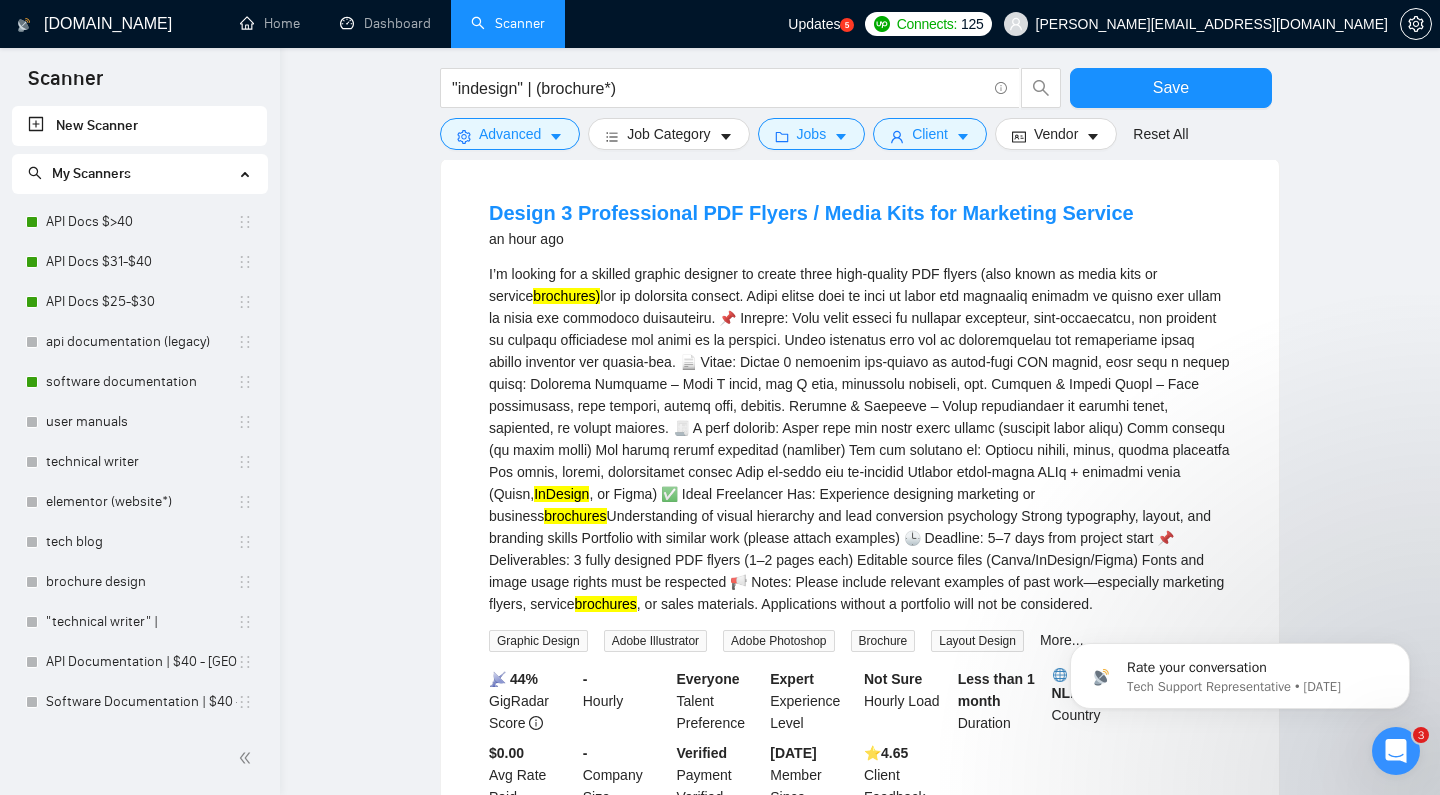 scroll, scrollTop: 233, scrollLeft: 0, axis: vertical 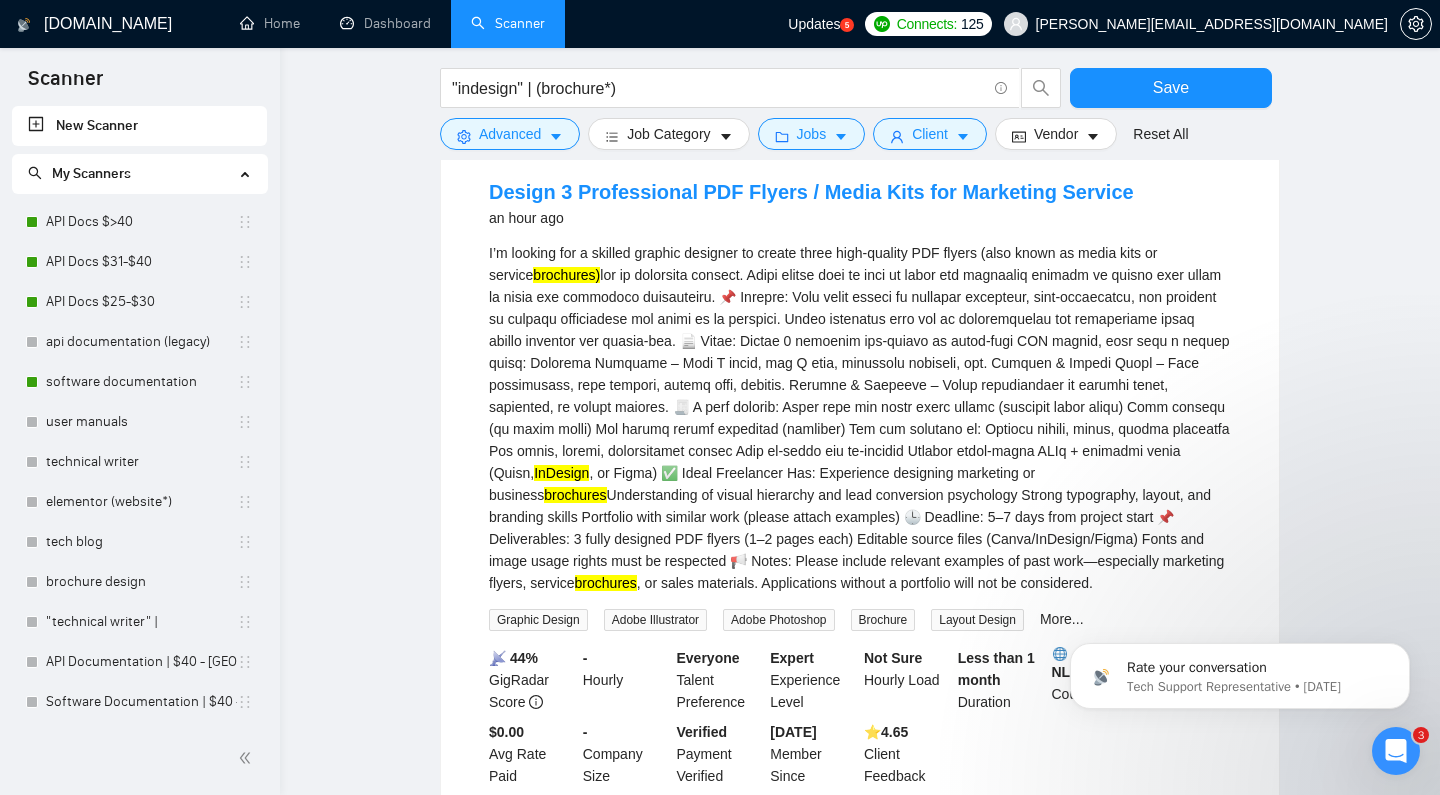 click on "I’m looking for a skilled graphic designer to create three high-quality PDF flyers (also known as media kits or service  brochures) InDesign , or Figma)
✅ Ideal Freelancer Has:
Experience designing marketing or business  brochures
Understanding of visual hierarchy and lead conversion psychology
Strong typography, layout, and branding skills
Portfolio with similar work (please attach examples)
🕒 Deadline:
5–7 days from project start
📌 Deliverables:
3 fully designed PDF flyers (1–2 pages each)
Editable source files (Canva/InDesign/Figma)
Fonts and image usage rights must be respected
📢 Notes:
Please include relevant examples of past work—especially marketing flyers, service  brochures , or sales materials. Applications without a portfolio will not be considered." at bounding box center [860, 418] 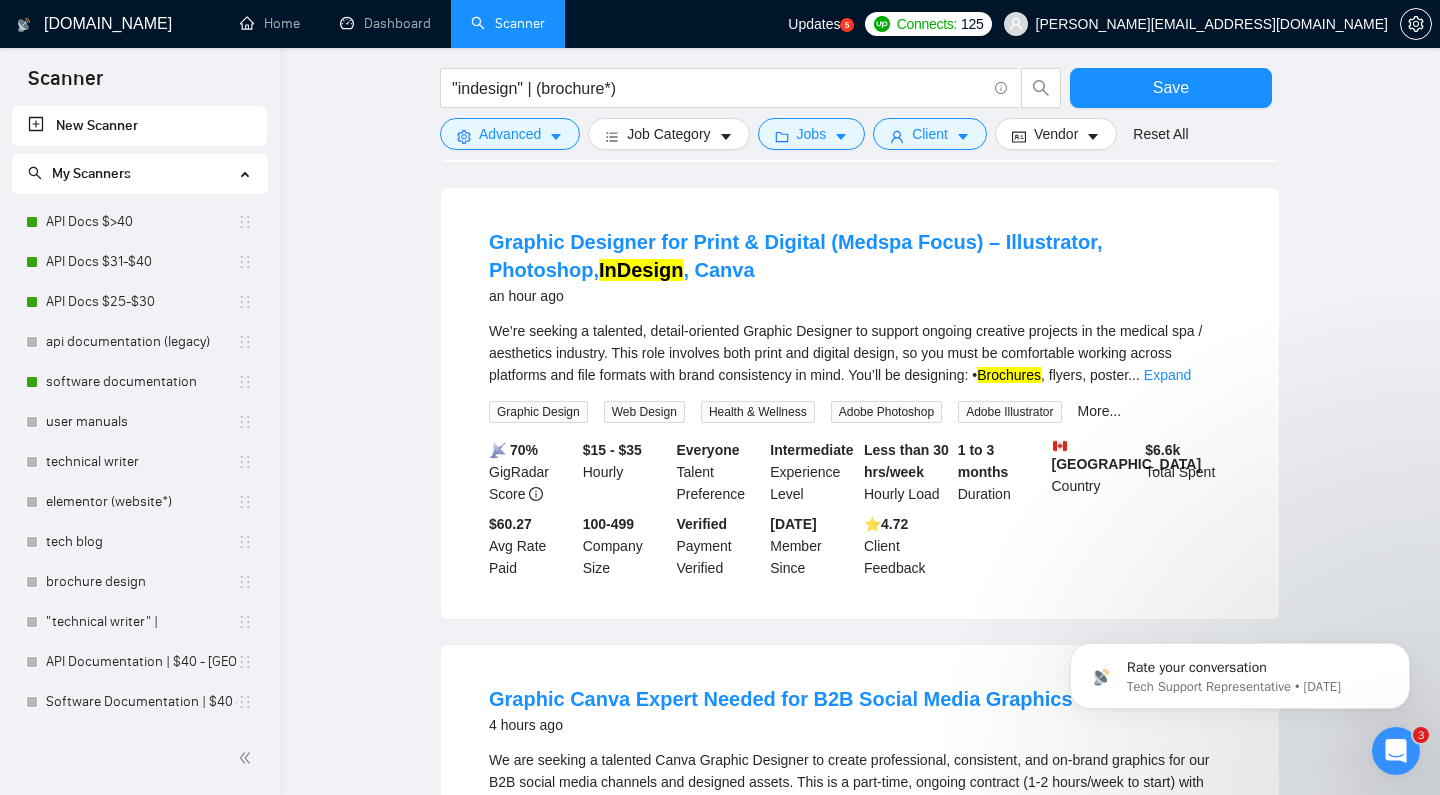 scroll, scrollTop: 910, scrollLeft: 0, axis: vertical 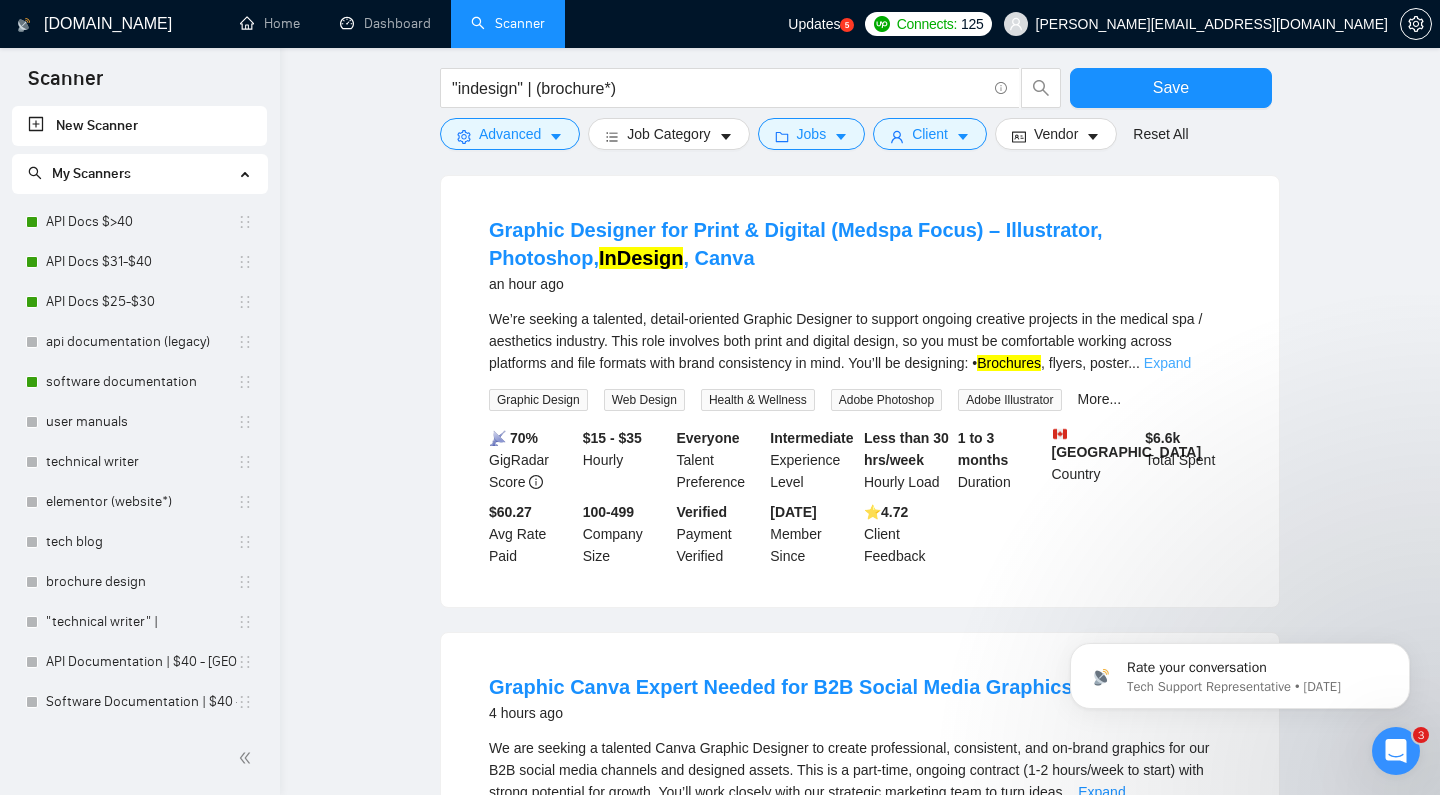 click on "Expand" at bounding box center (1167, 363) 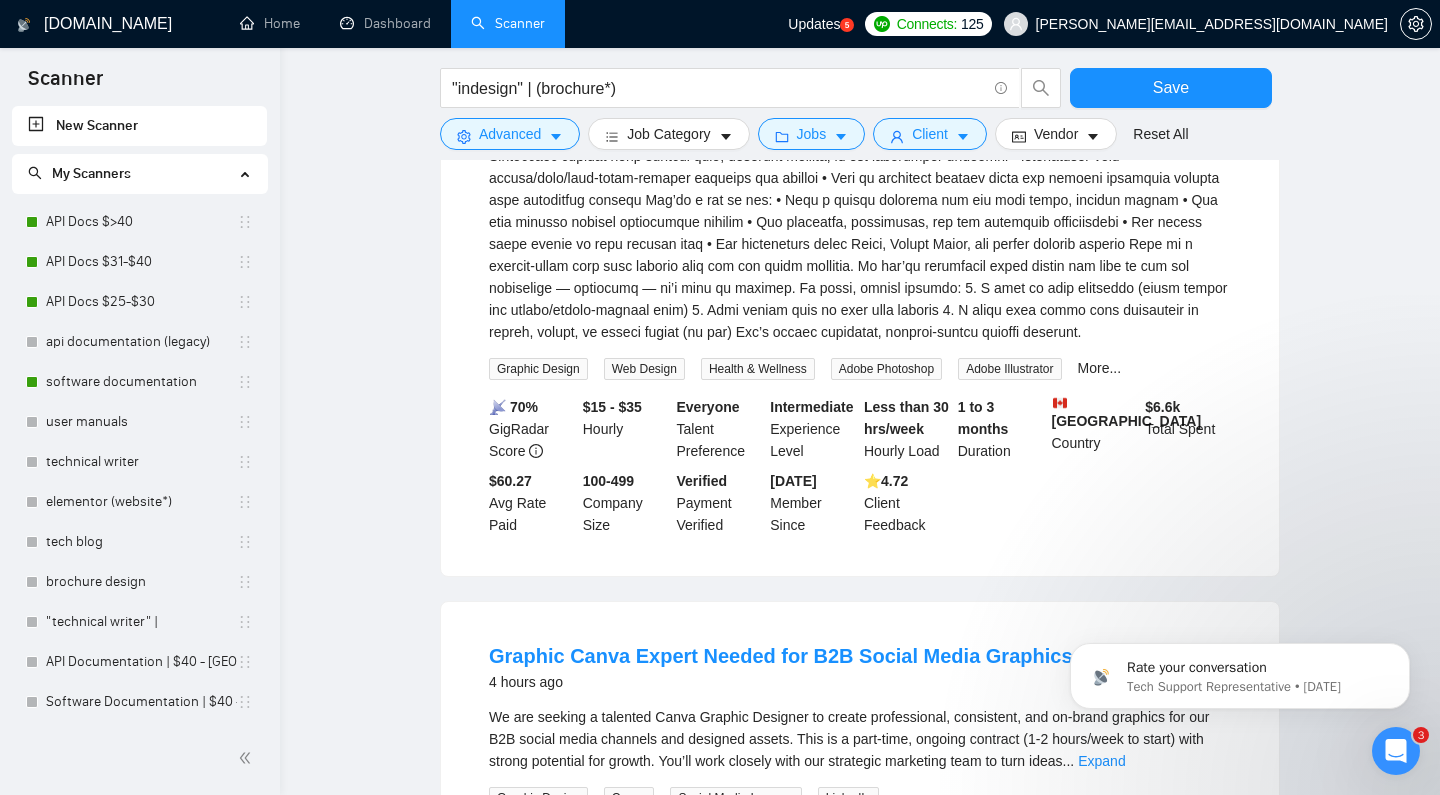 scroll, scrollTop: 1264, scrollLeft: 0, axis: vertical 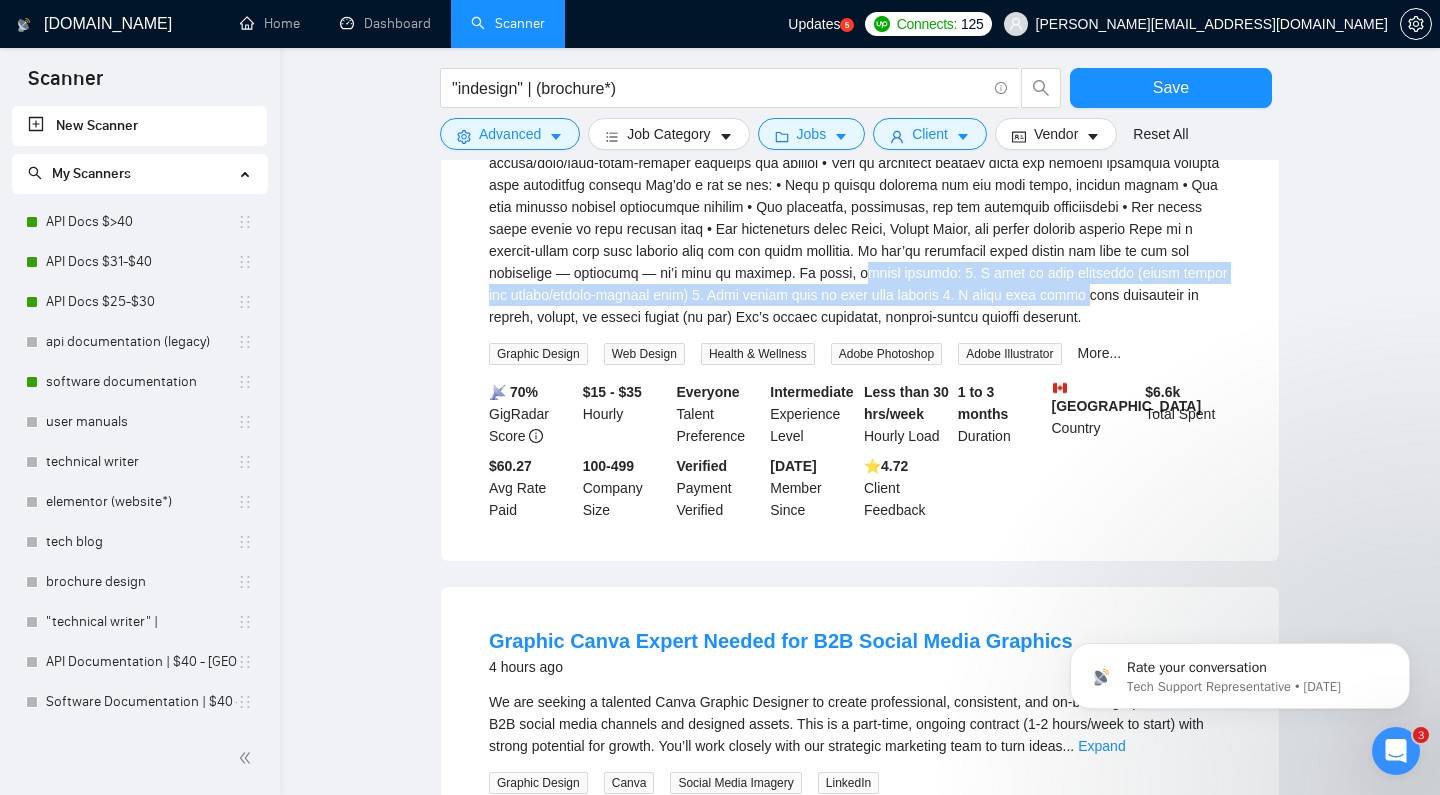 drag, startPoint x: 864, startPoint y: 260, endPoint x: 1081, endPoint y: 285, distance: 218.43535 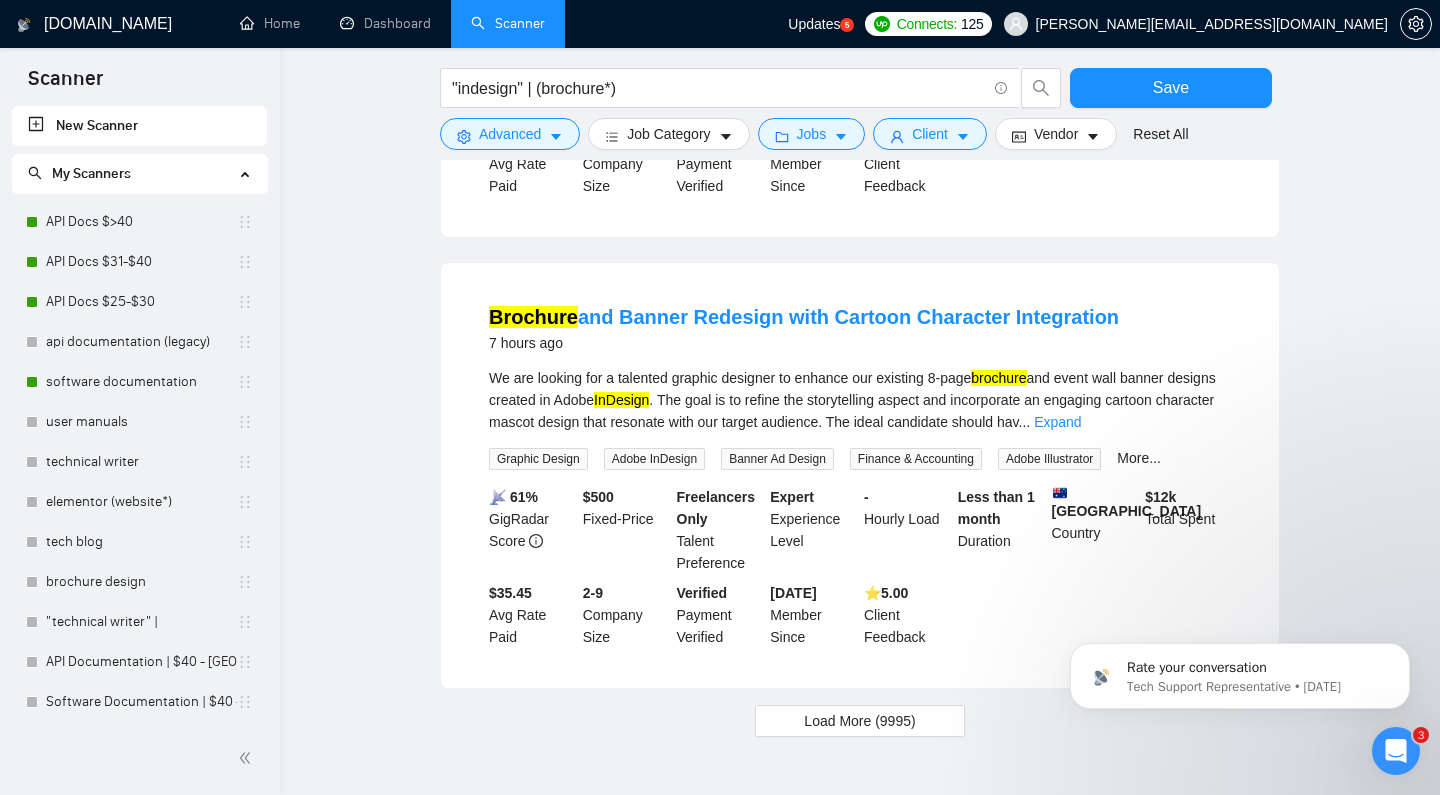 scroll, scrollTop: 2451, scrollLeft: 0, axis: vertical 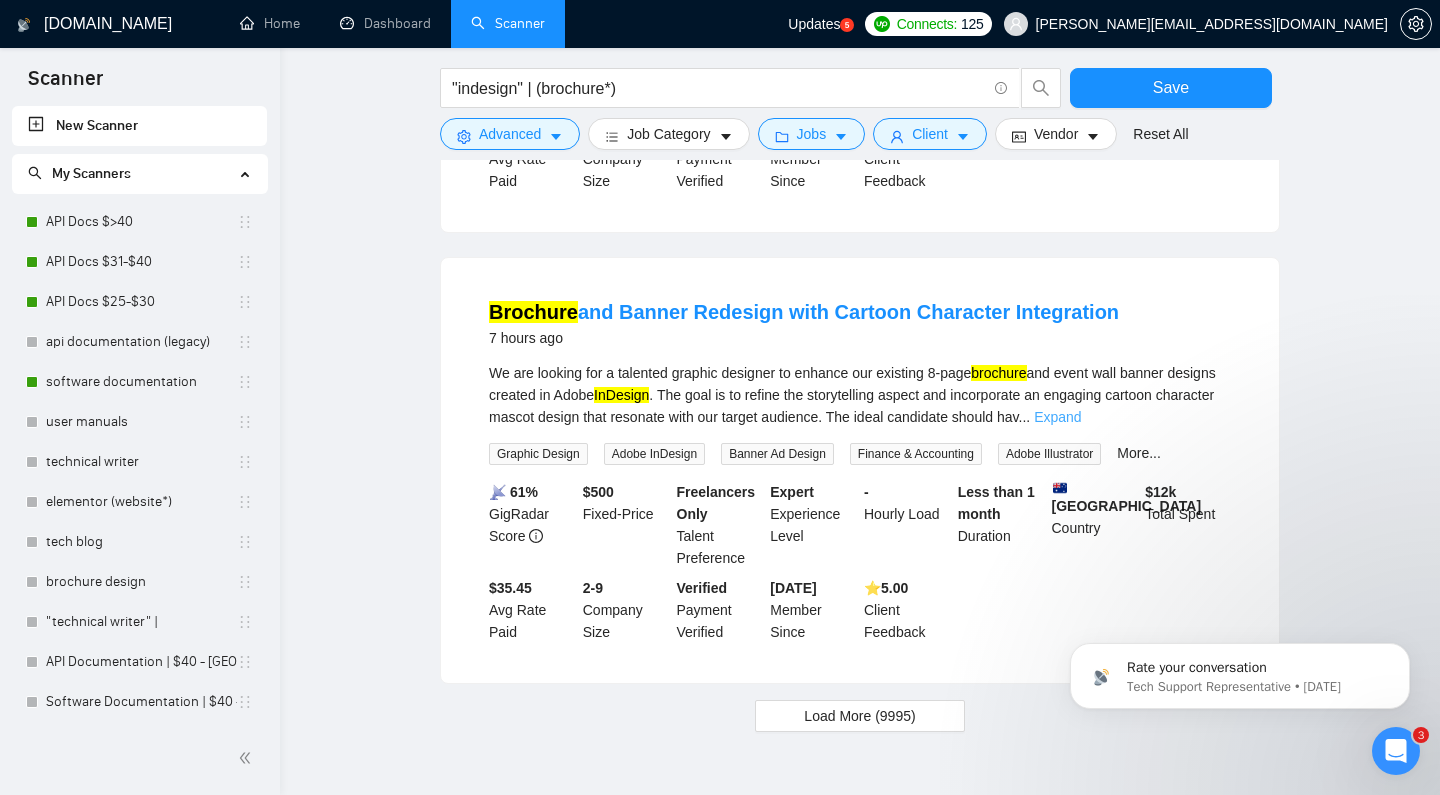 click on "Expand" at bounding box center (1057, 417) 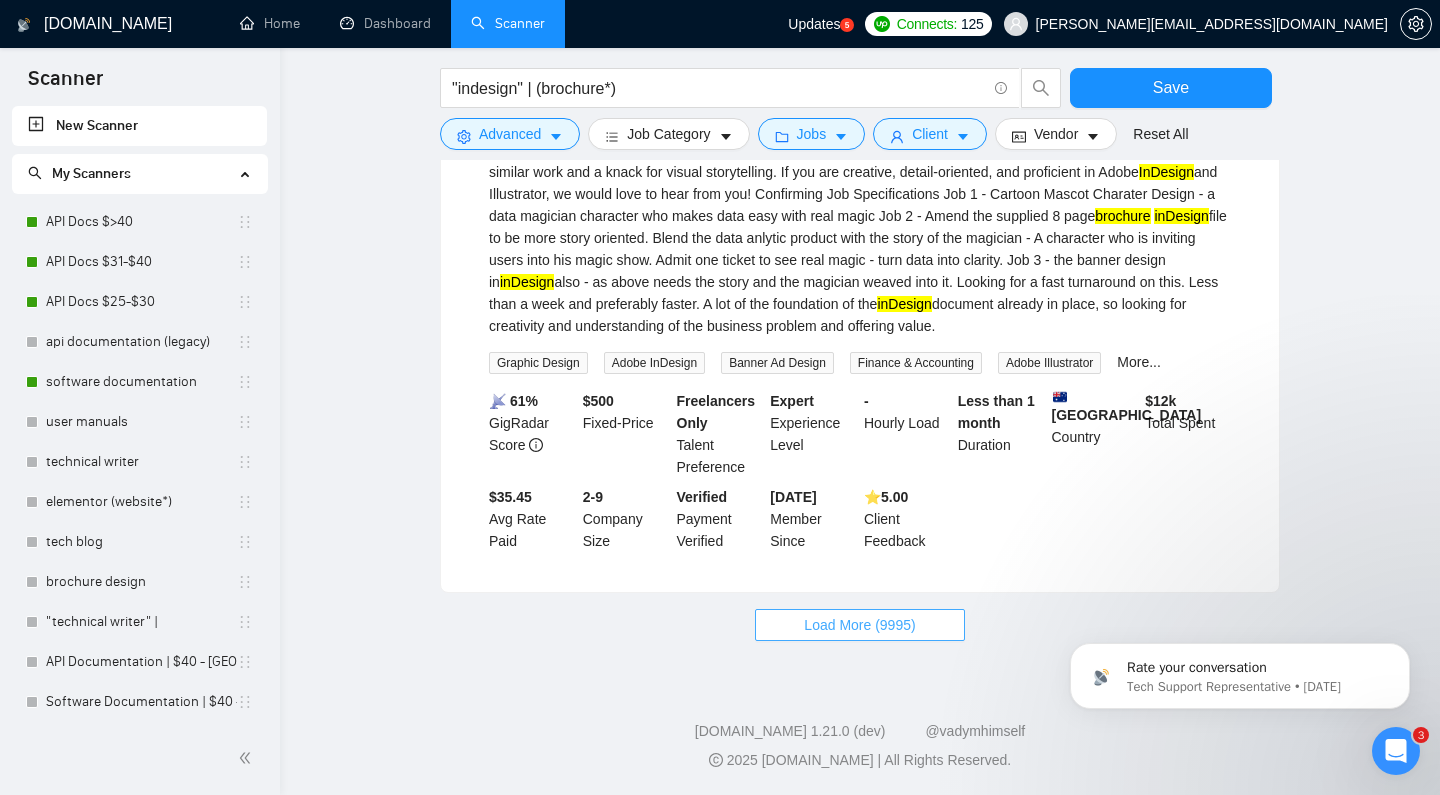 scroll, scrollTop: 2754, scrollLeft: 0, axis: vertical 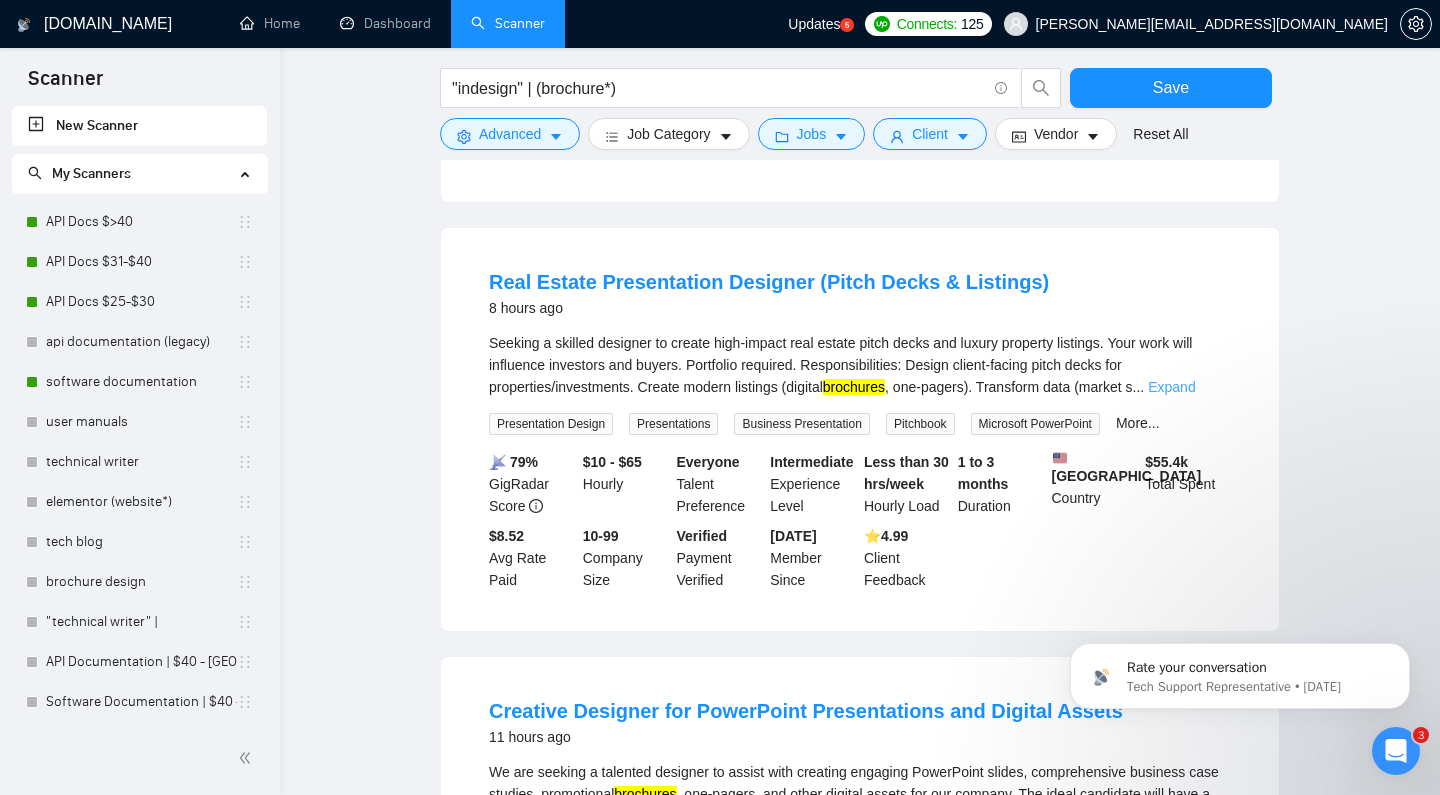 click on "Expand" at bounding box center (1171, 387) 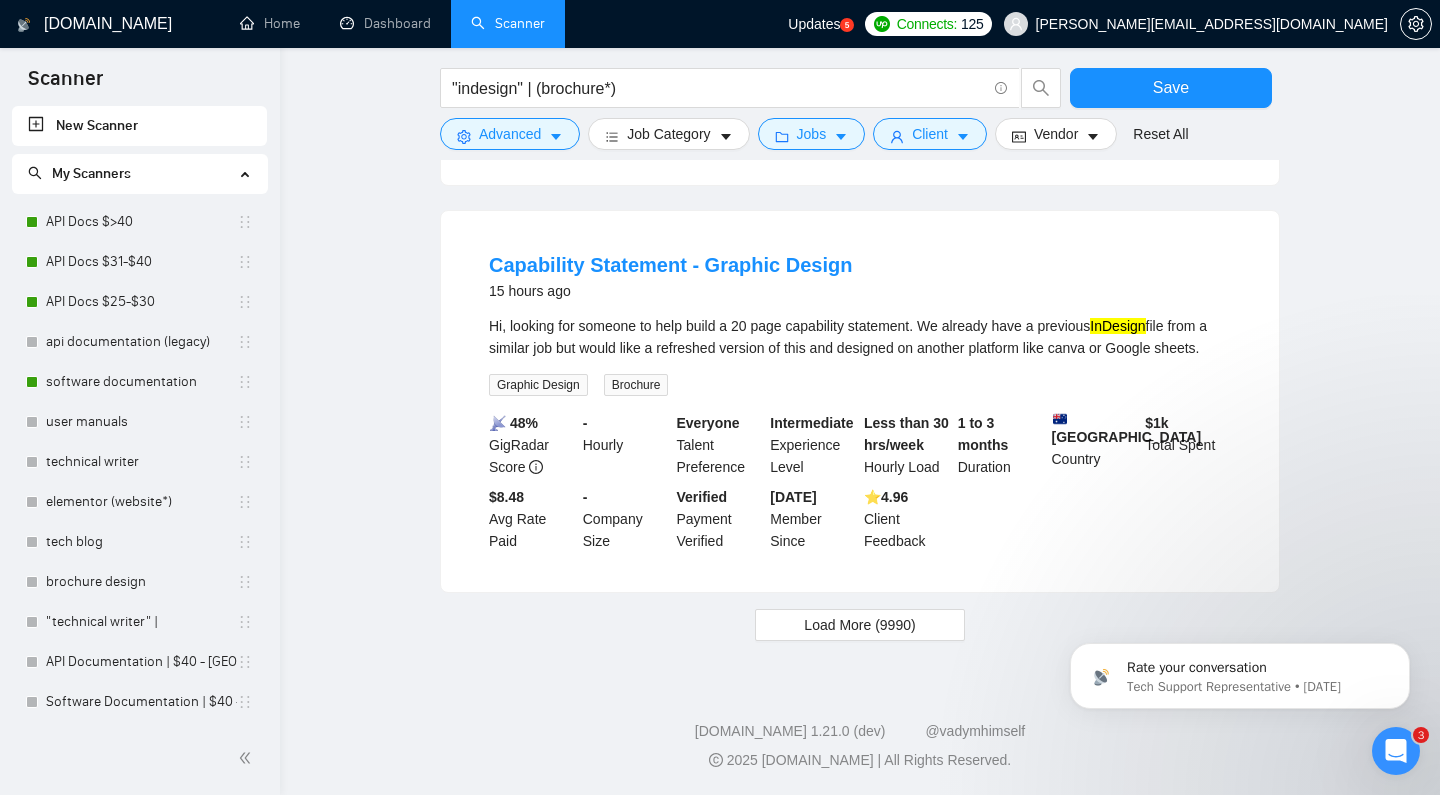 scroll, scrollTop: 5089, scrollLeft: 0, axis: vertical 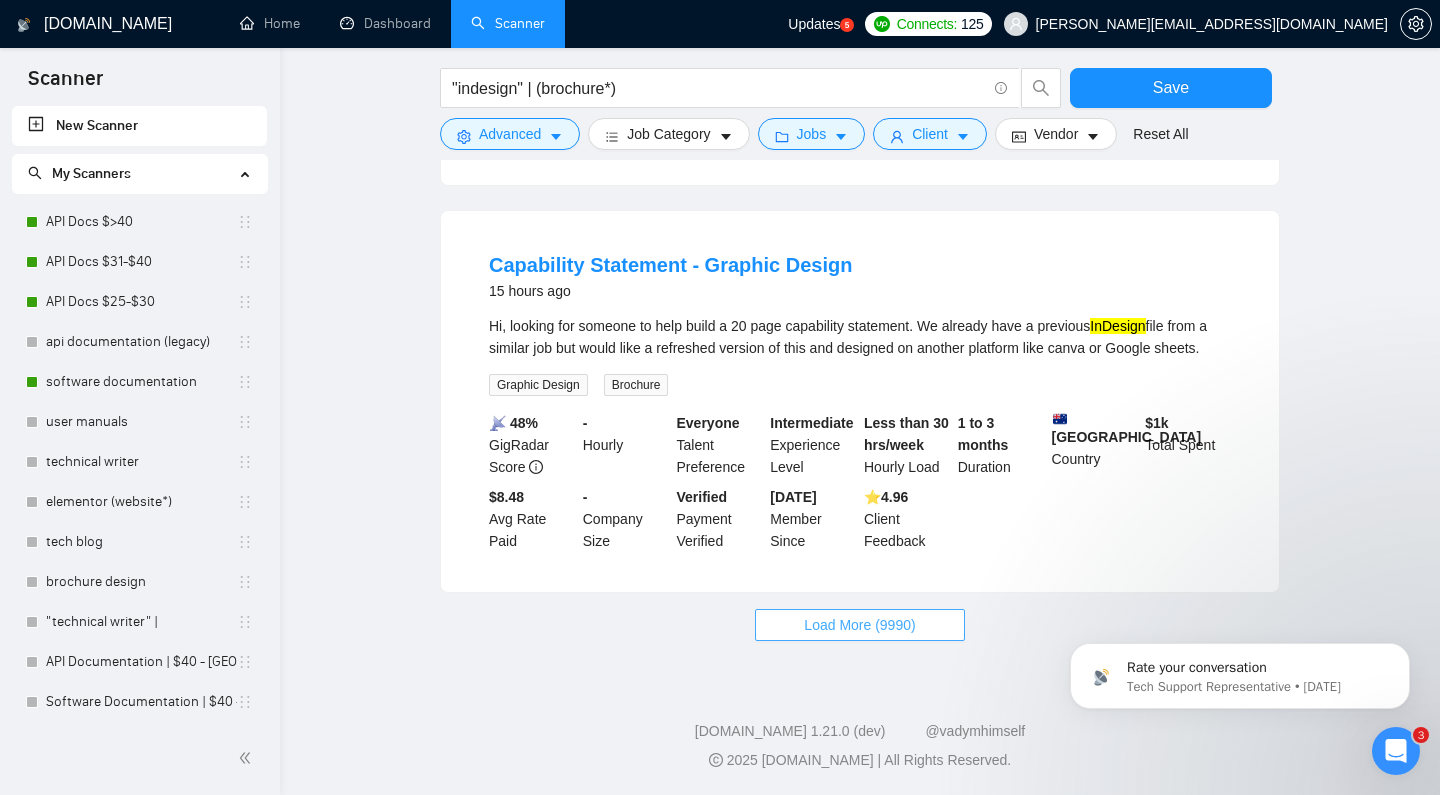 click on "Load More (9990)" at bounding box center (859, 625) 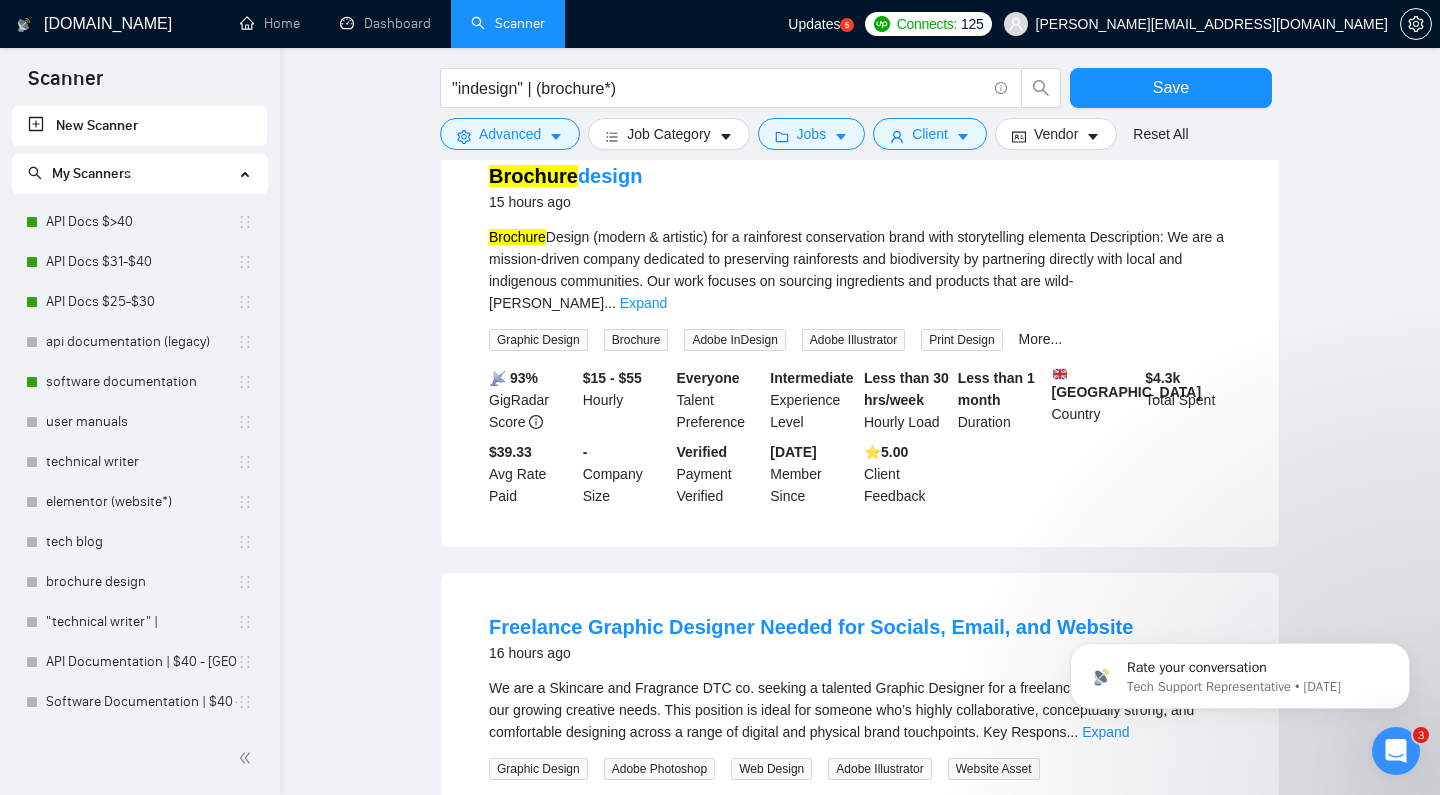 scroll, scrollTop: 5488, scrollLeft: 0, axis: vertical 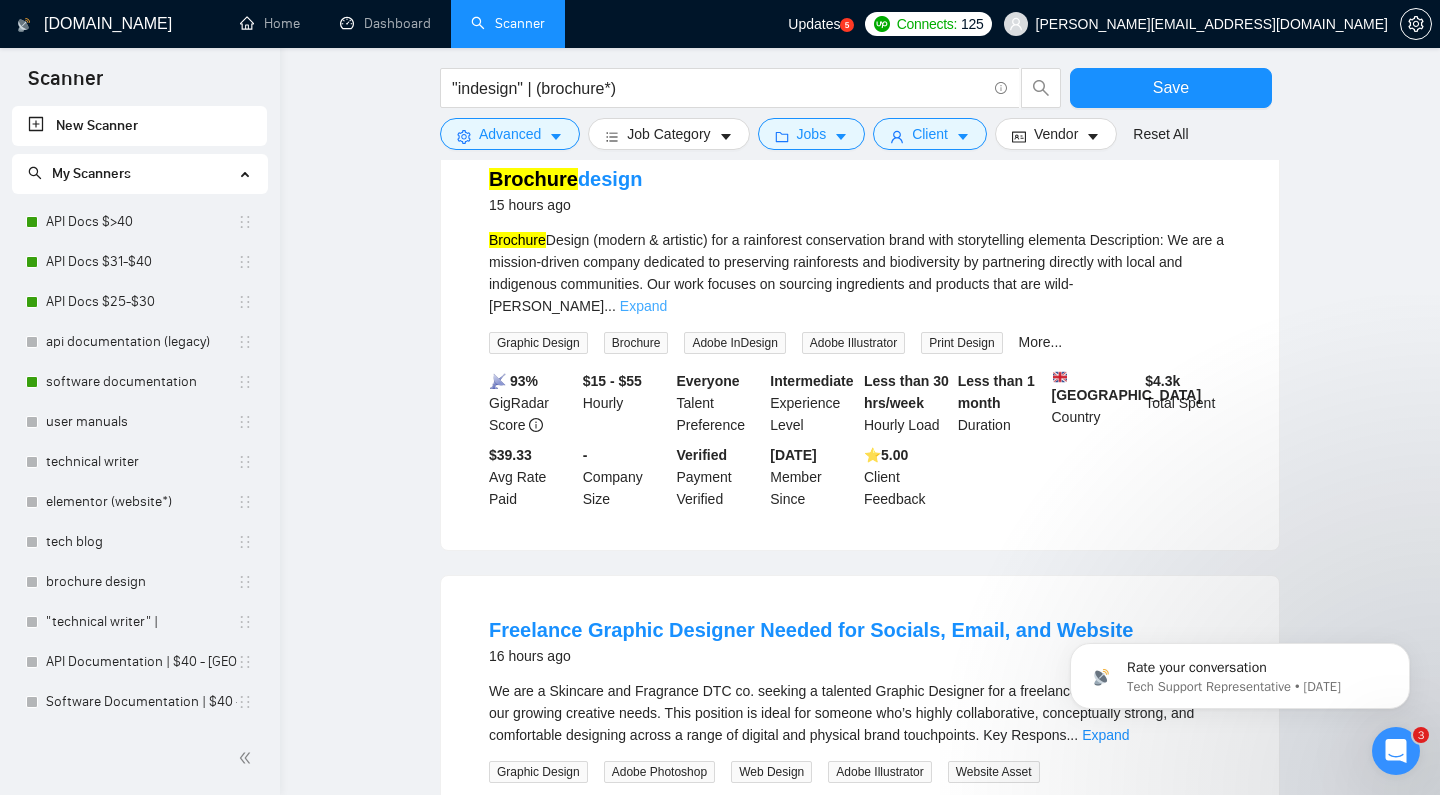 click on "Expand" at bounding box center (643, 306) 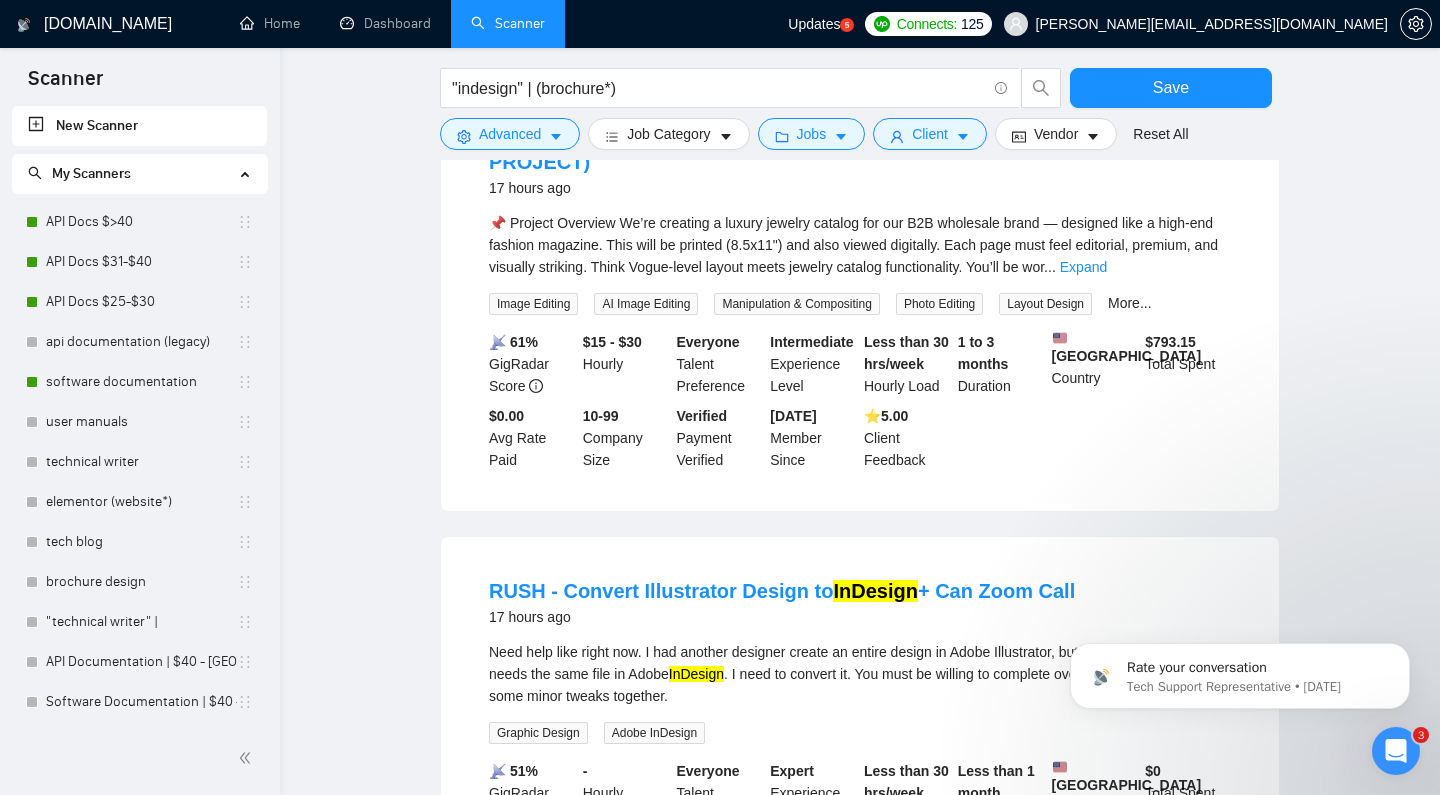 scroll, scrollTop: 6679, scrollLeft: 0, axis: vertical 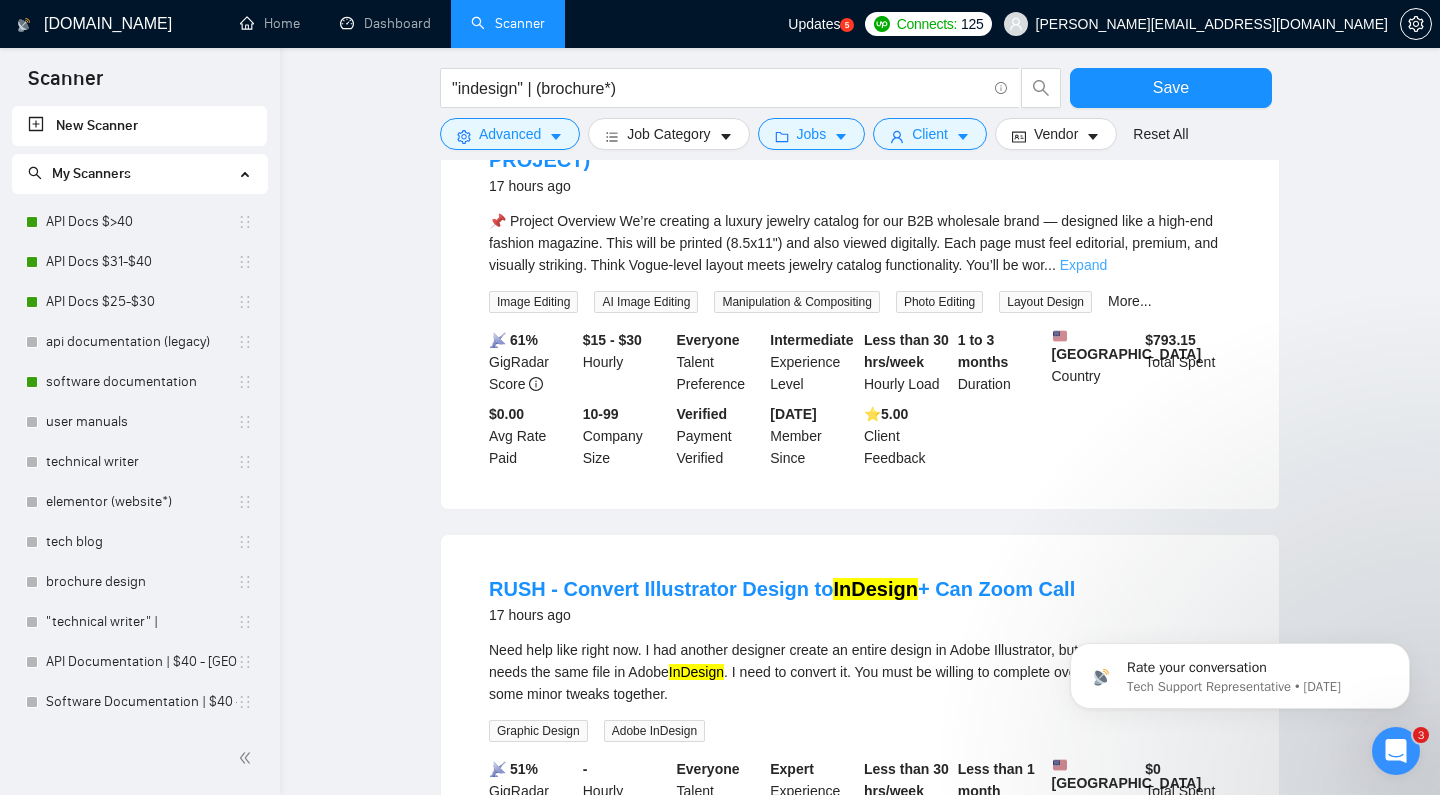 click on "Expand" at bounding box center [1083, 265] 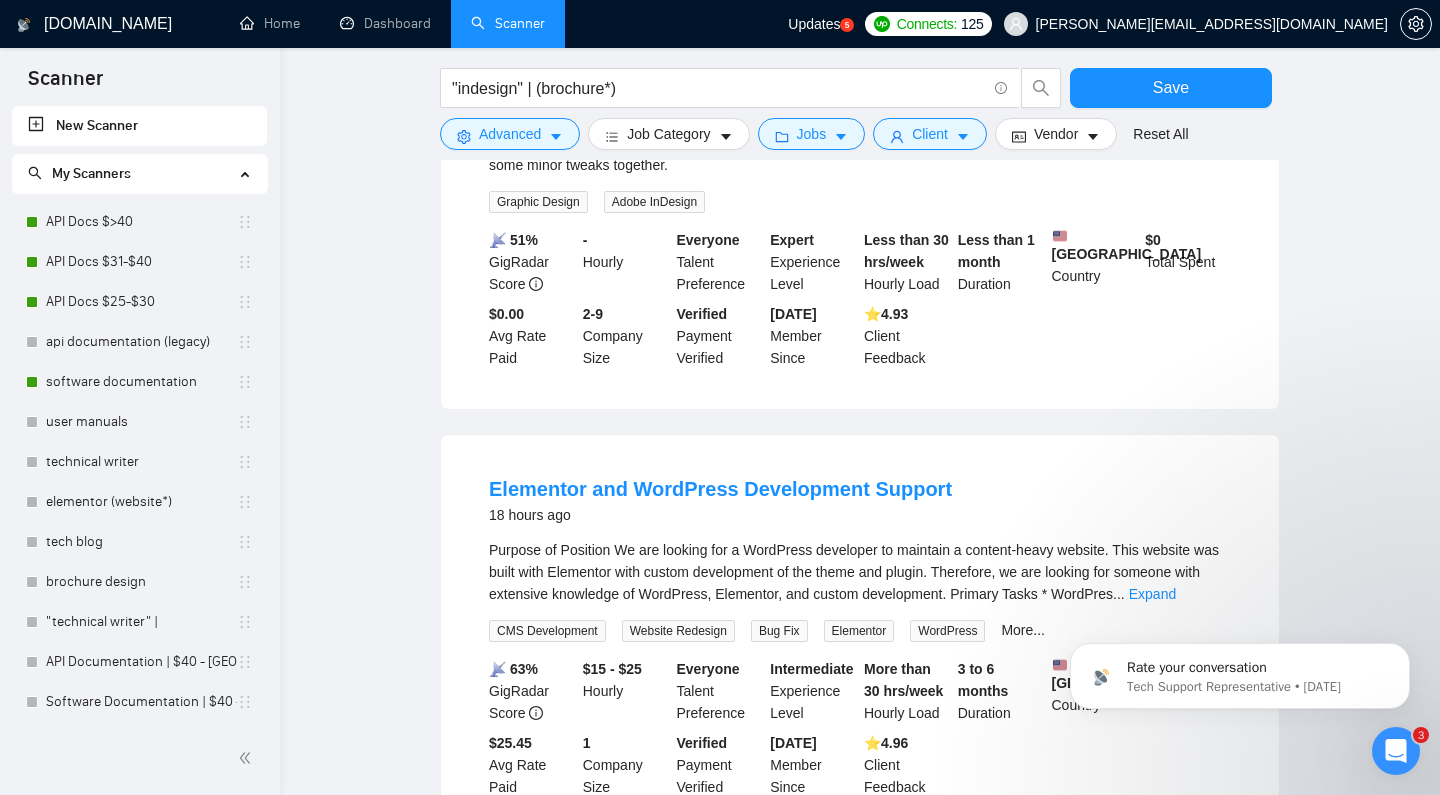 scroll, scrollTop: 7968, scrollLeft: 0, axis: vertical 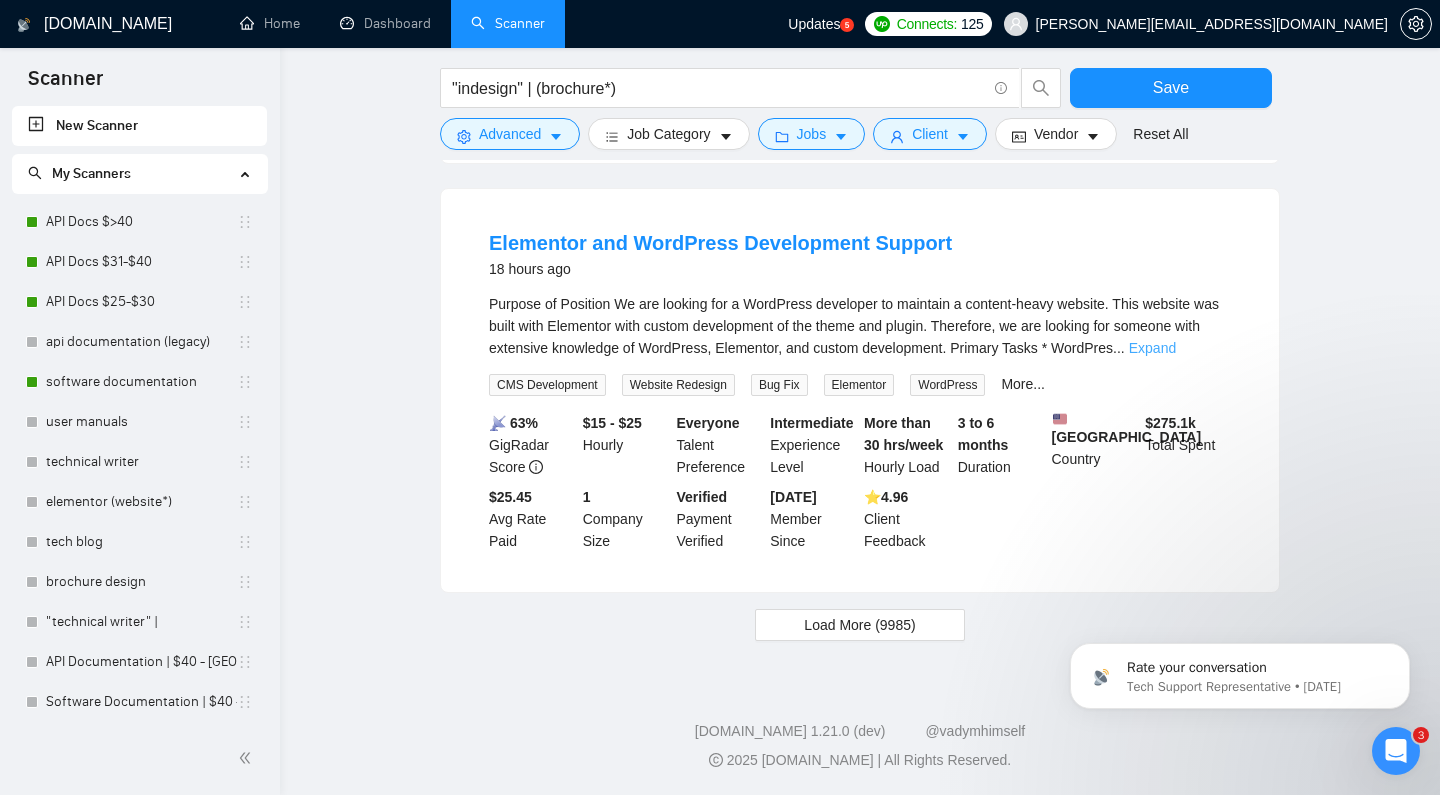 click on "Expand" at bounding box center [1152, 348] 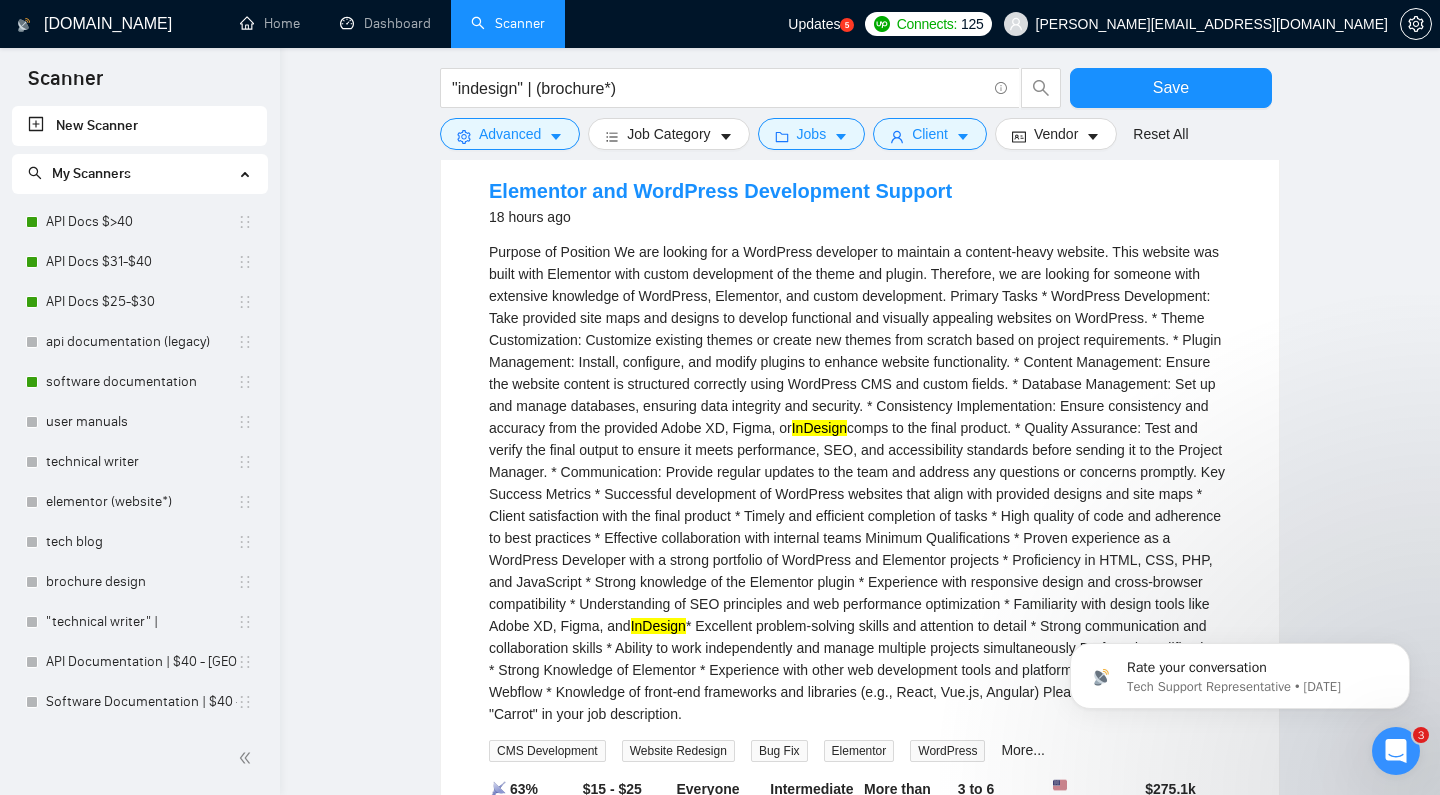 scroll, scrollTop: 8106, scrollLeft: 0, axis: vertical 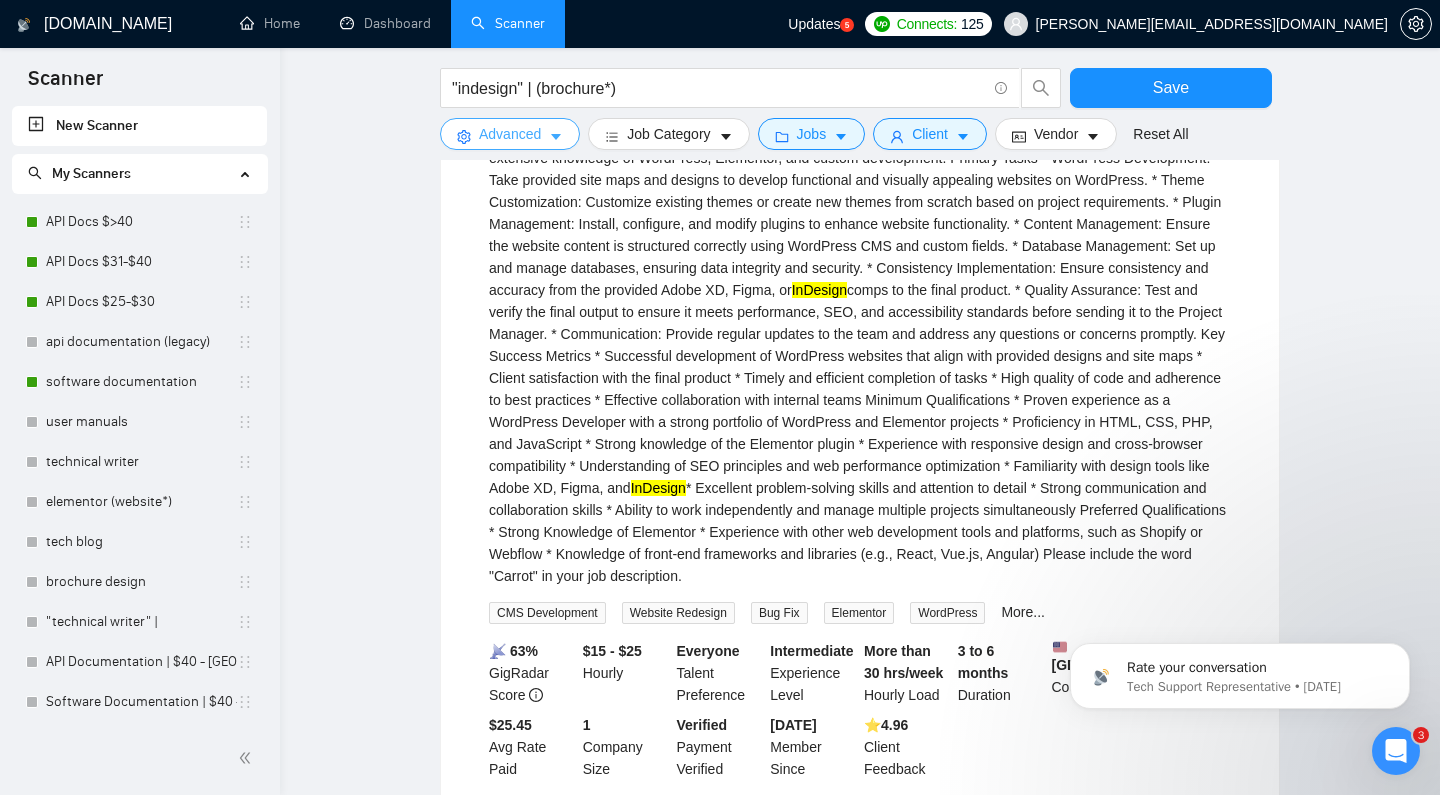 click 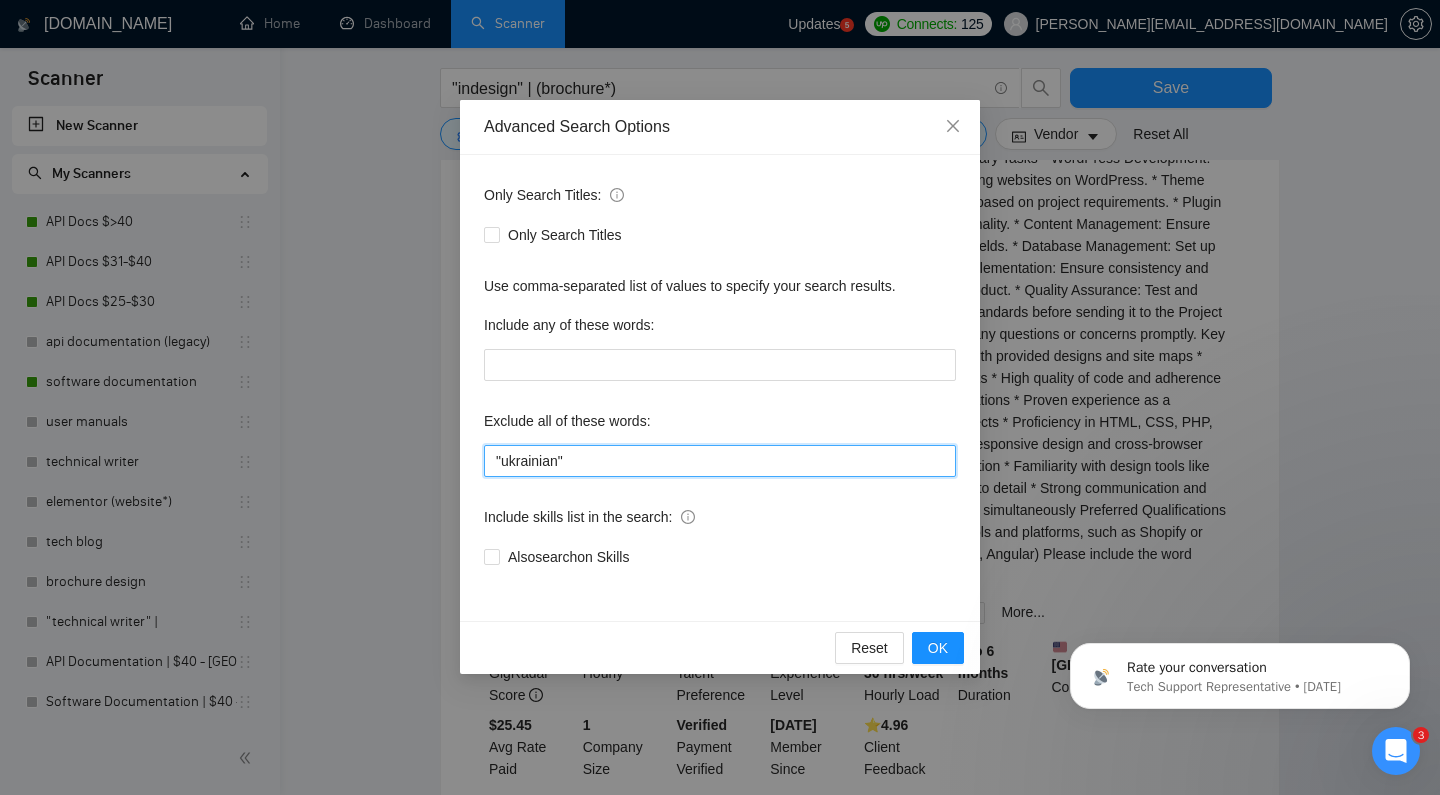 click on ""ukrainian"" at bounding box center (720, 461) 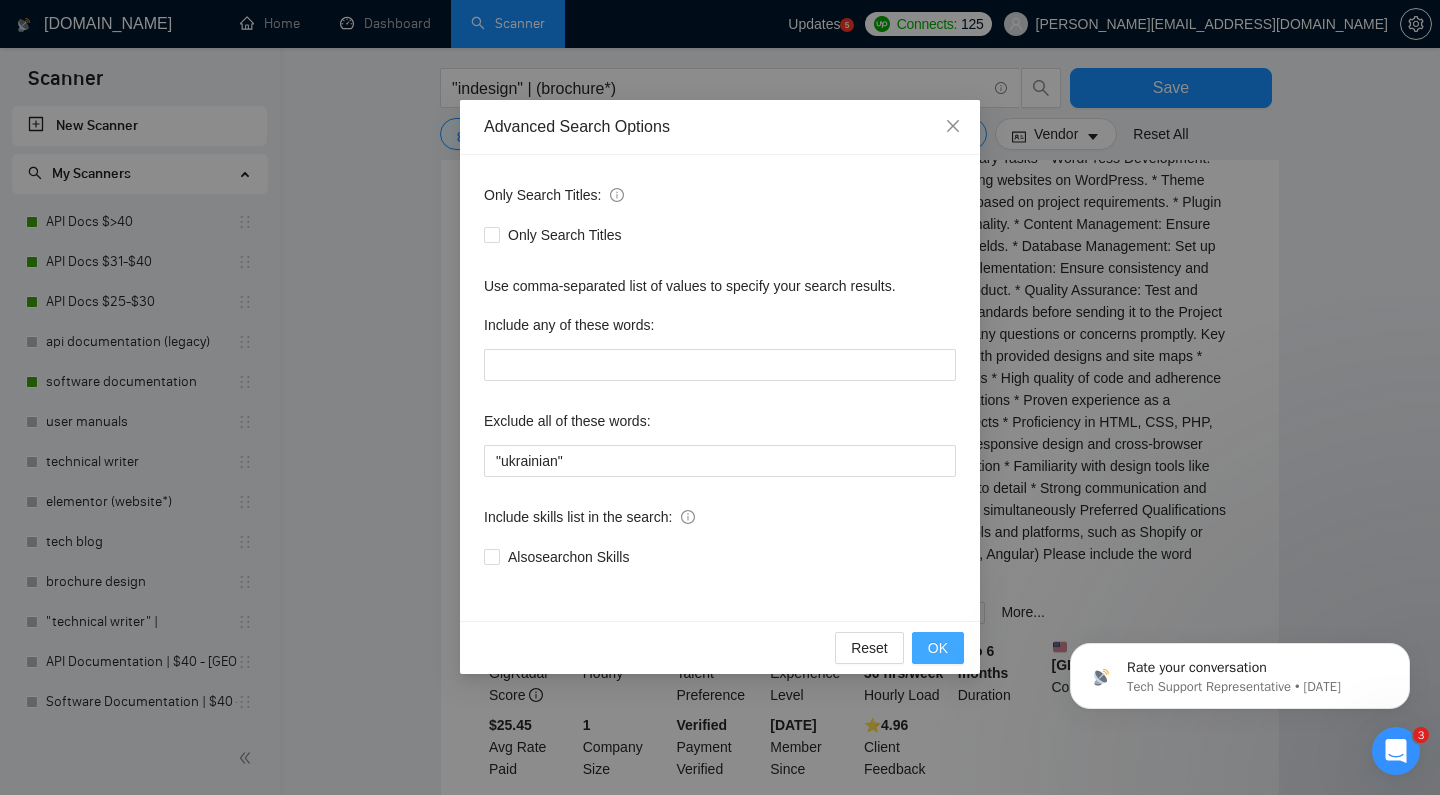 click on "OK" at bounding box center (938, 648) 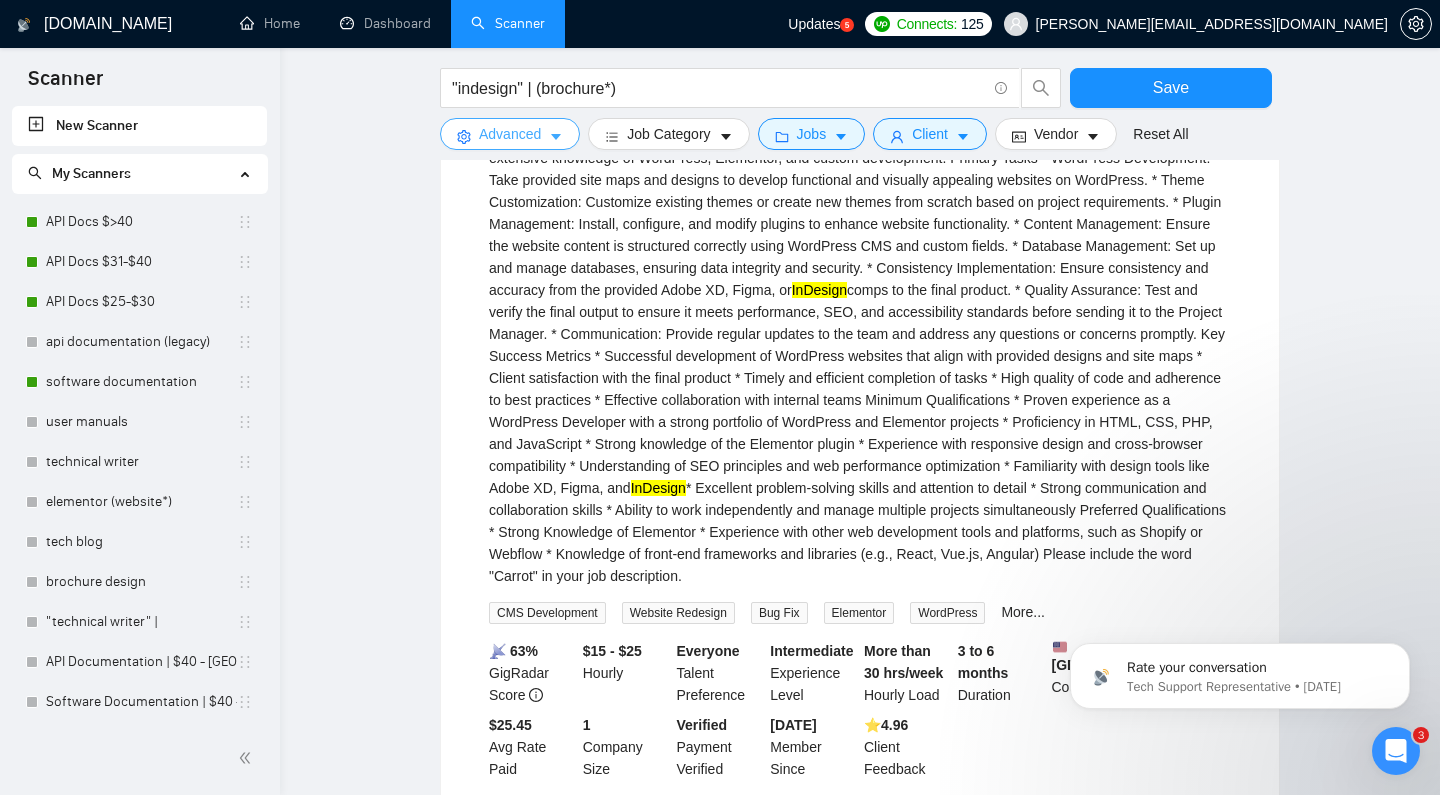 click on "Advanced" at bounding box center [510, 134] 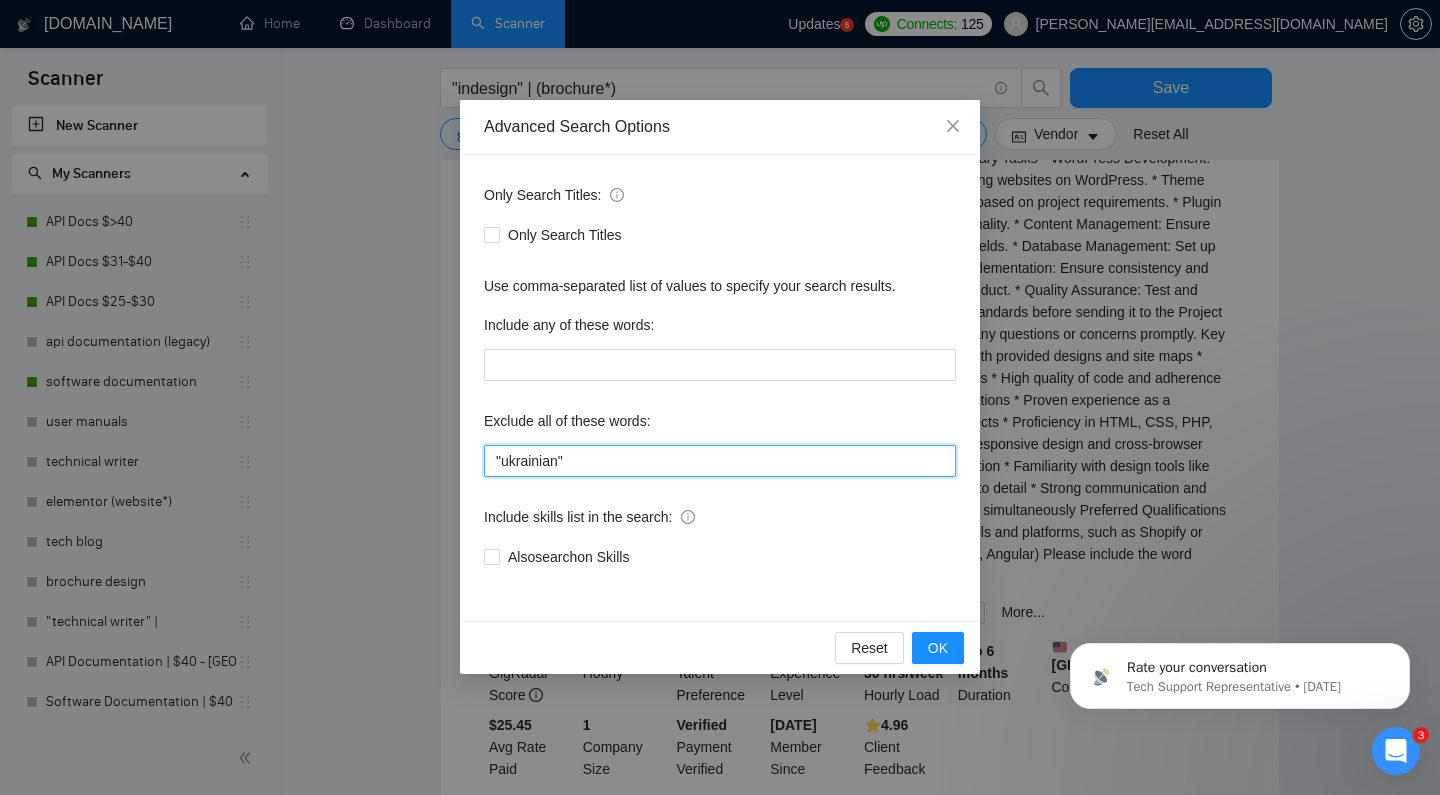 click on ""ukrainian"" at bounding box center [720, 461] 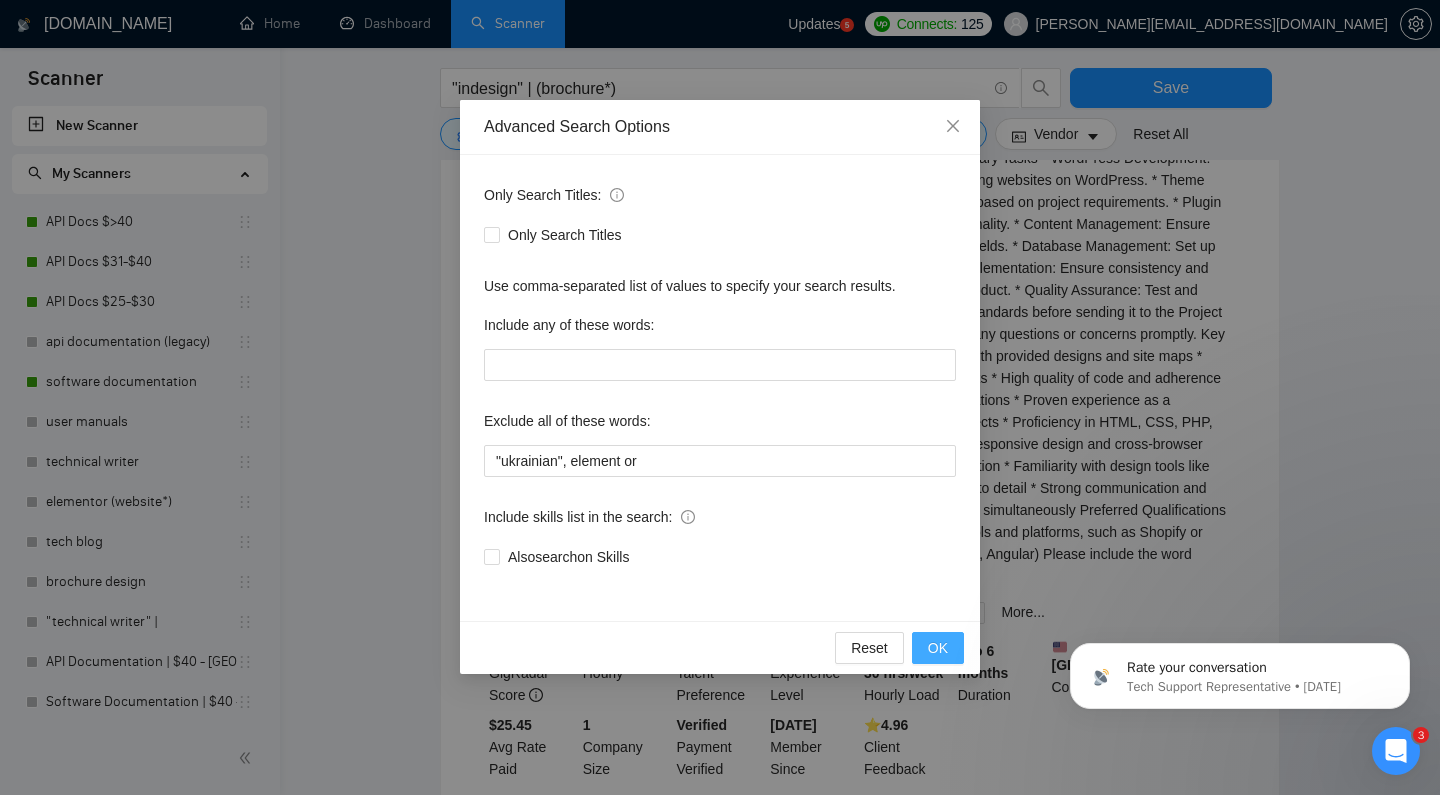 drag, startPoint x: 699, startPoint y: 456, endPoint x: 933, endPoint y: 649, distance: 303.32327 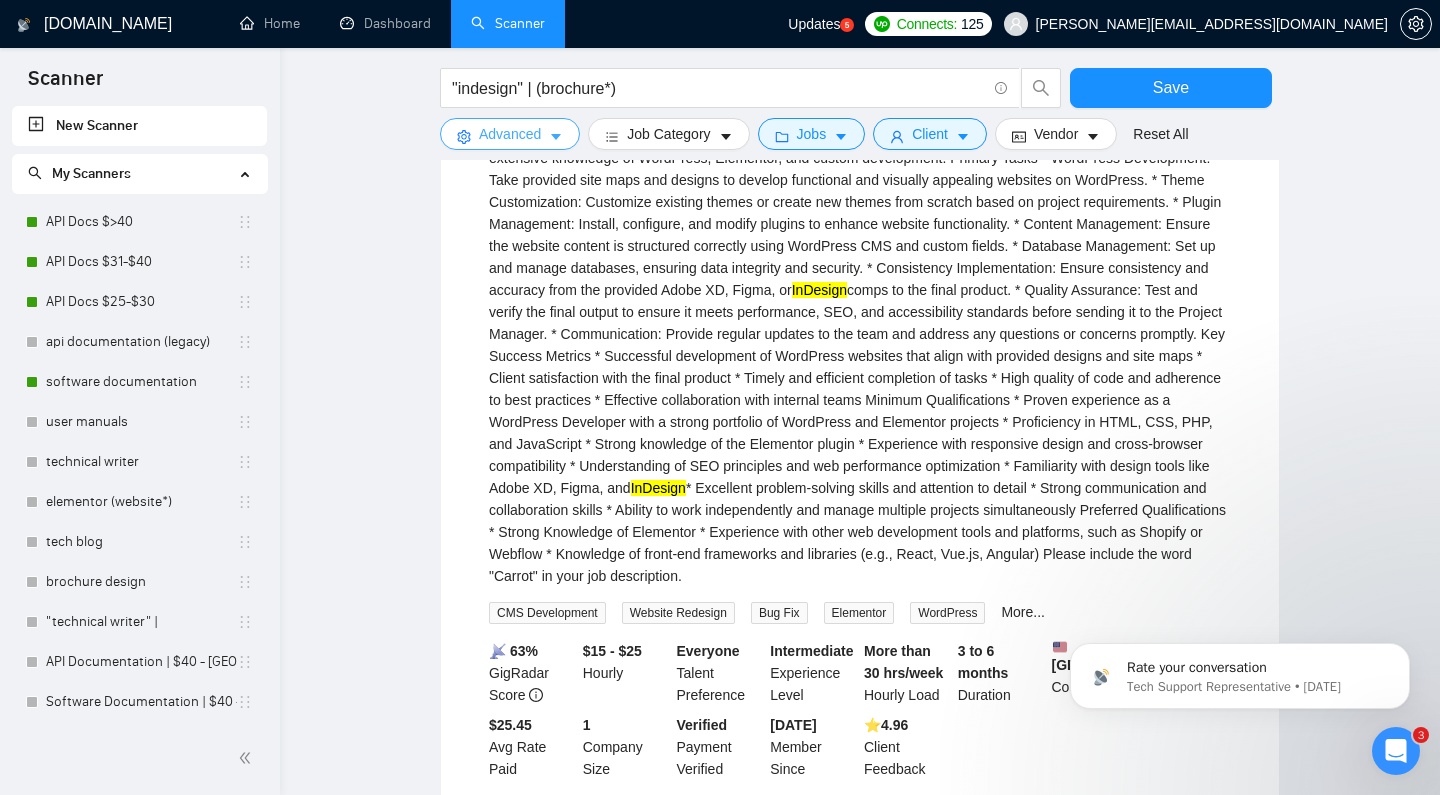 click on "Advanced" at bounding box center [510, 134] 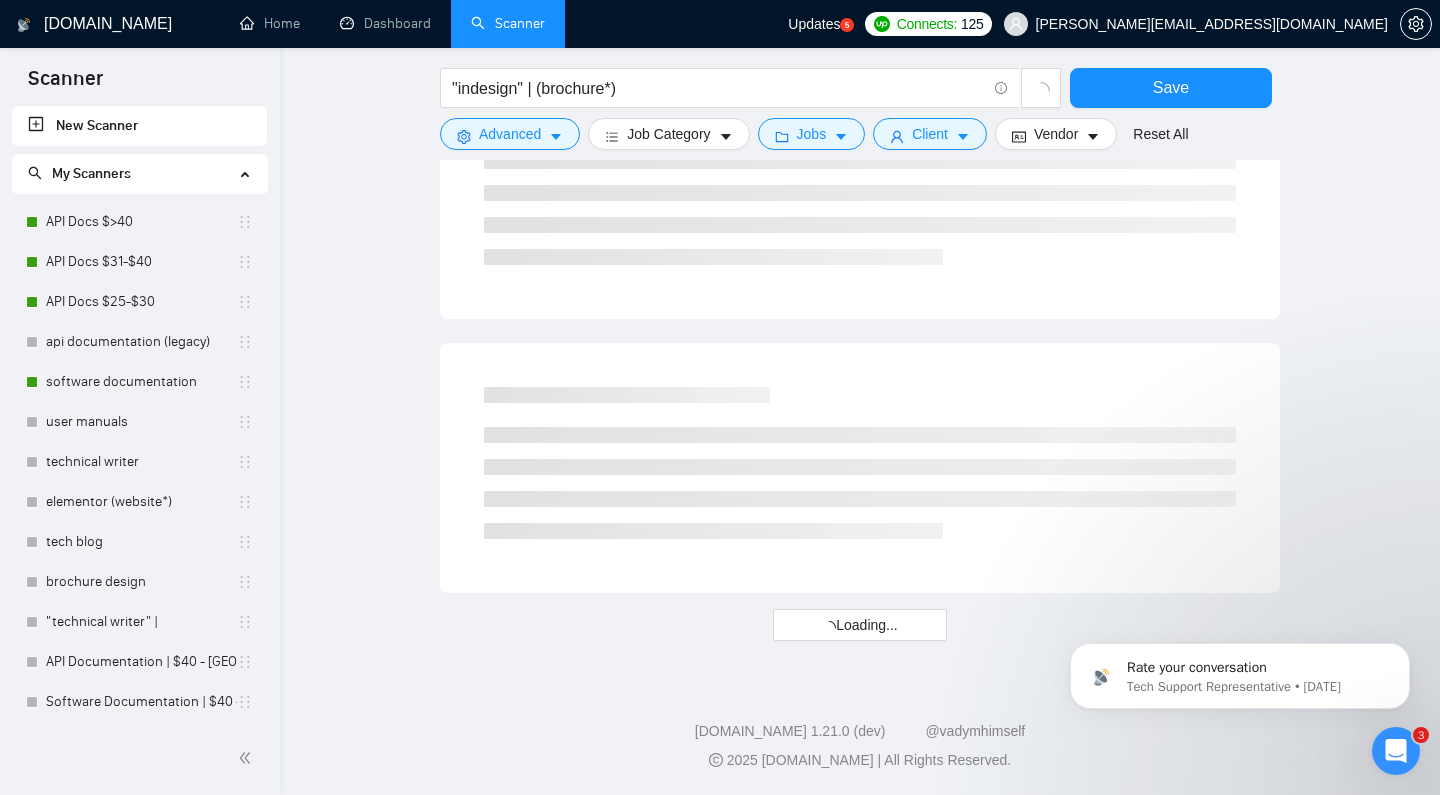 scroll, scrollTop: 3863, scrollLeft: 0, axis: vertical 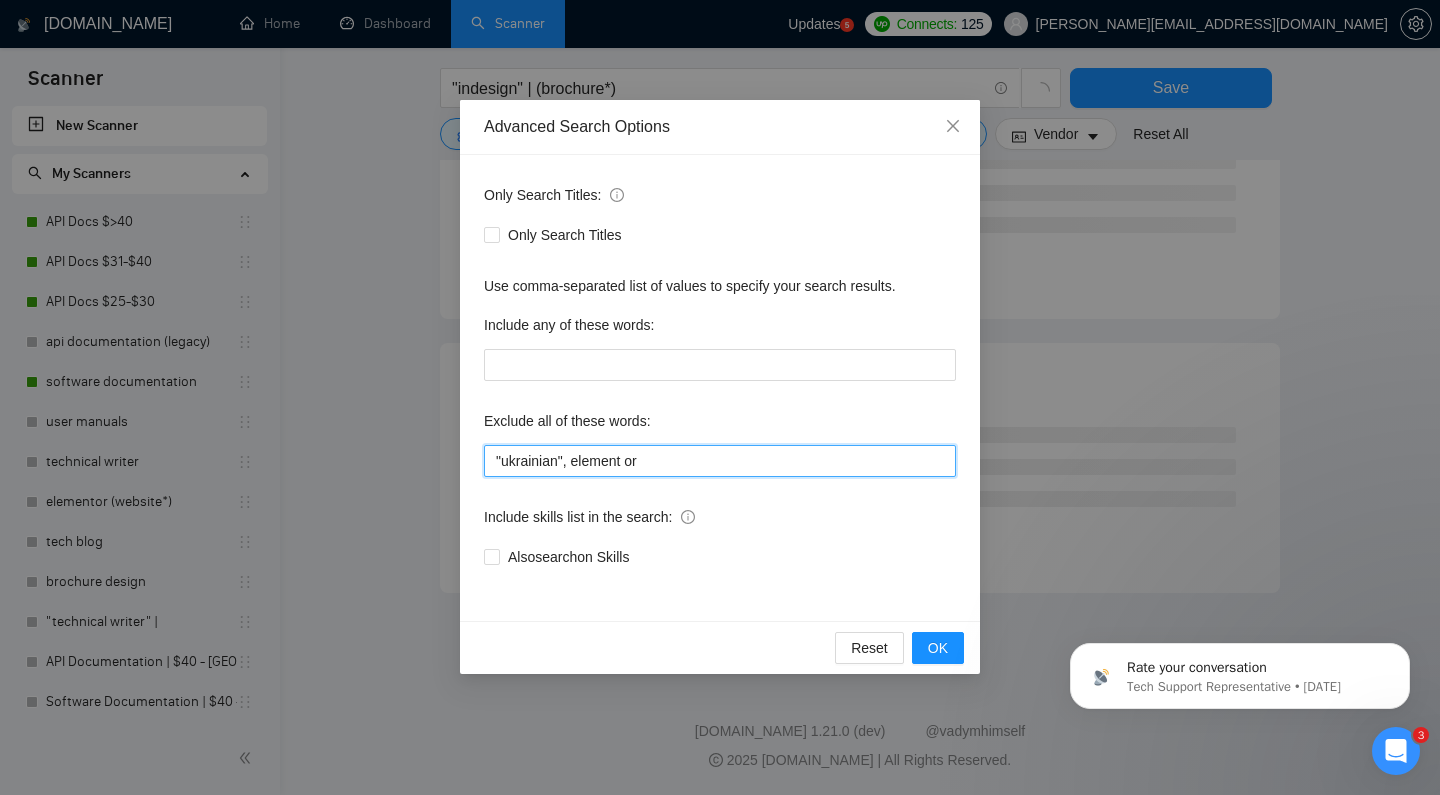 click on ""ukrainian", element or" at bounding box center (720, 461) 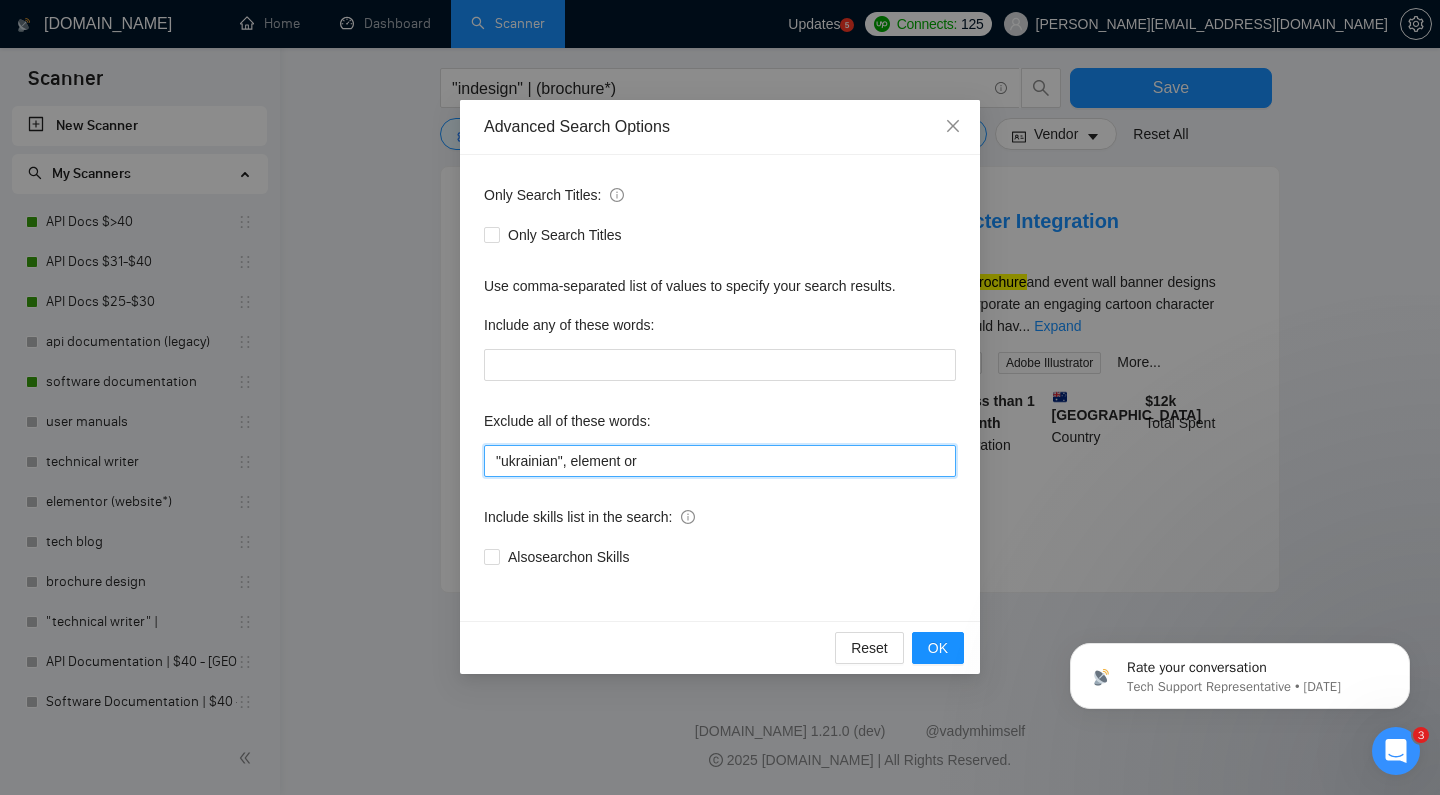 scroll, scrollTop: 1962, scrollLeft: 0, axis: vertical 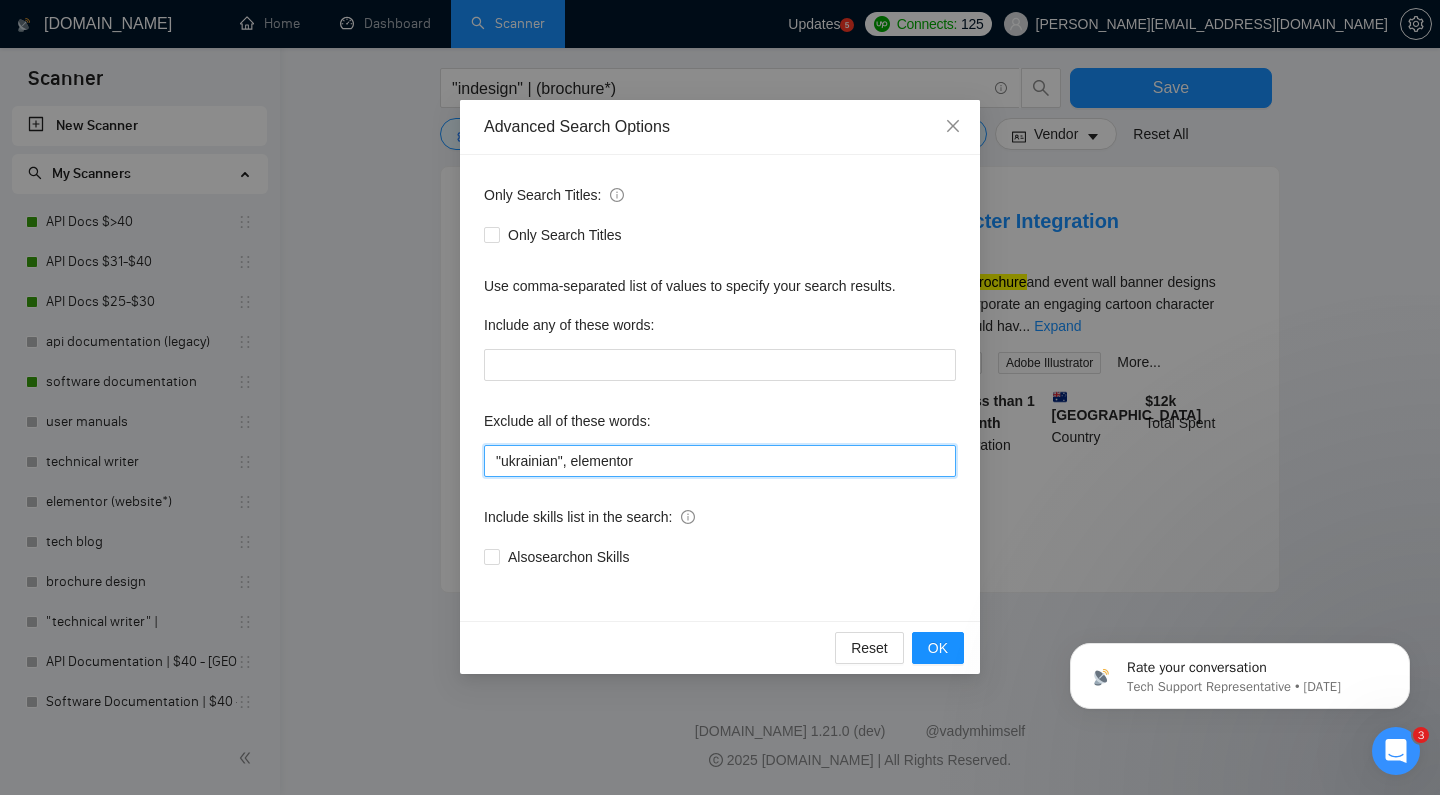type on ""ukrainian", elementor" 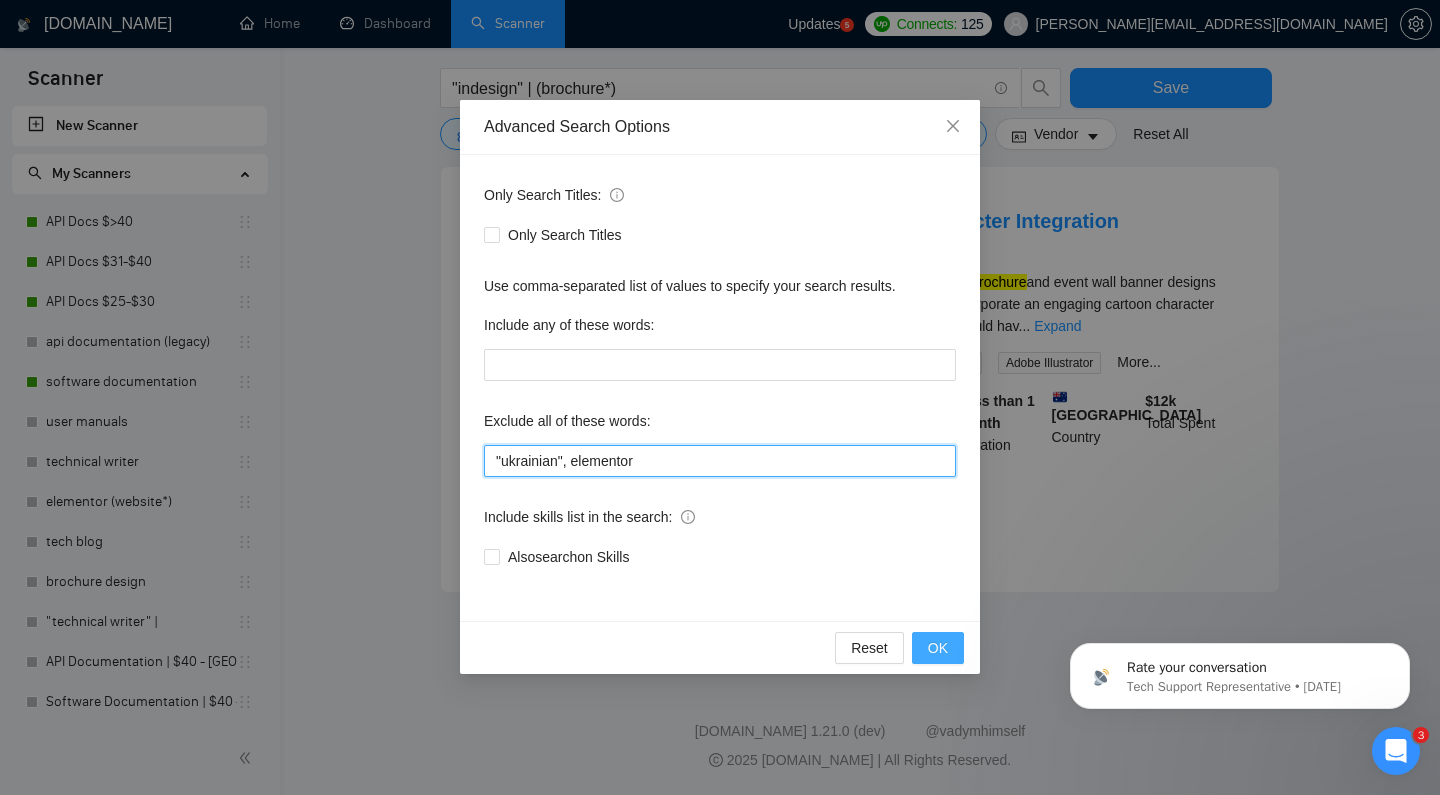 scroll, scrollTop: 1123, scrollLeft: 0, axis: vertical 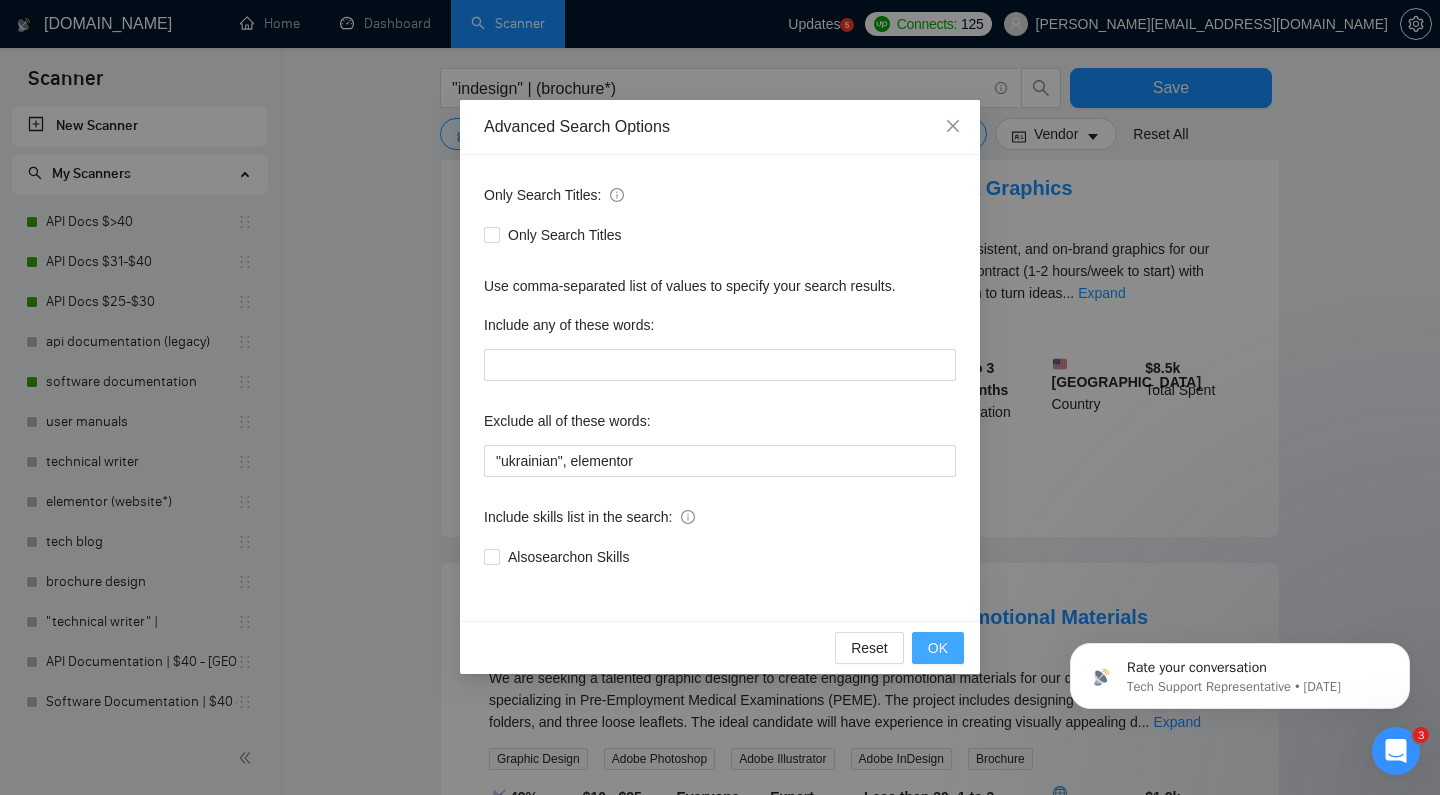 click on "OK" at bounding box center [938, 648] 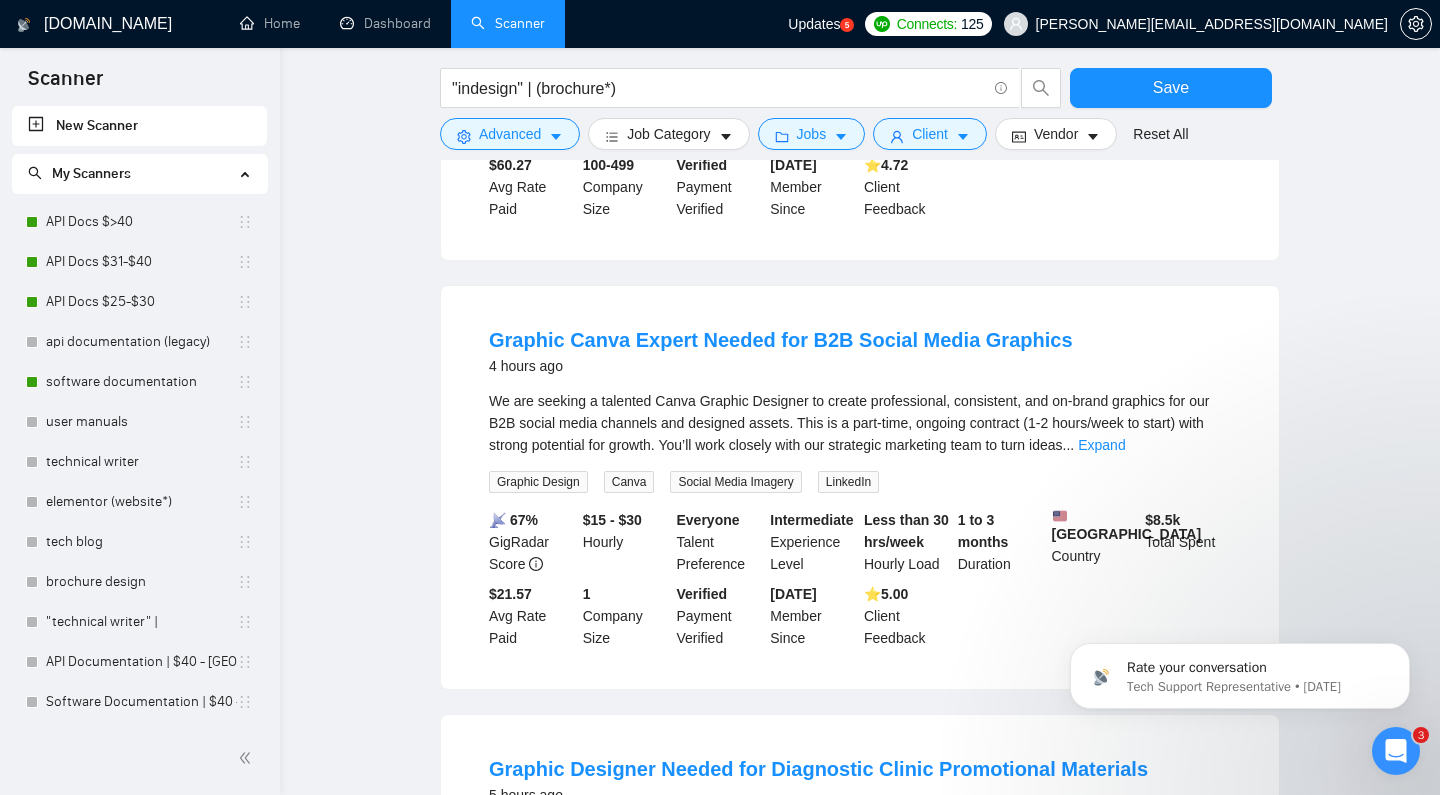 scroll, scrollTop: 968, scrollLeft: 0, axis: vertical 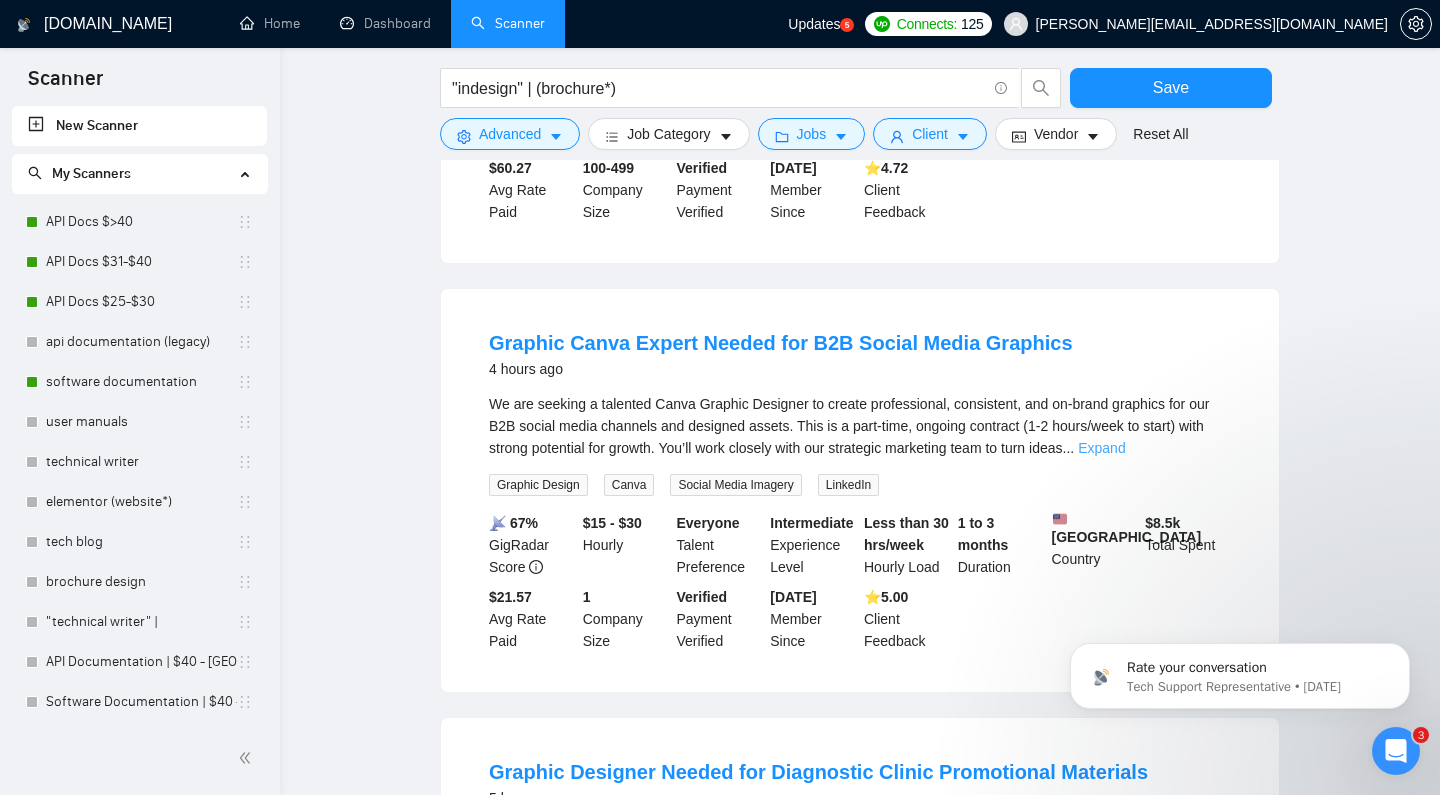 click on "Expand" at bounding box center (1101, 448) 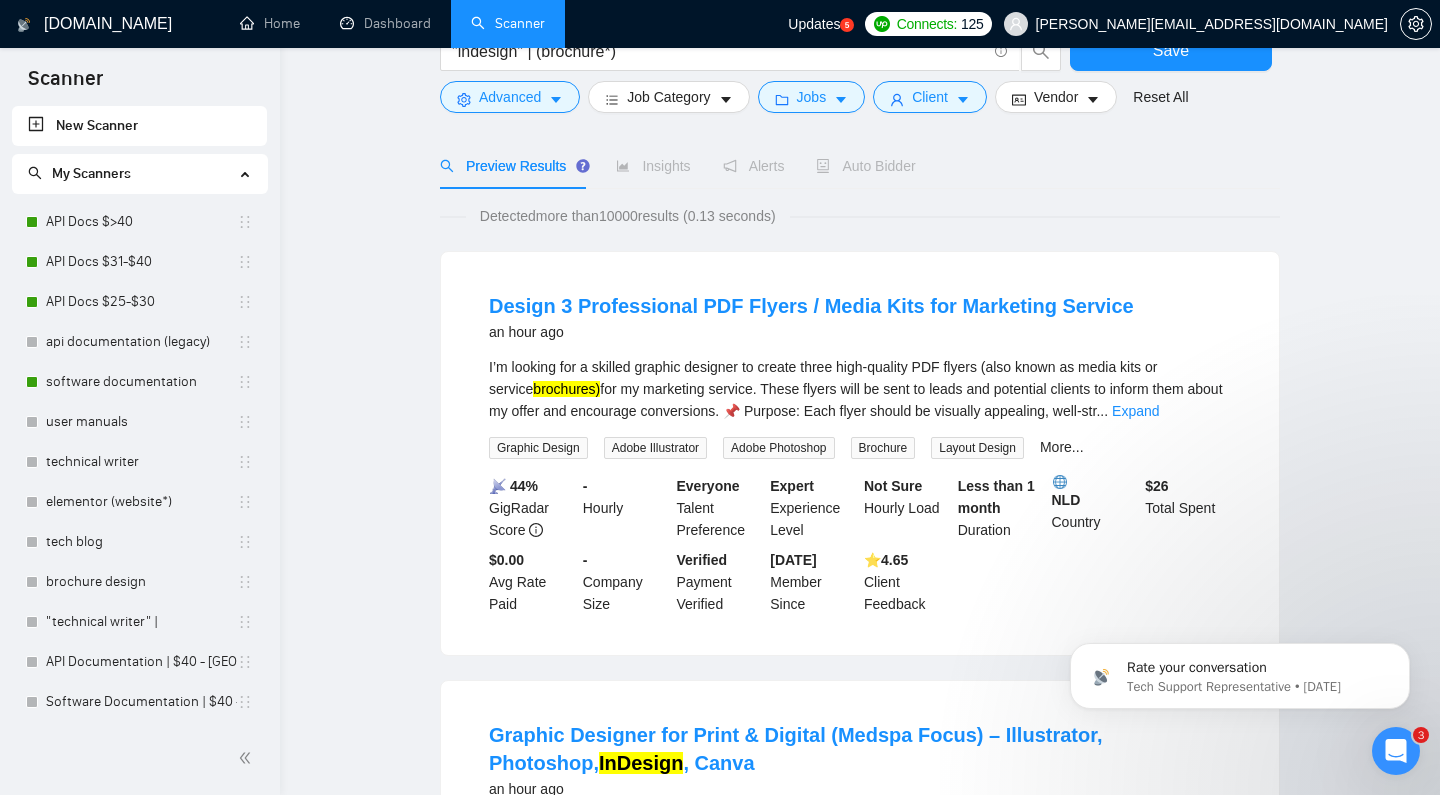 scroll, scrollTop: 30, scrollLeft: 0, axis: vertical 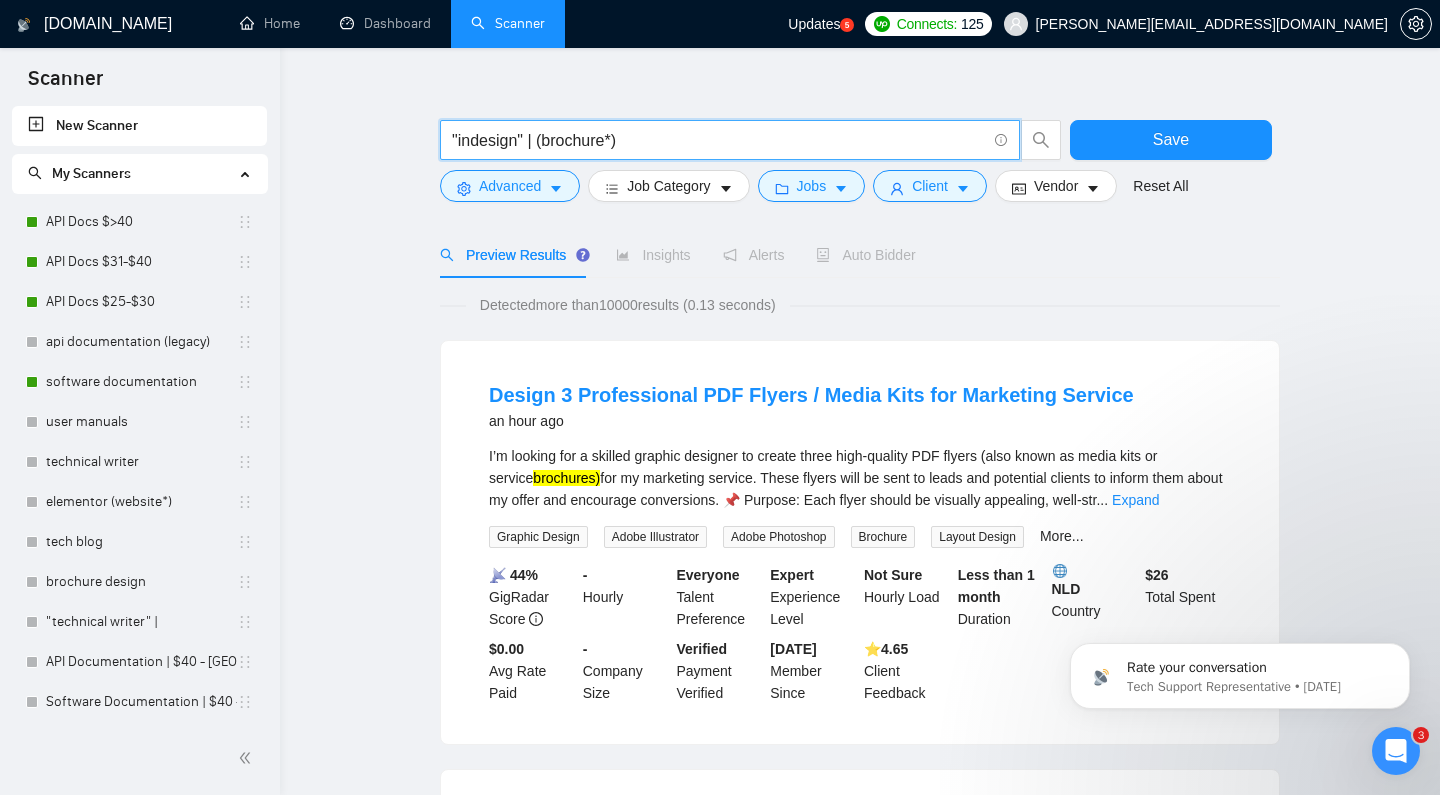 click on ""indesign" | (brochure*)" at bounding box center [719, 140] 